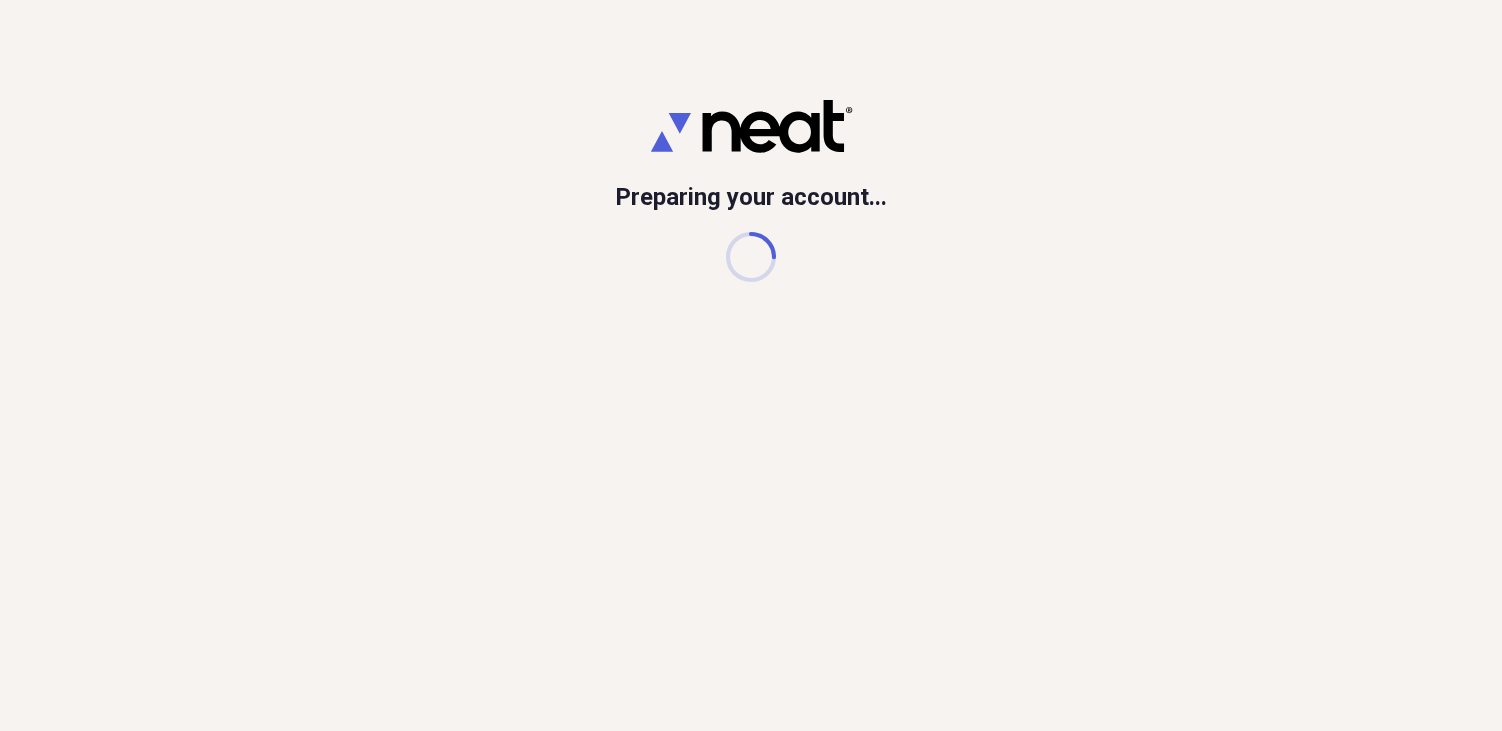 scroll, scrollTop: 0, scrollLeft: 0, axis: both 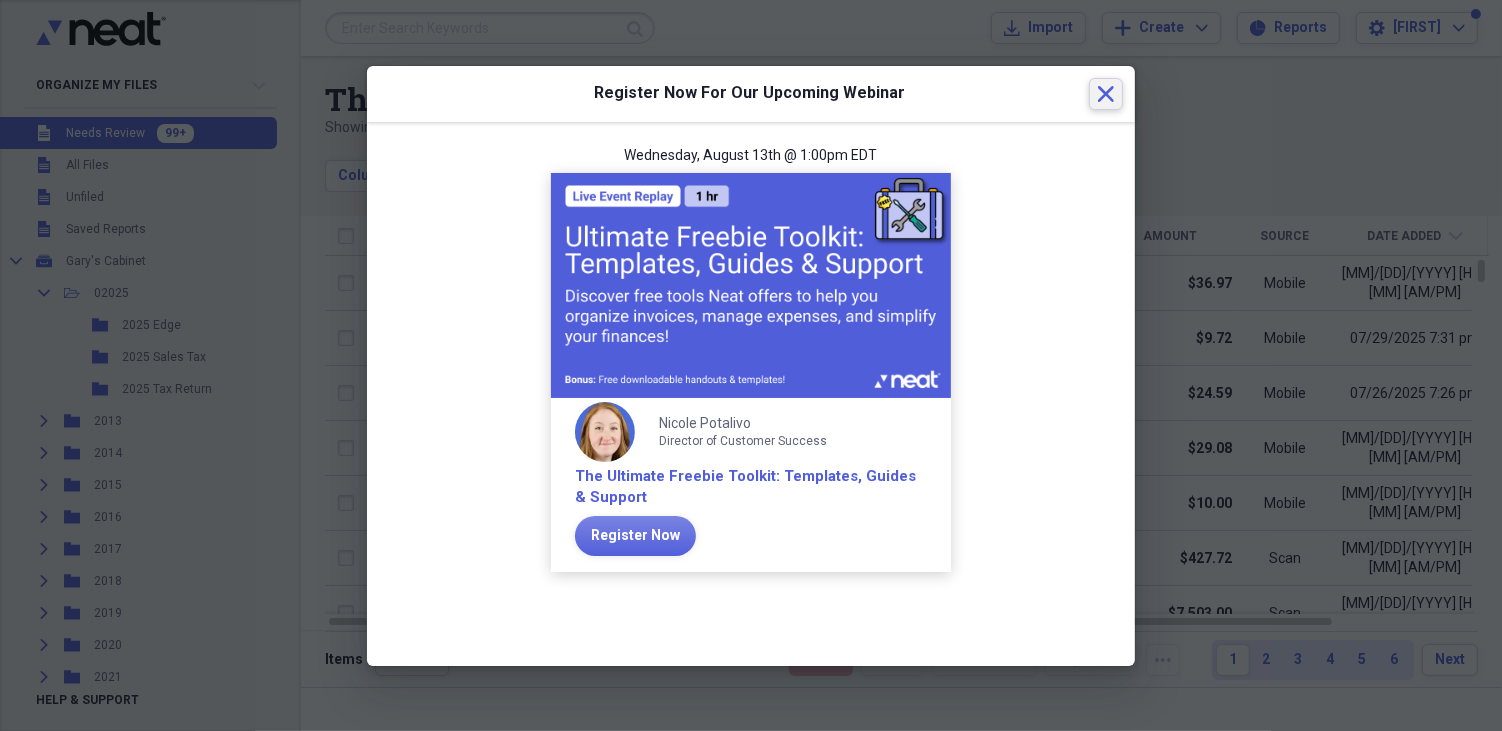 click on "Close" 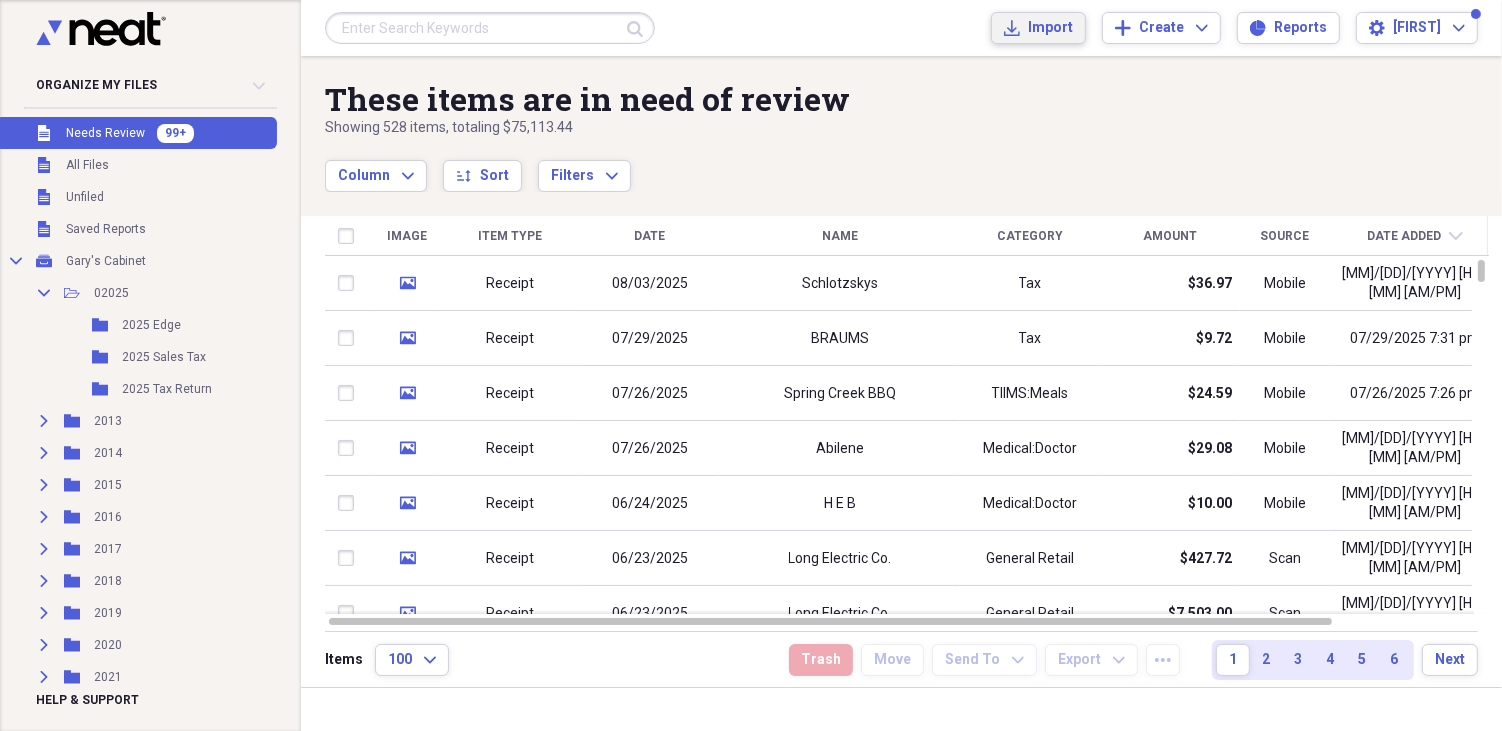click on "Import Import" at bounding box center [1038, 28] 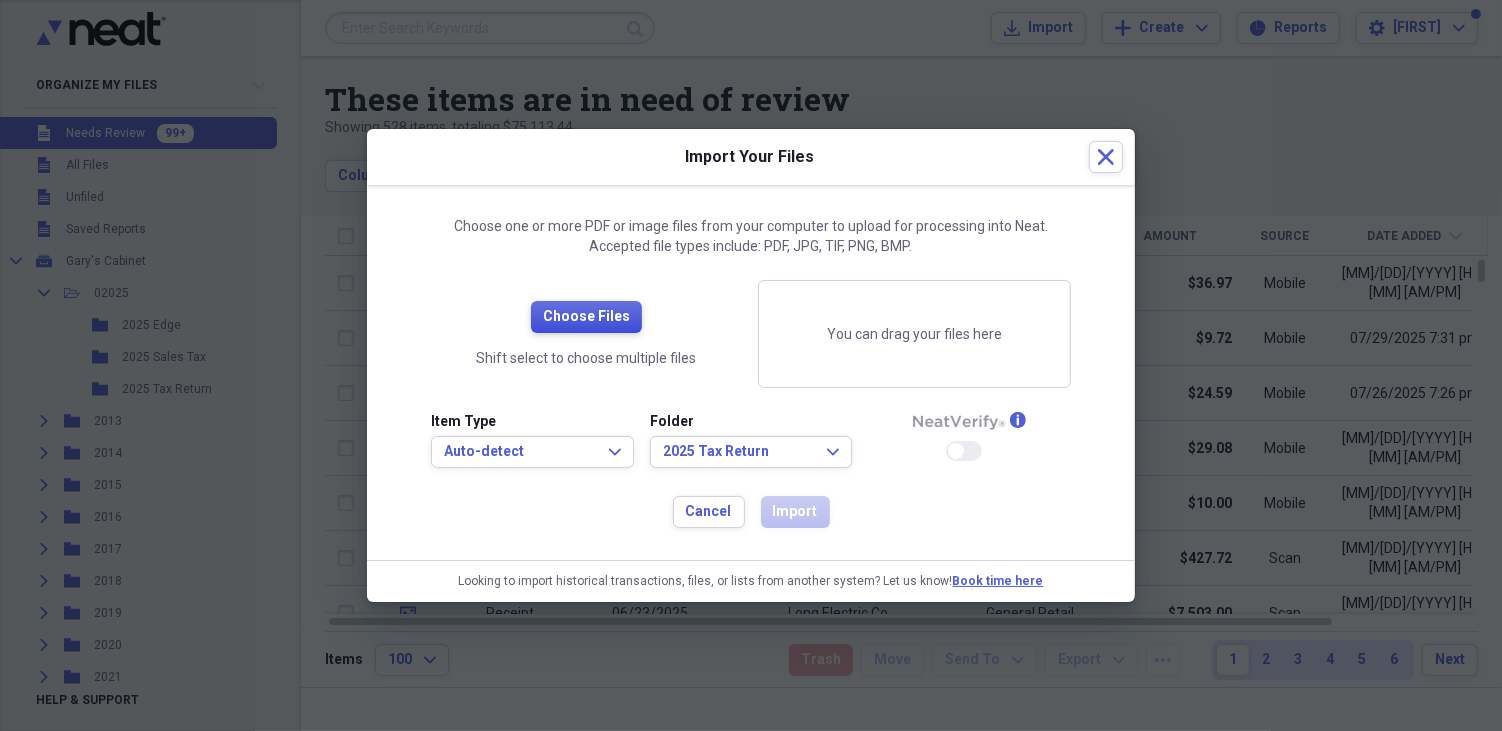 click on "Choose Files" at bounding box center [586, 317] 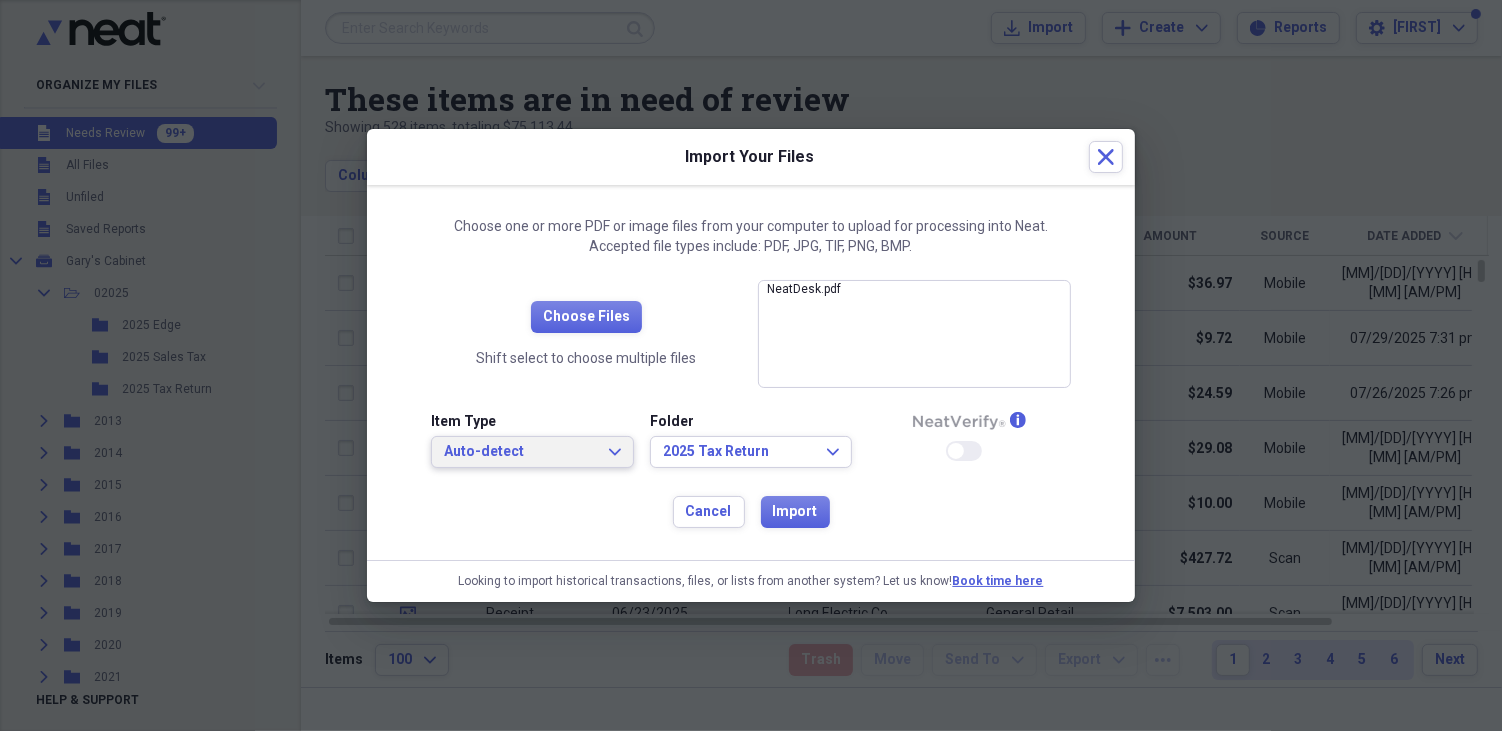 click on "Auto-detect" at bounding box center [520, 452] 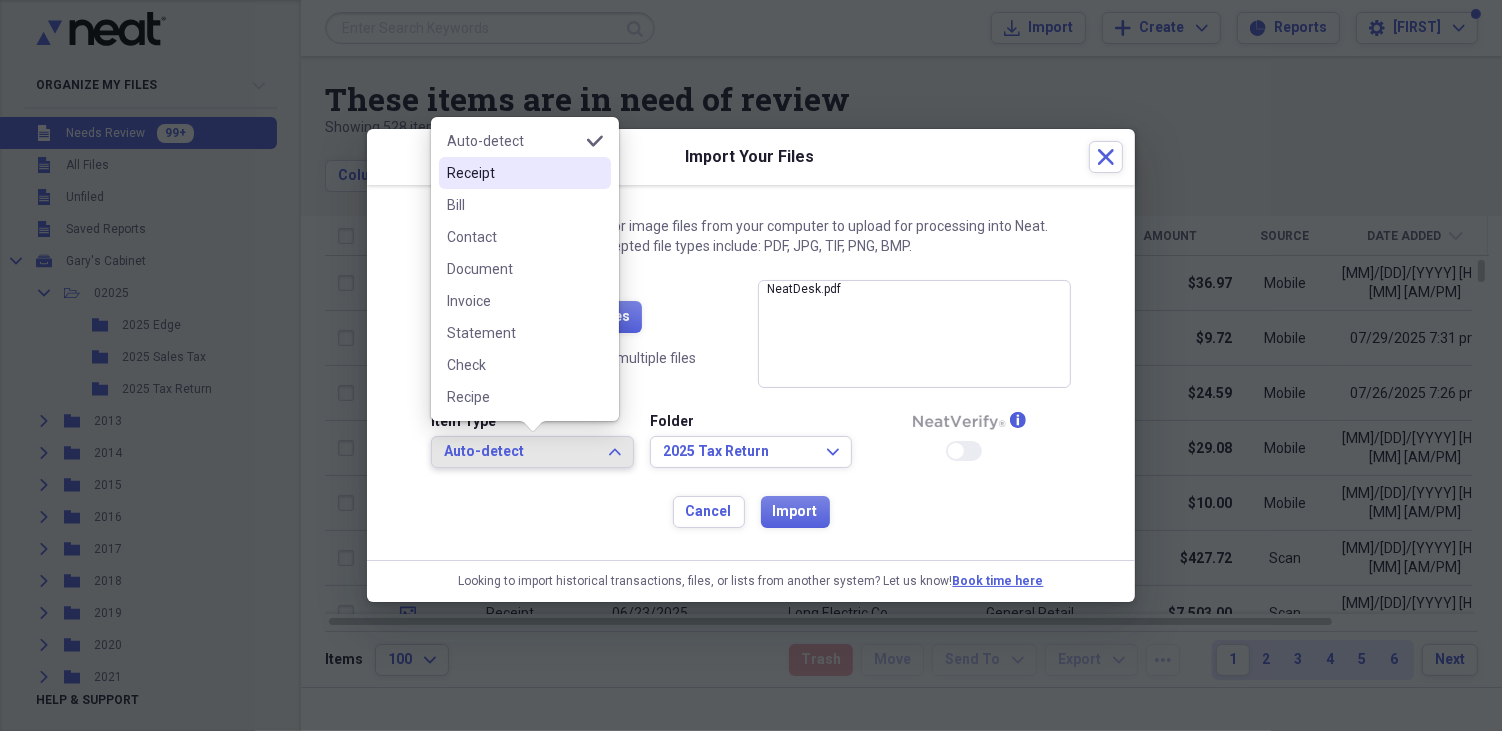 click on "Receipt" at bounding box center [513, 173] 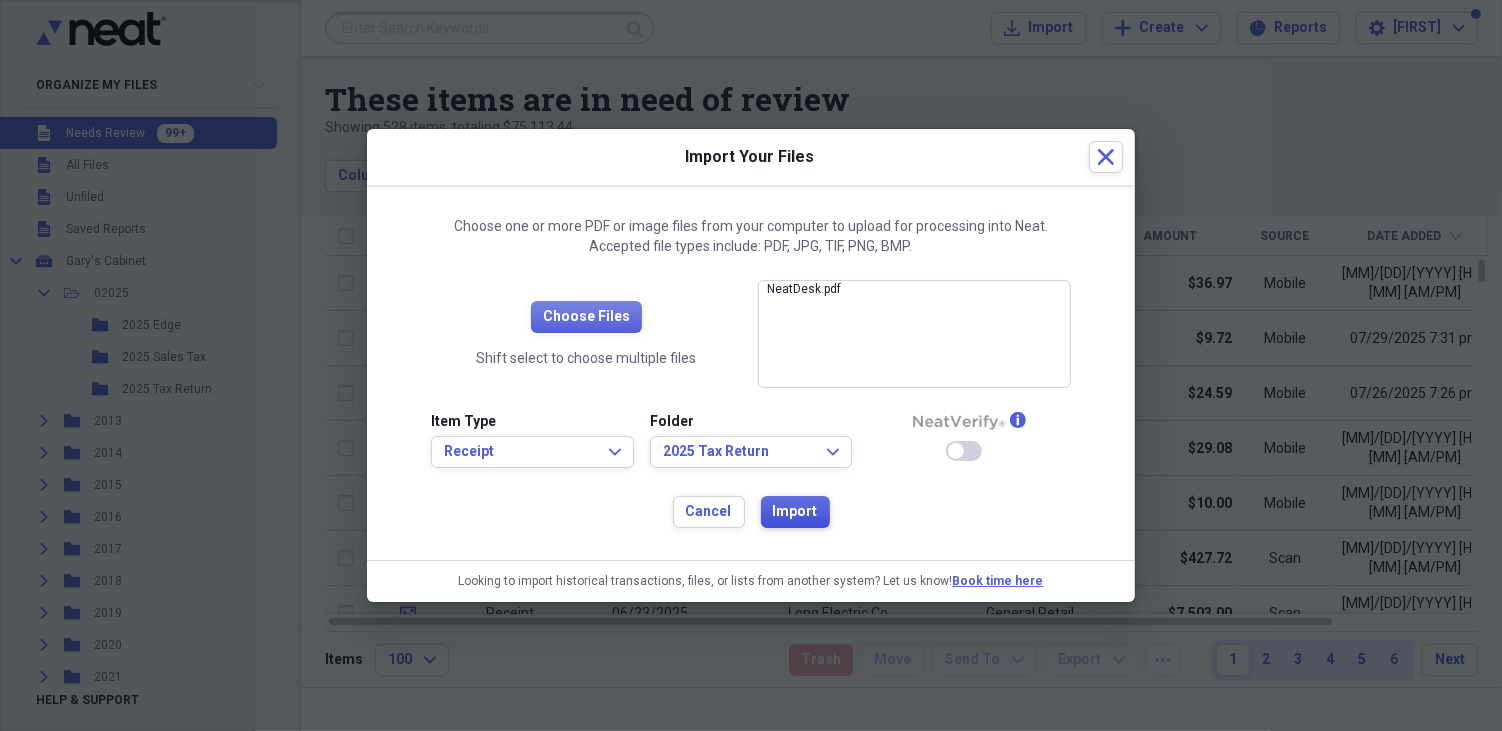 click on "Import" at bounding box center [795, 512] 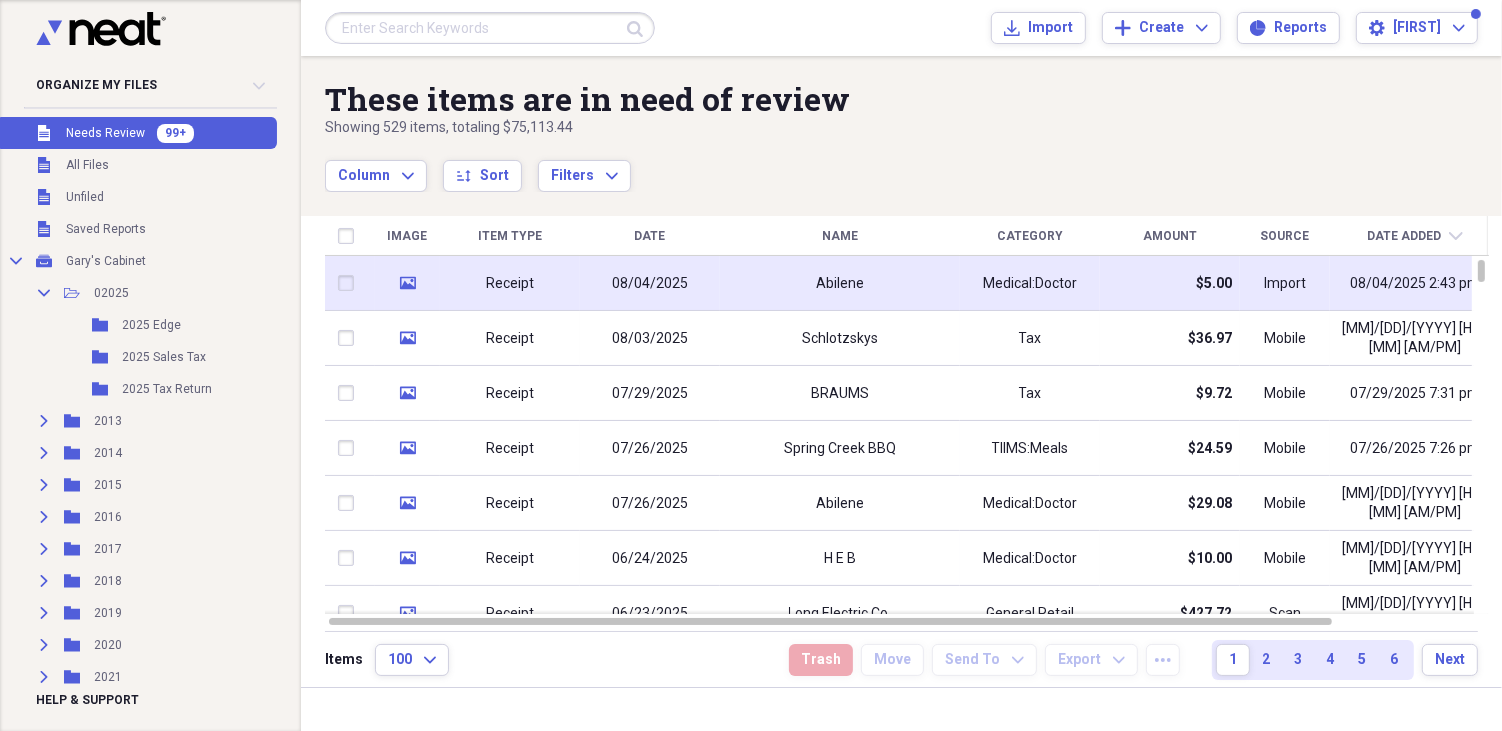 click on "08/04/2025" at bounding box center [650, 284] 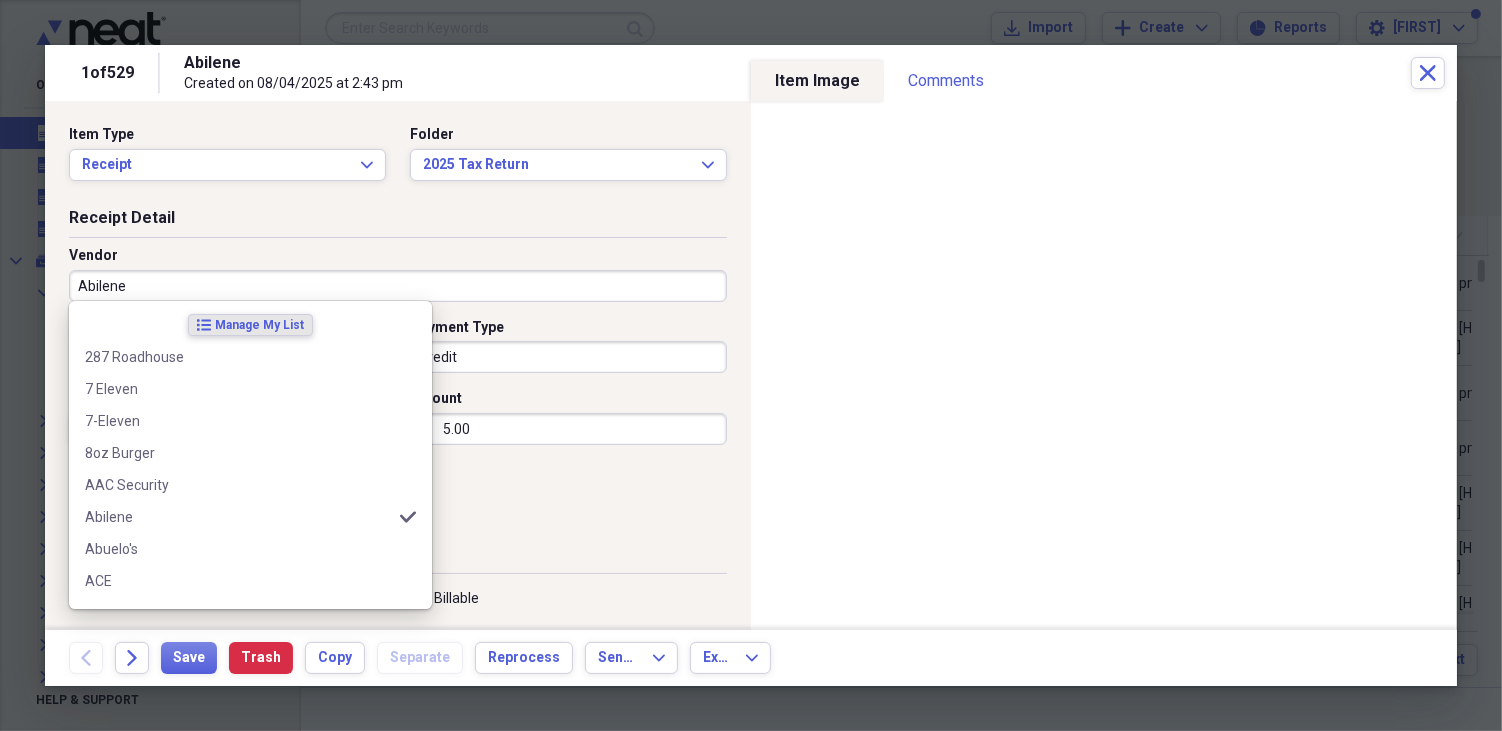 click on "Abilene" at bounding box center (398, 286) 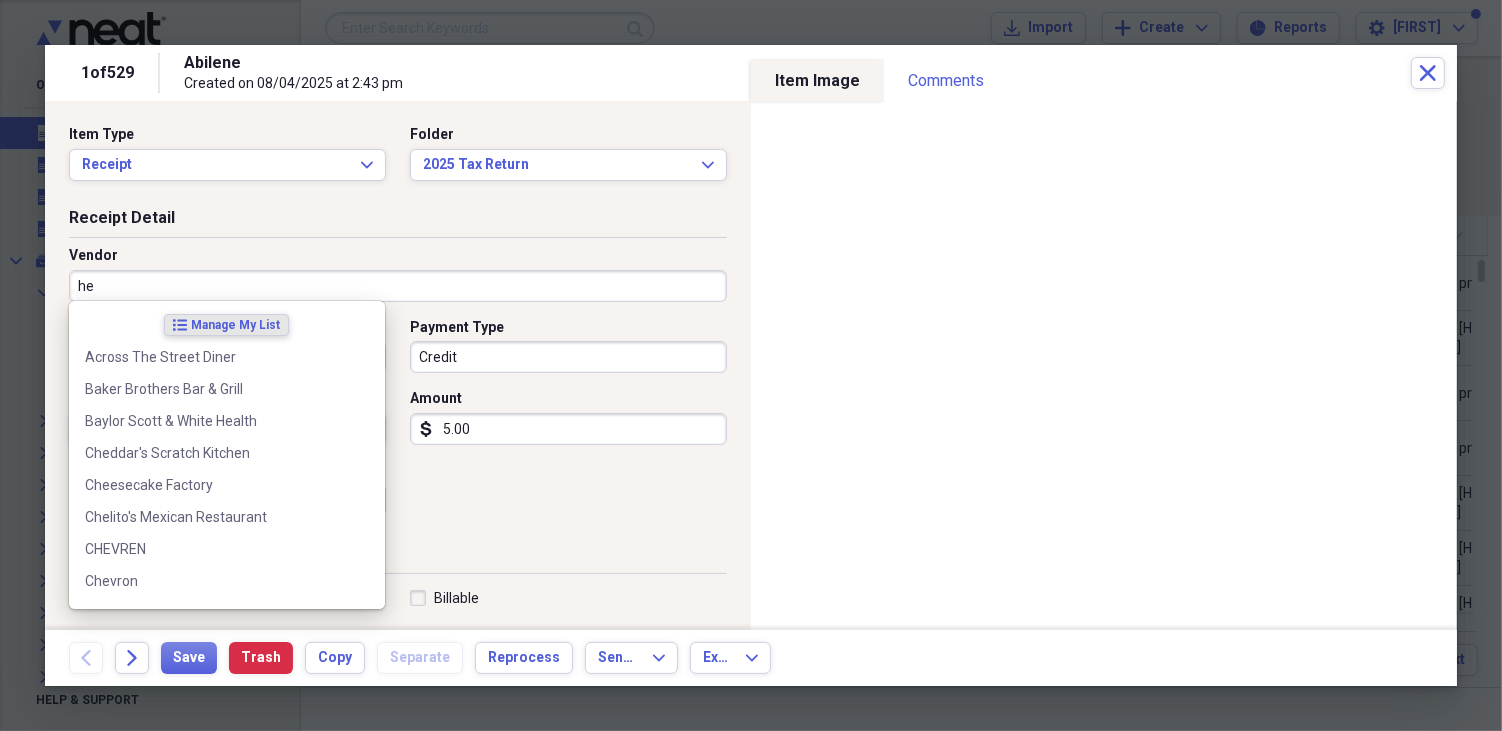 type on "h" 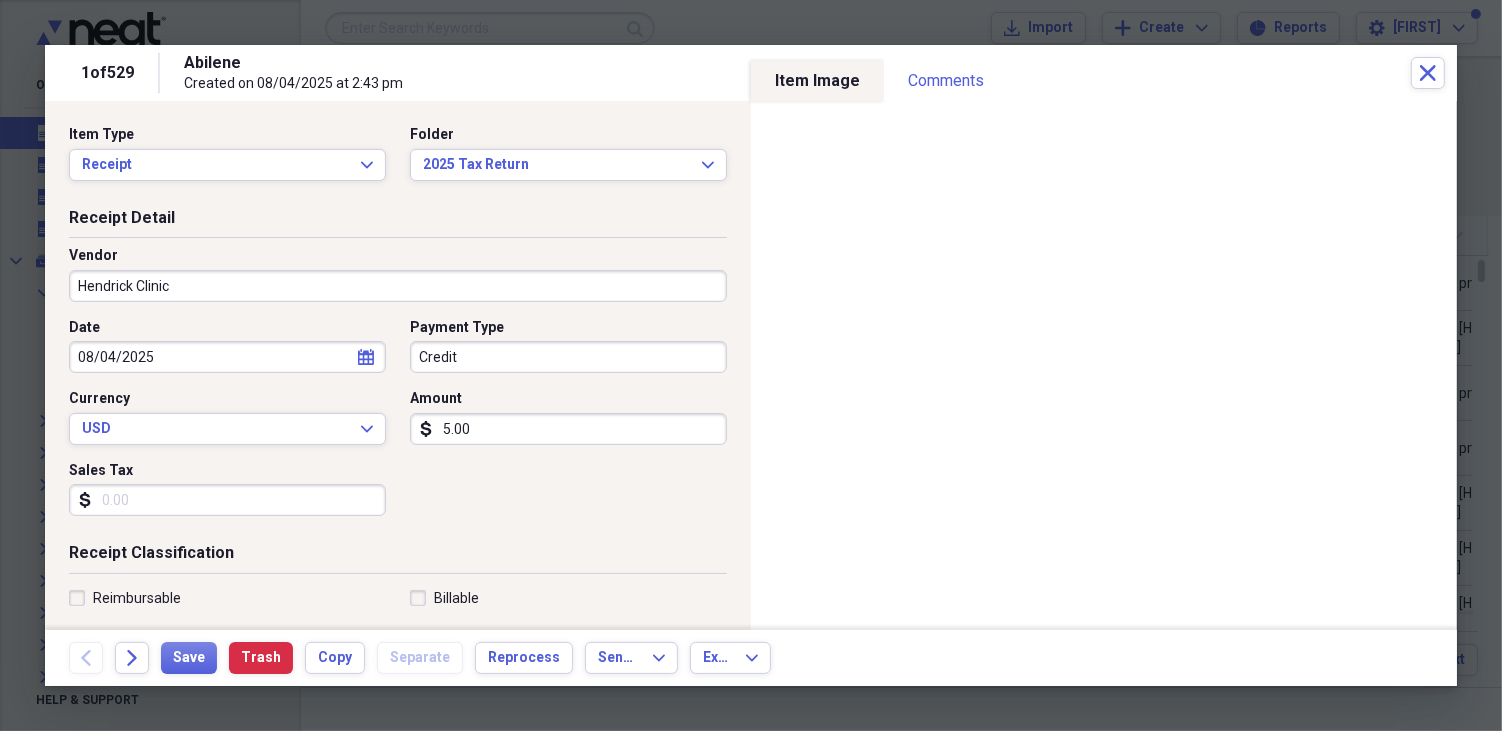 type on "Hendrick Clinic" 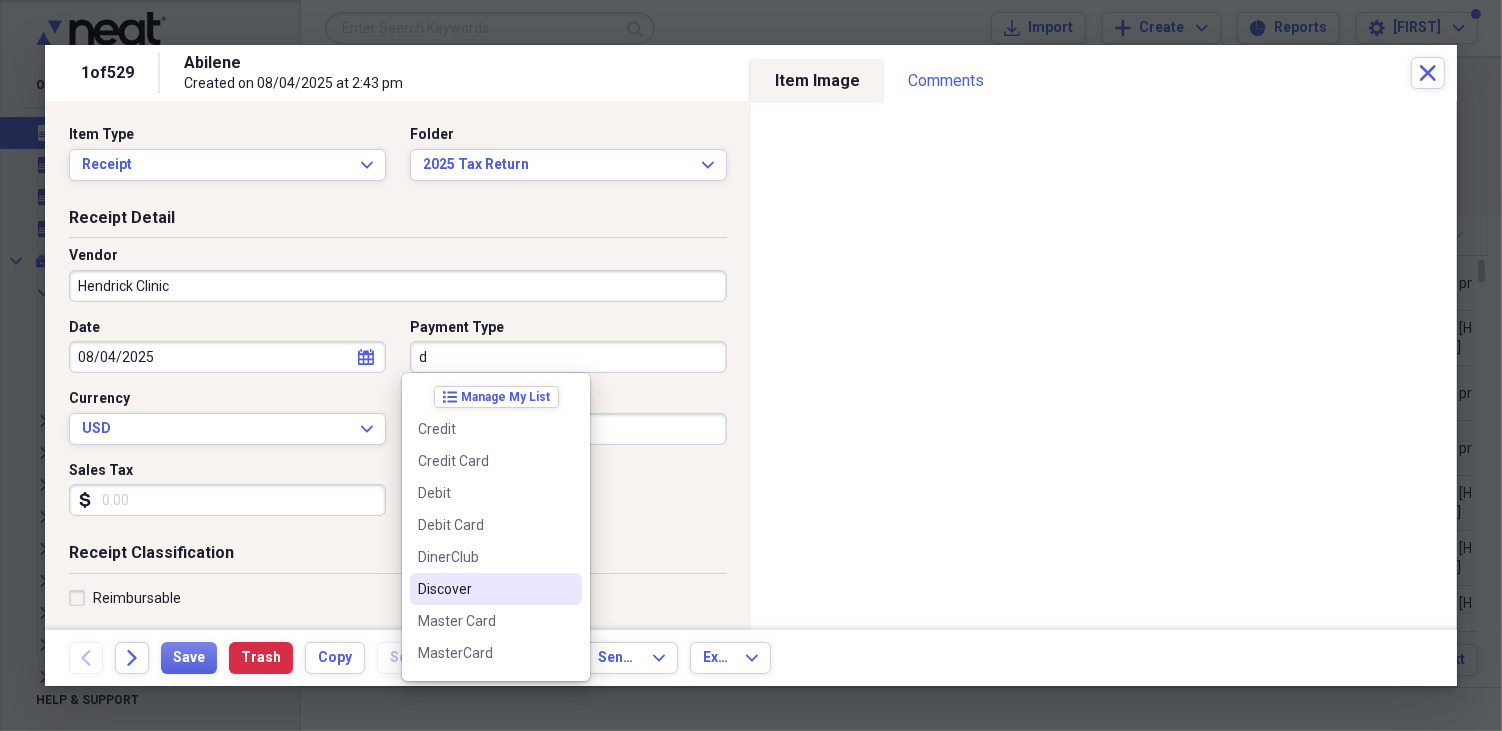 click on "Discover" at bounding box center [484, 589] 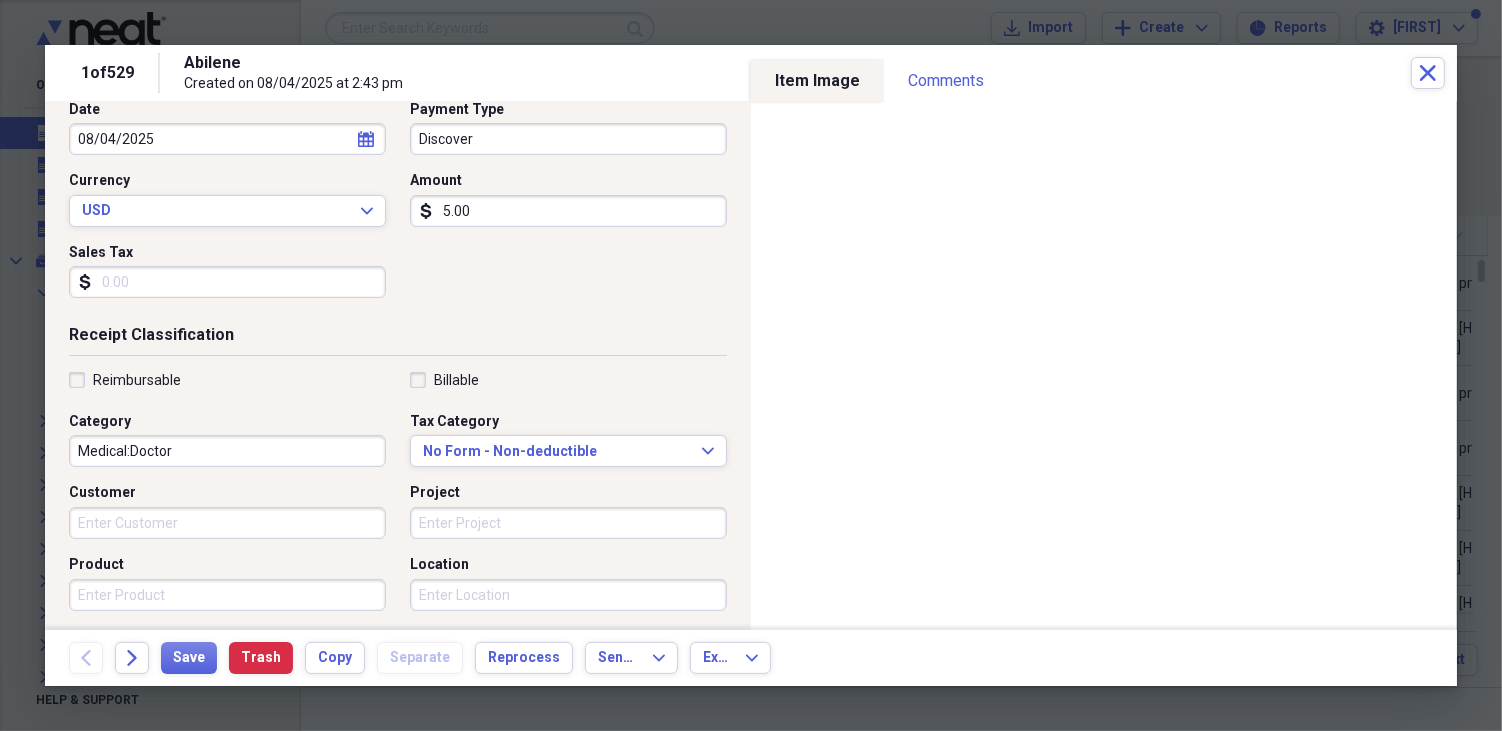 scroll, scrollTop: 222, scrollLeft: 0, axis: vertical 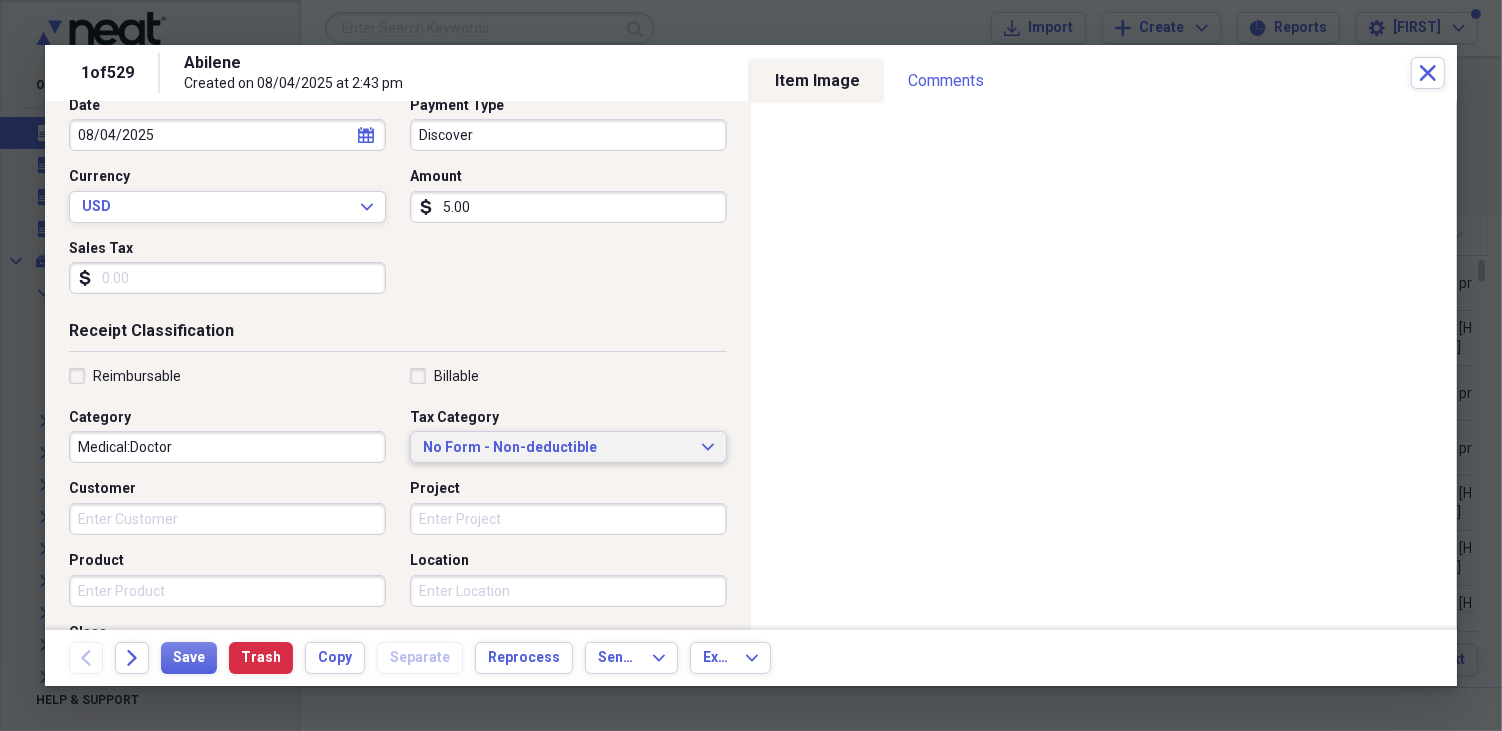 click on "No Form - Non-deductible" at bounding box center [556, 448] 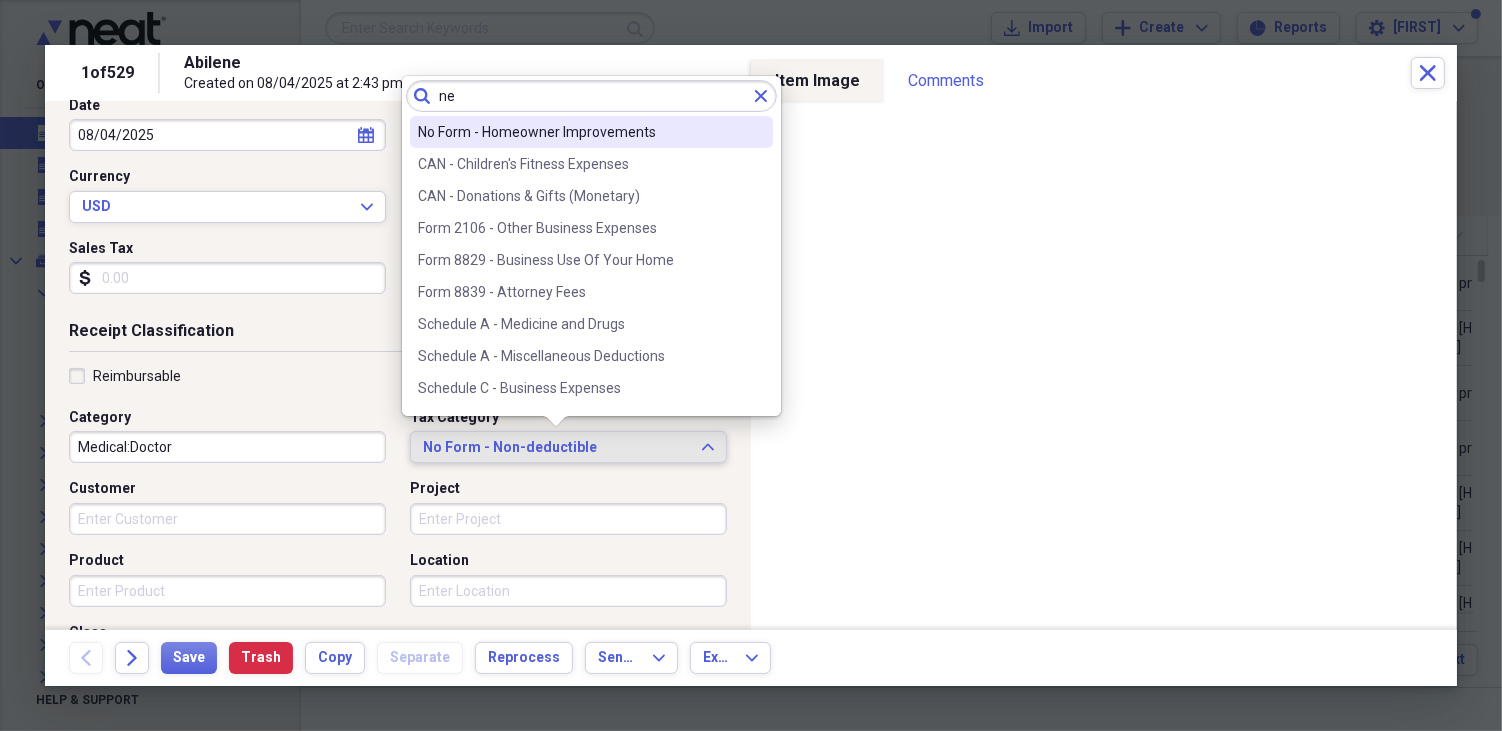 type on "n" 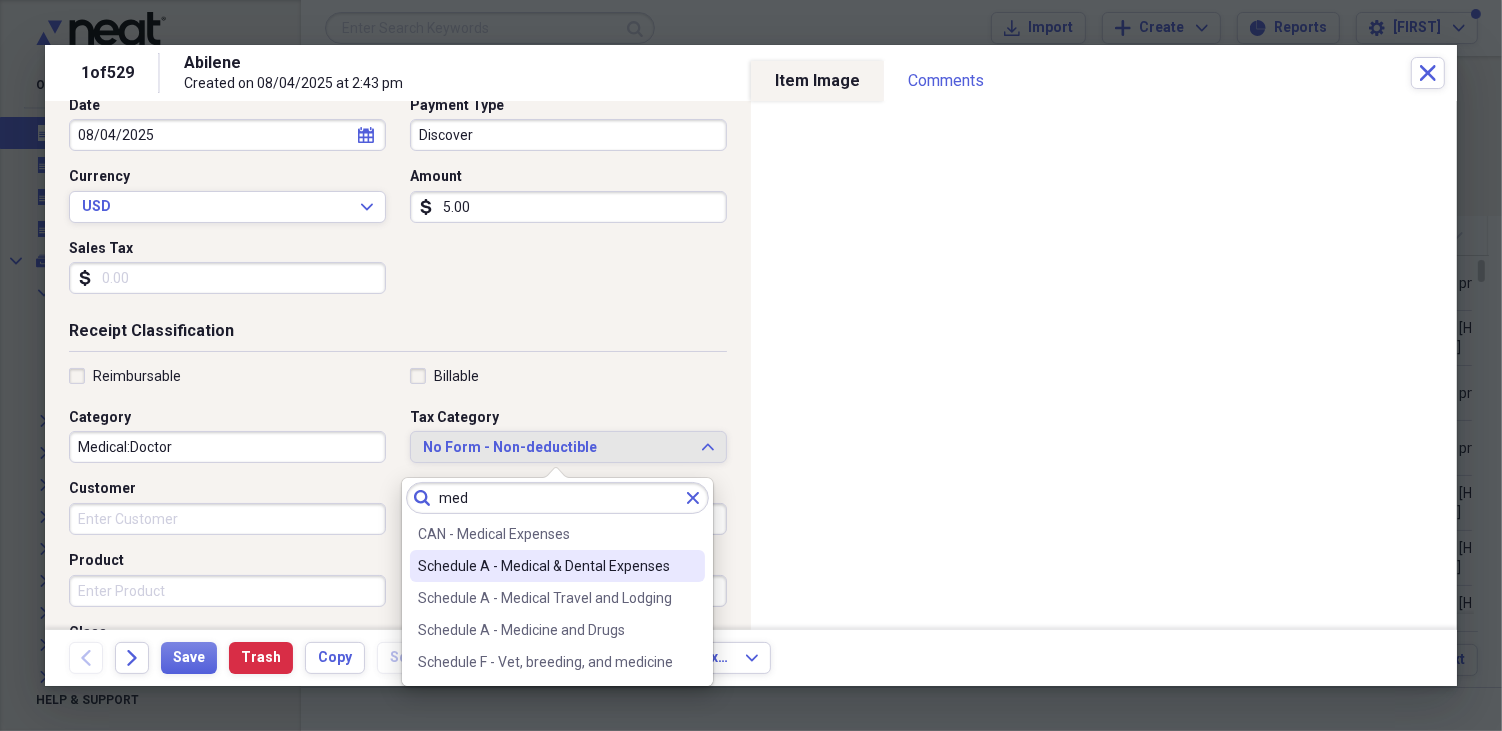 type on "med" 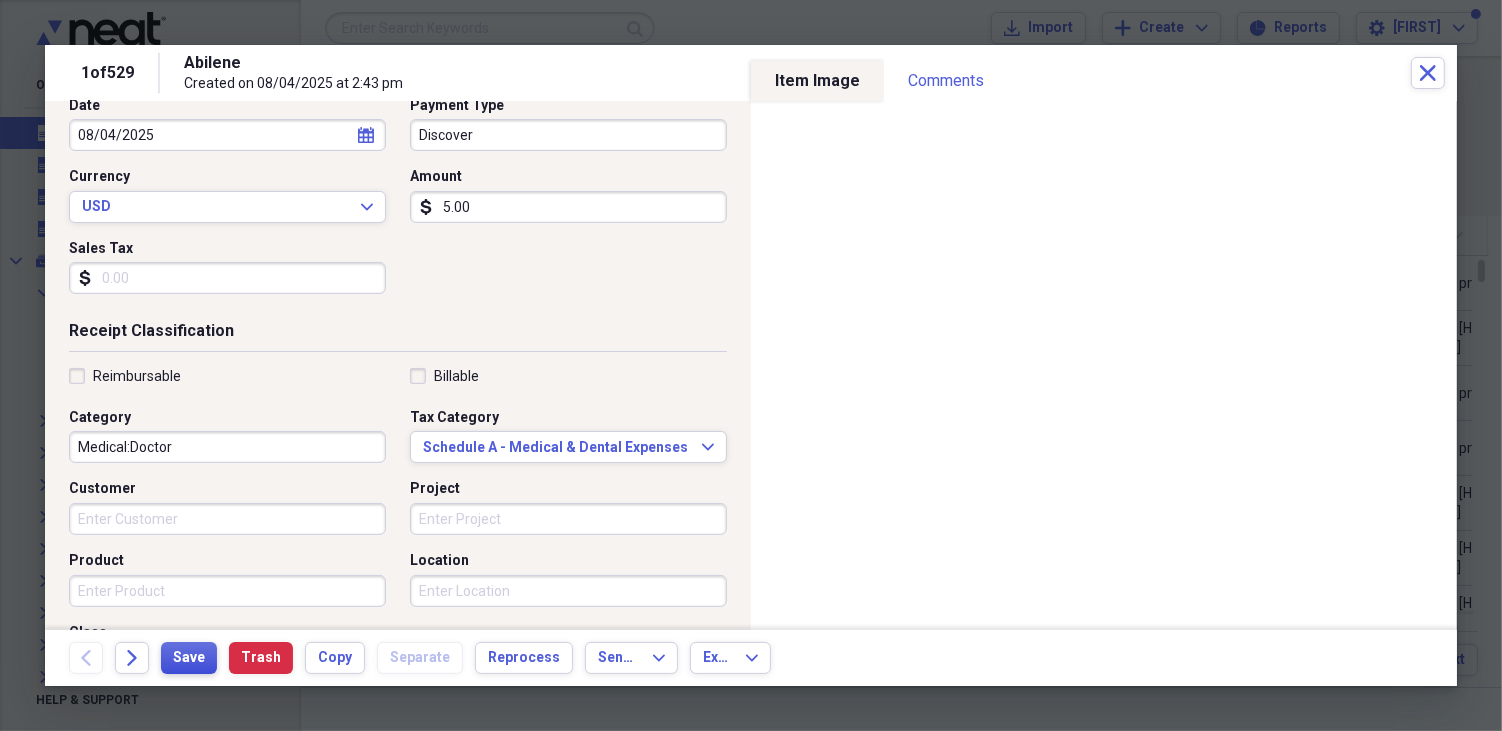 click on "Save" at bounding box center [189, 658] 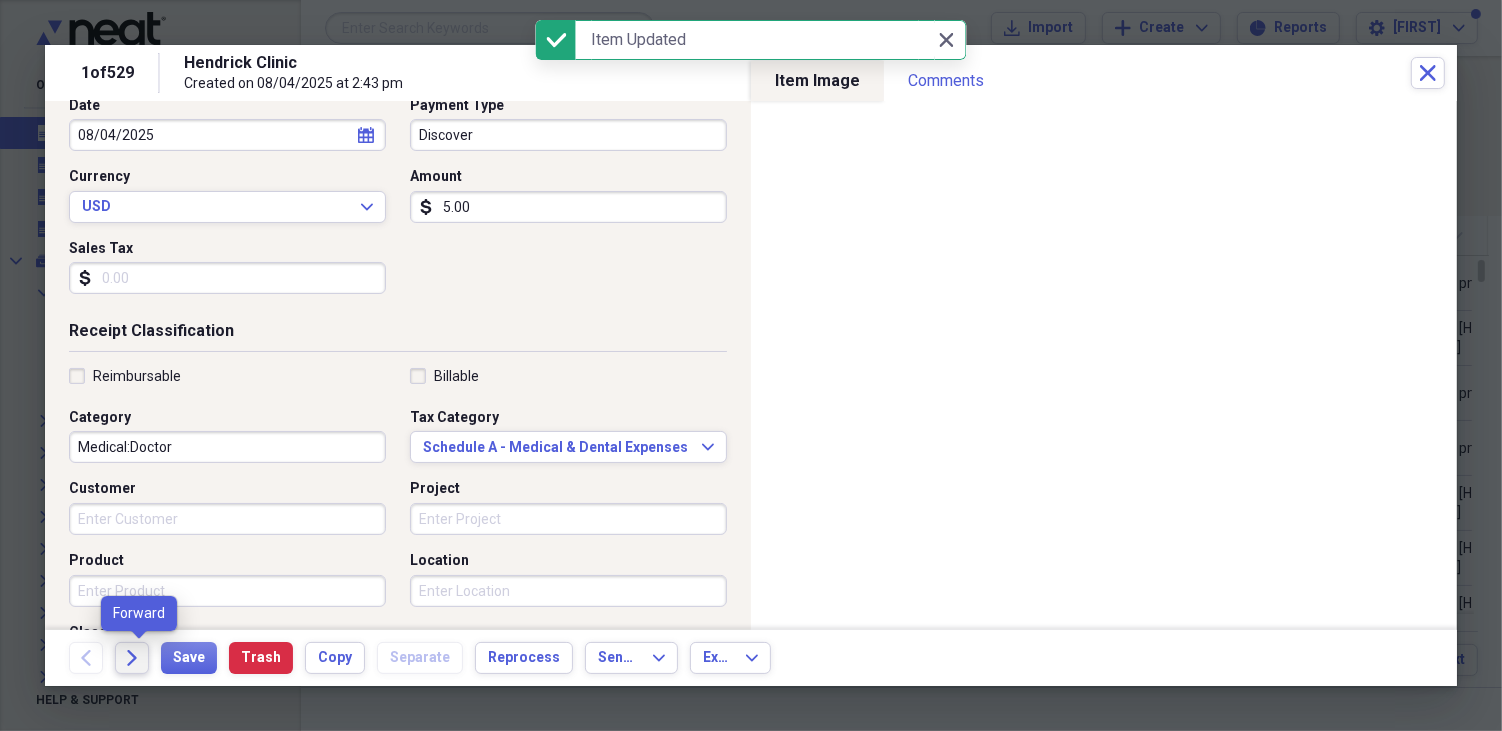 click on "Forward" 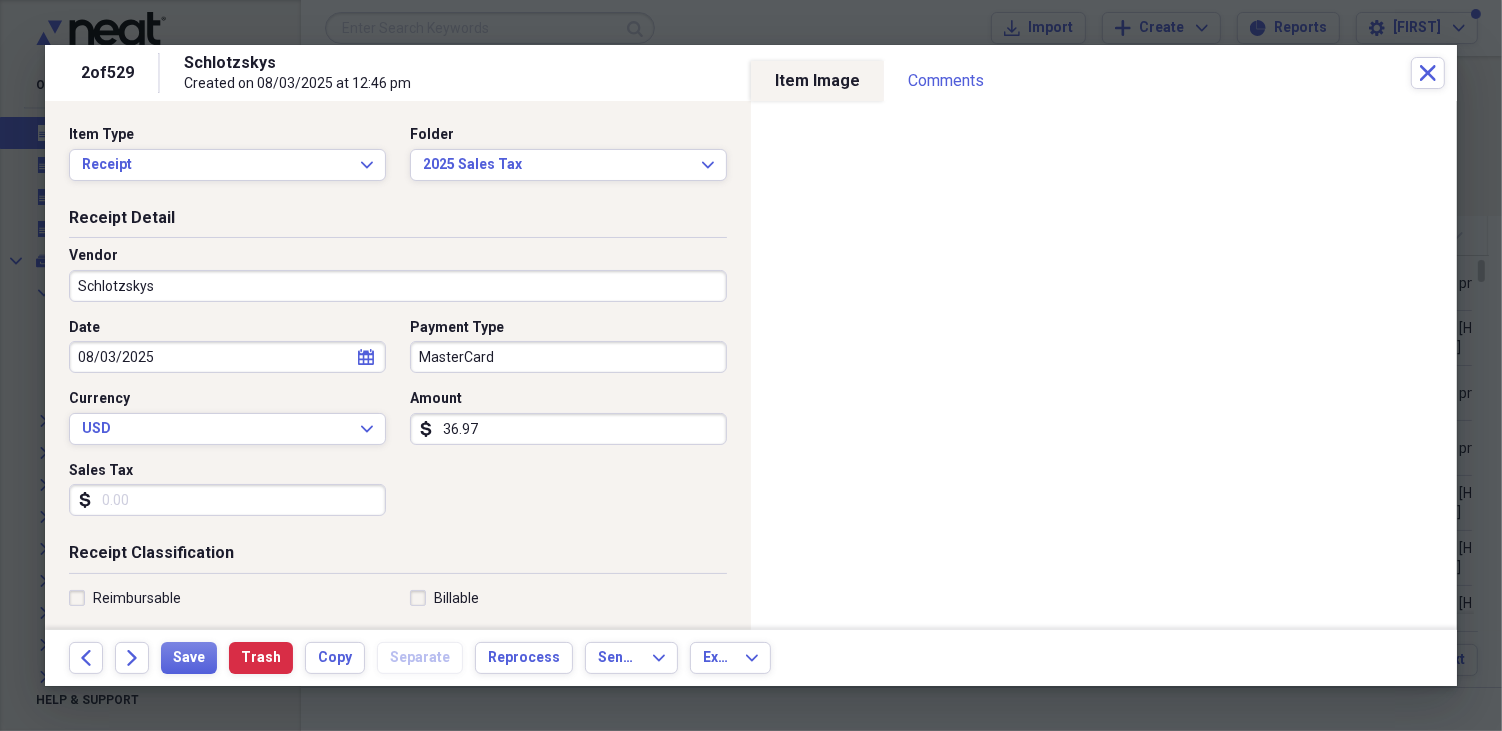 click on "Sales Tax" at bounding box center [227, 500] 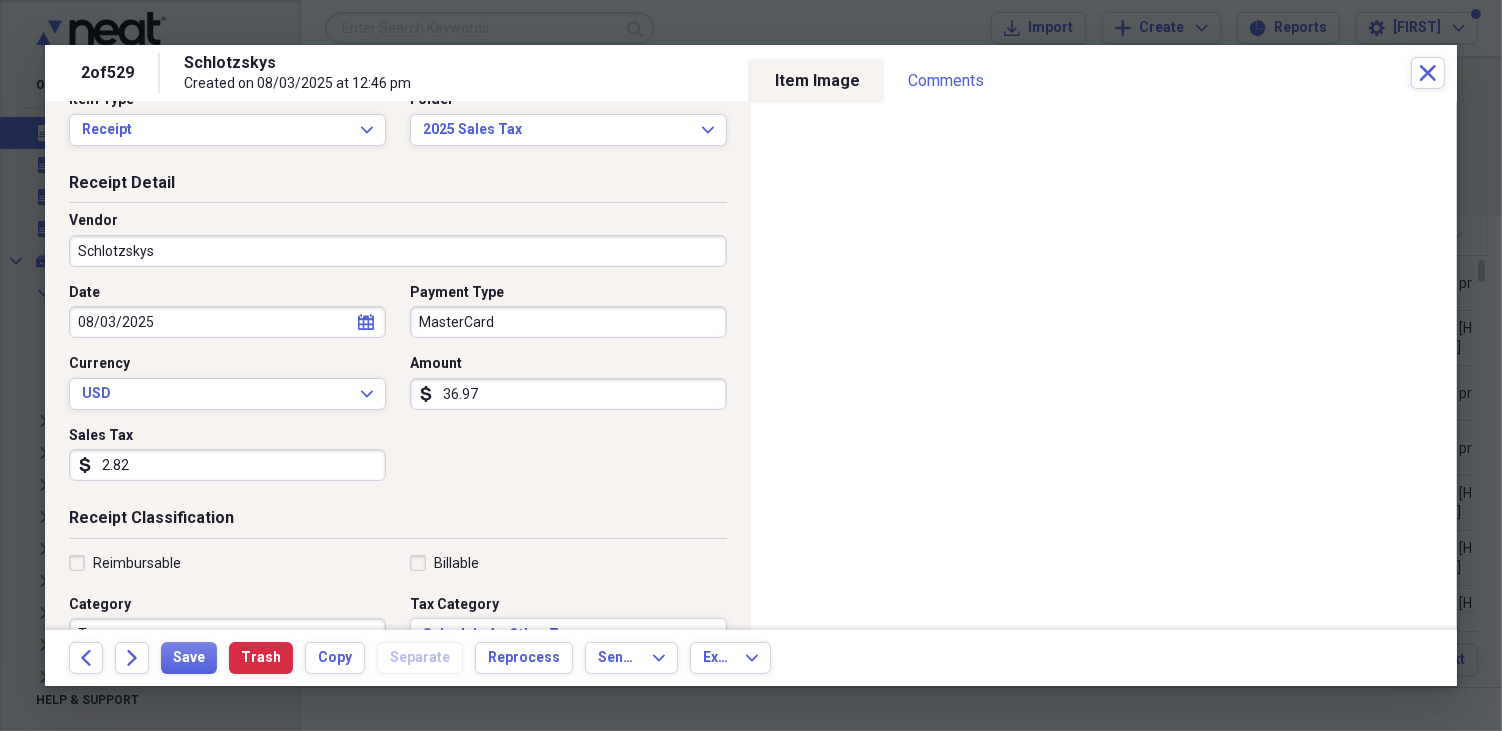scroll, scrollTop: 0, scrollLeft: 0, axis: both 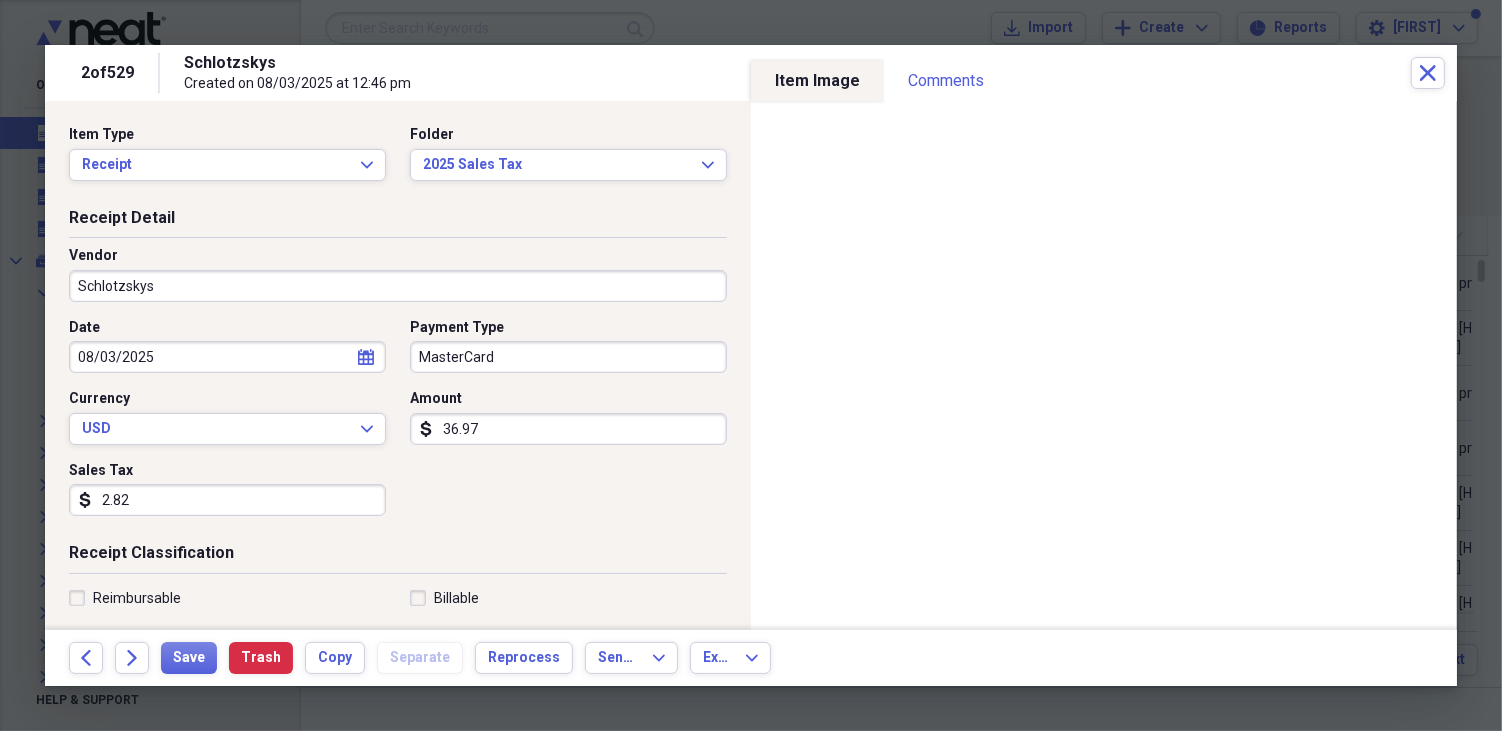 type on "2.82" 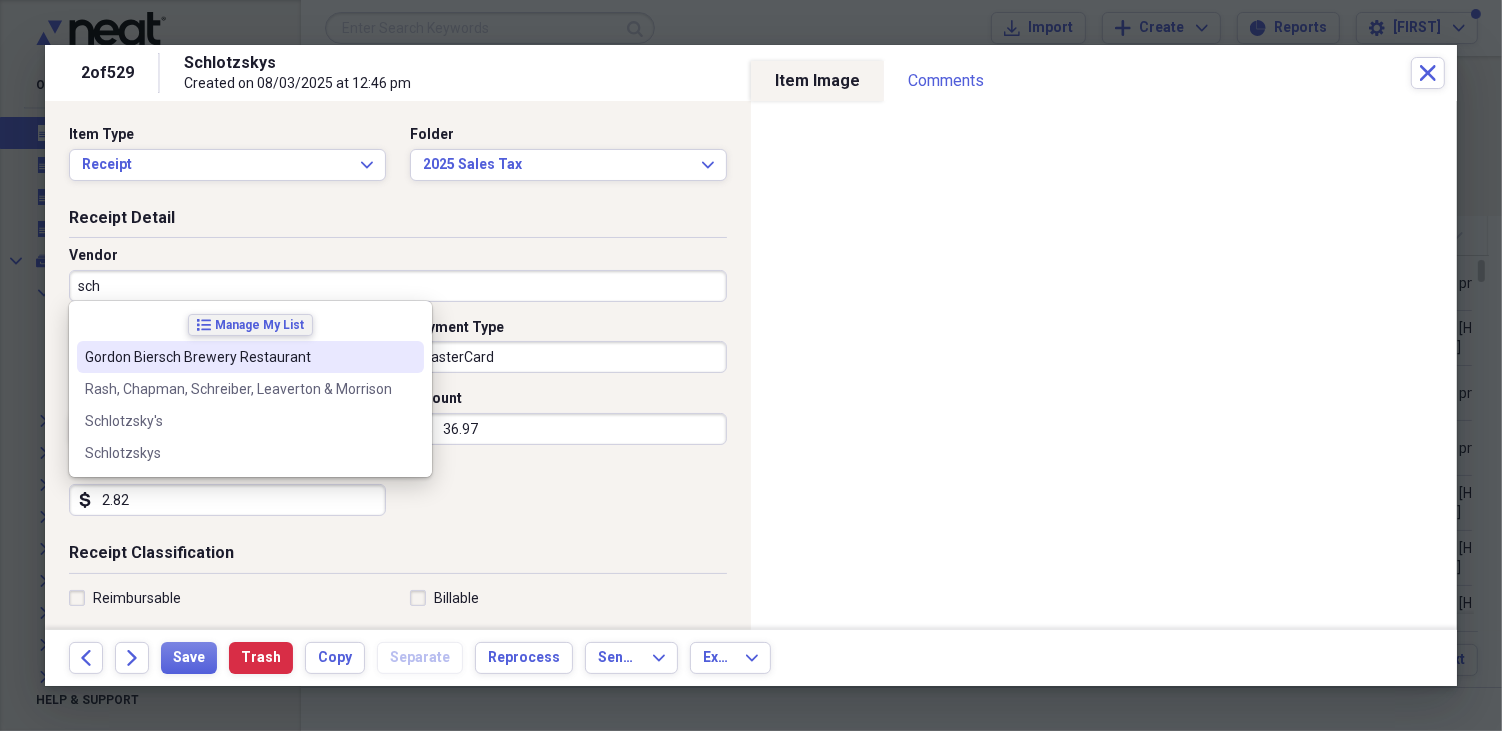 click on "Manage My List" at bounding box center (259, 325) 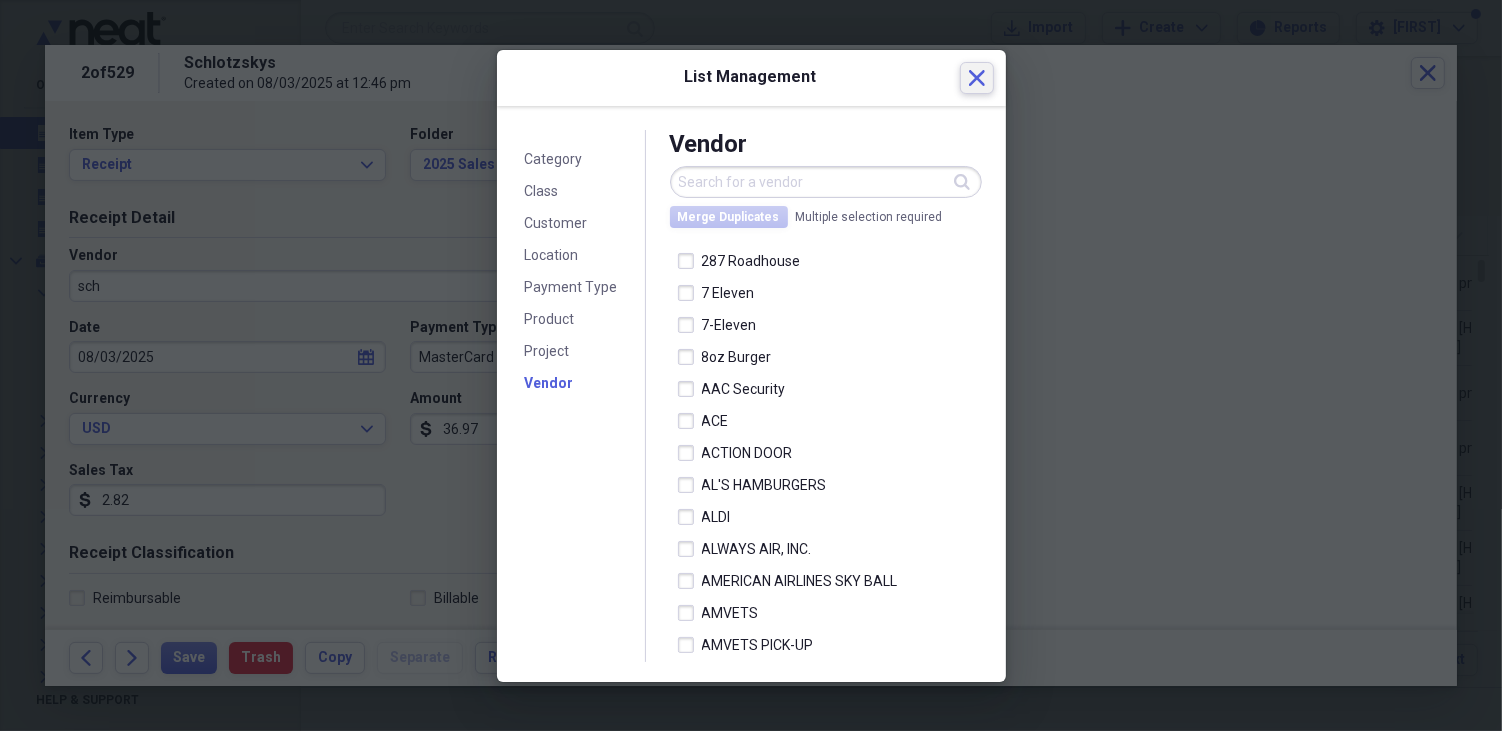 click on "Close" 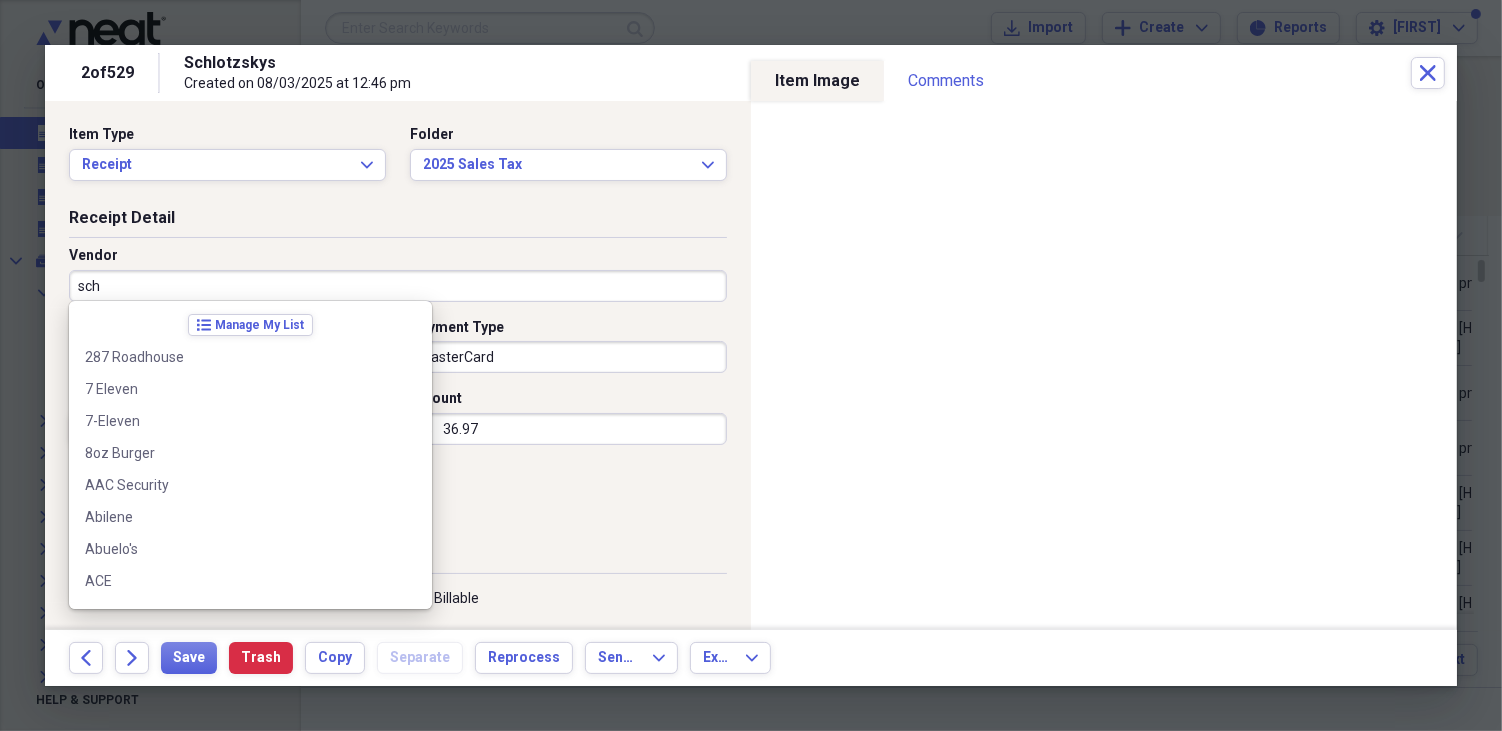 click on "sch" at bounding box center (398, 286) 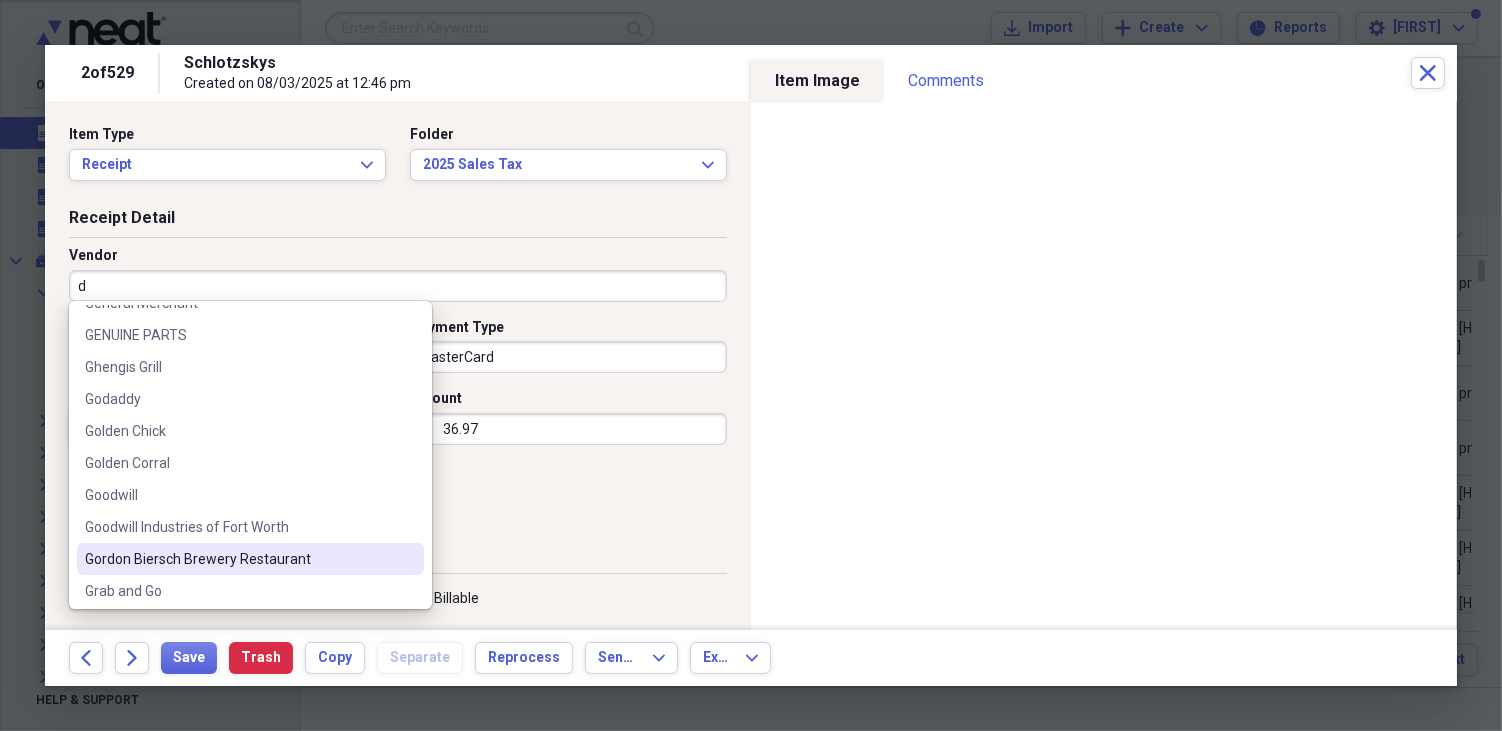 scroll, scrollTop: 0, scrollLeft: 0, axis: both 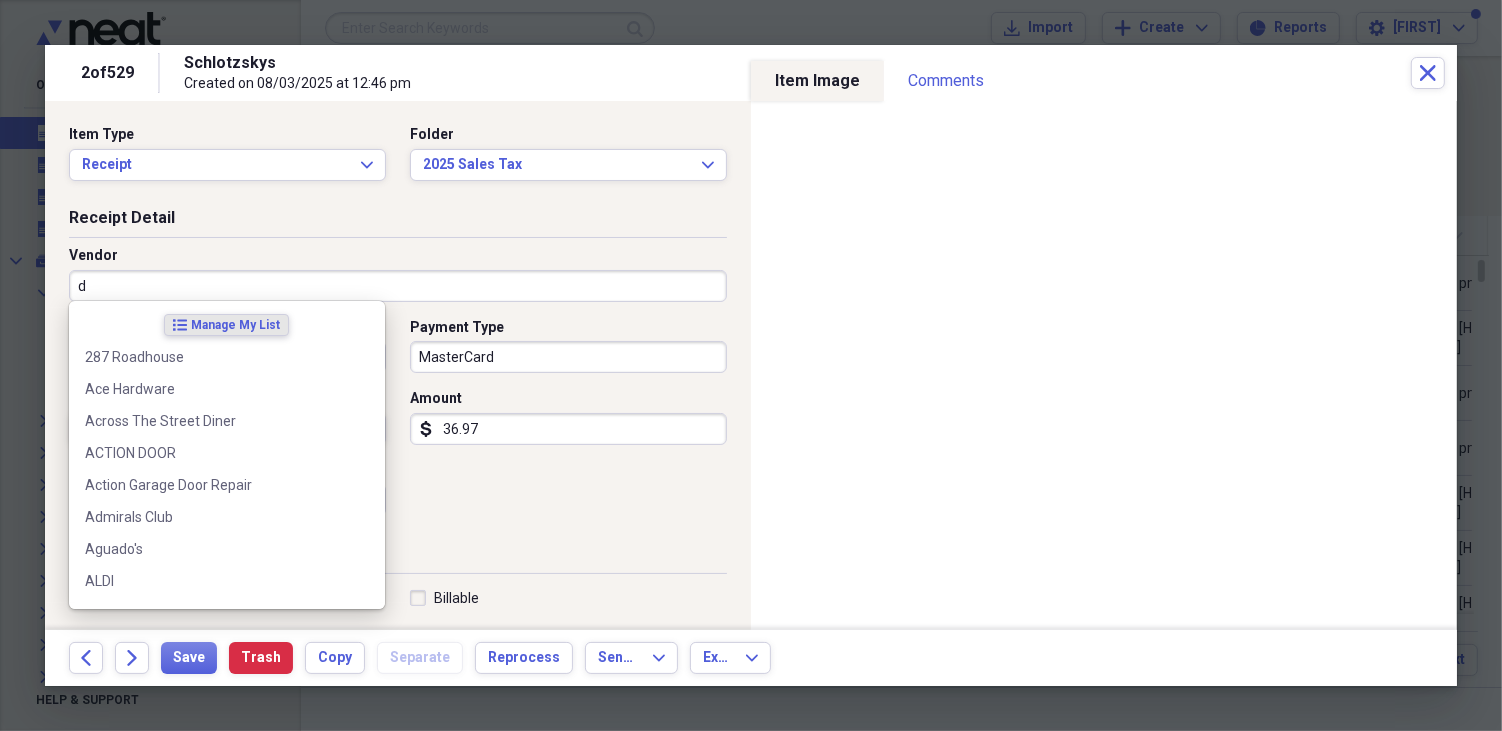 type on "d" 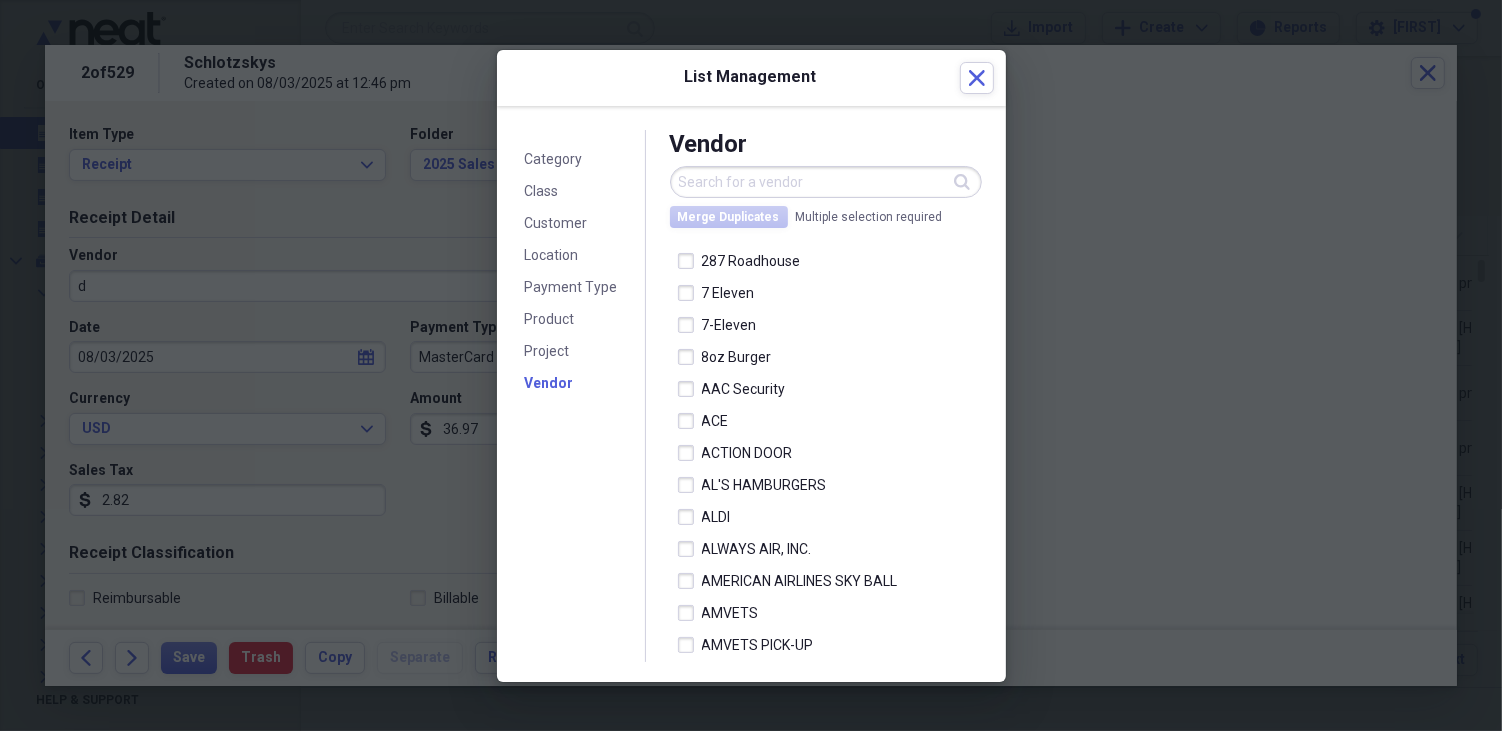 click at bounding box center (826, 182) 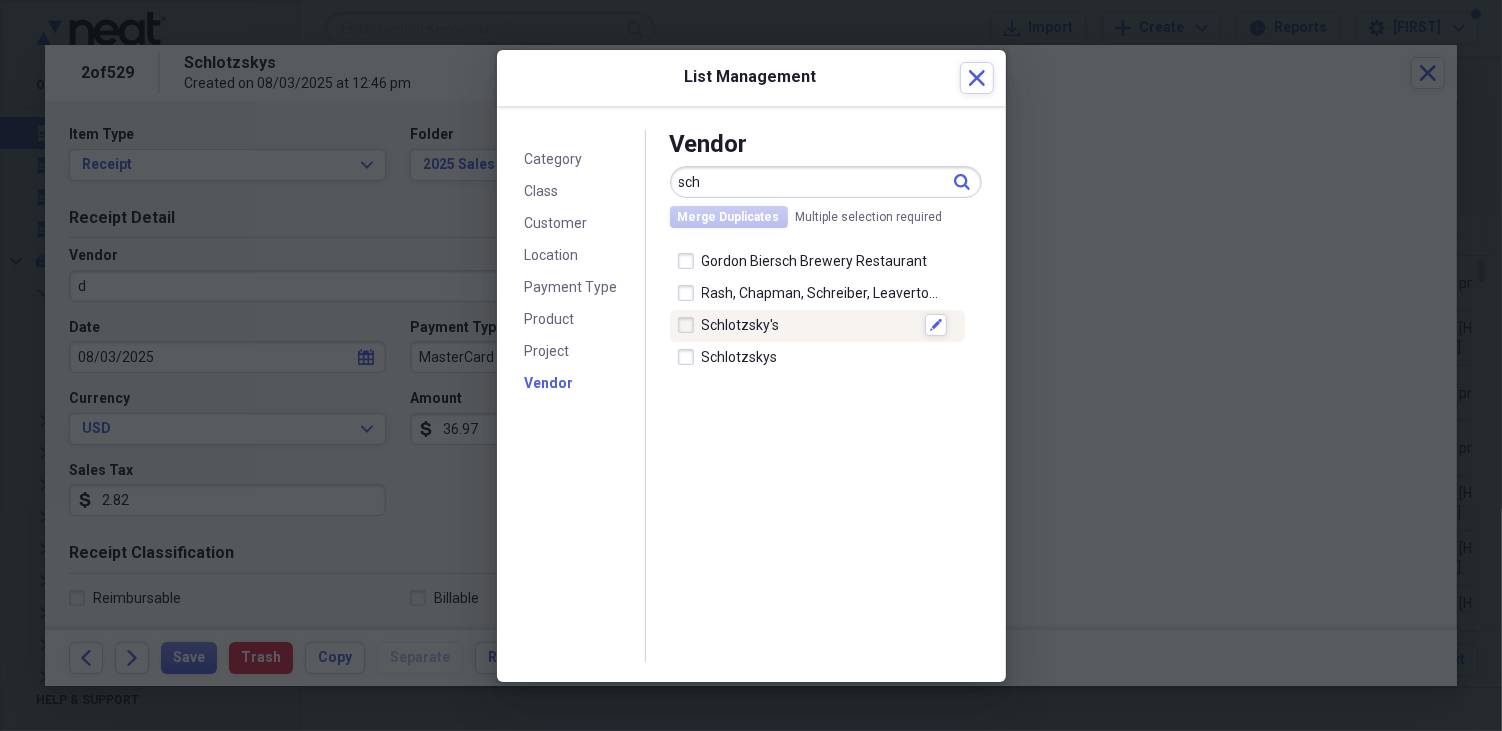 type on "sch" 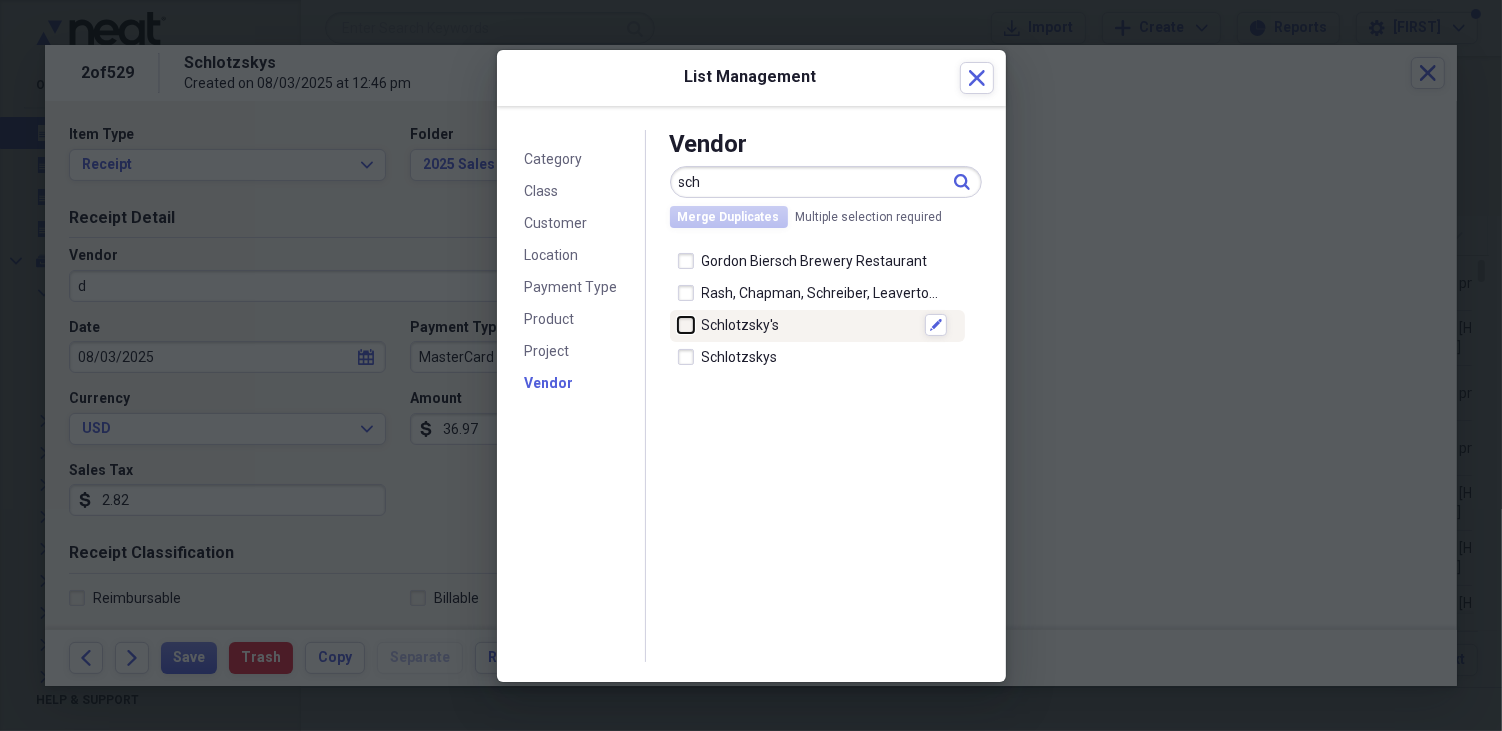 click at bounding box center (678, 325) 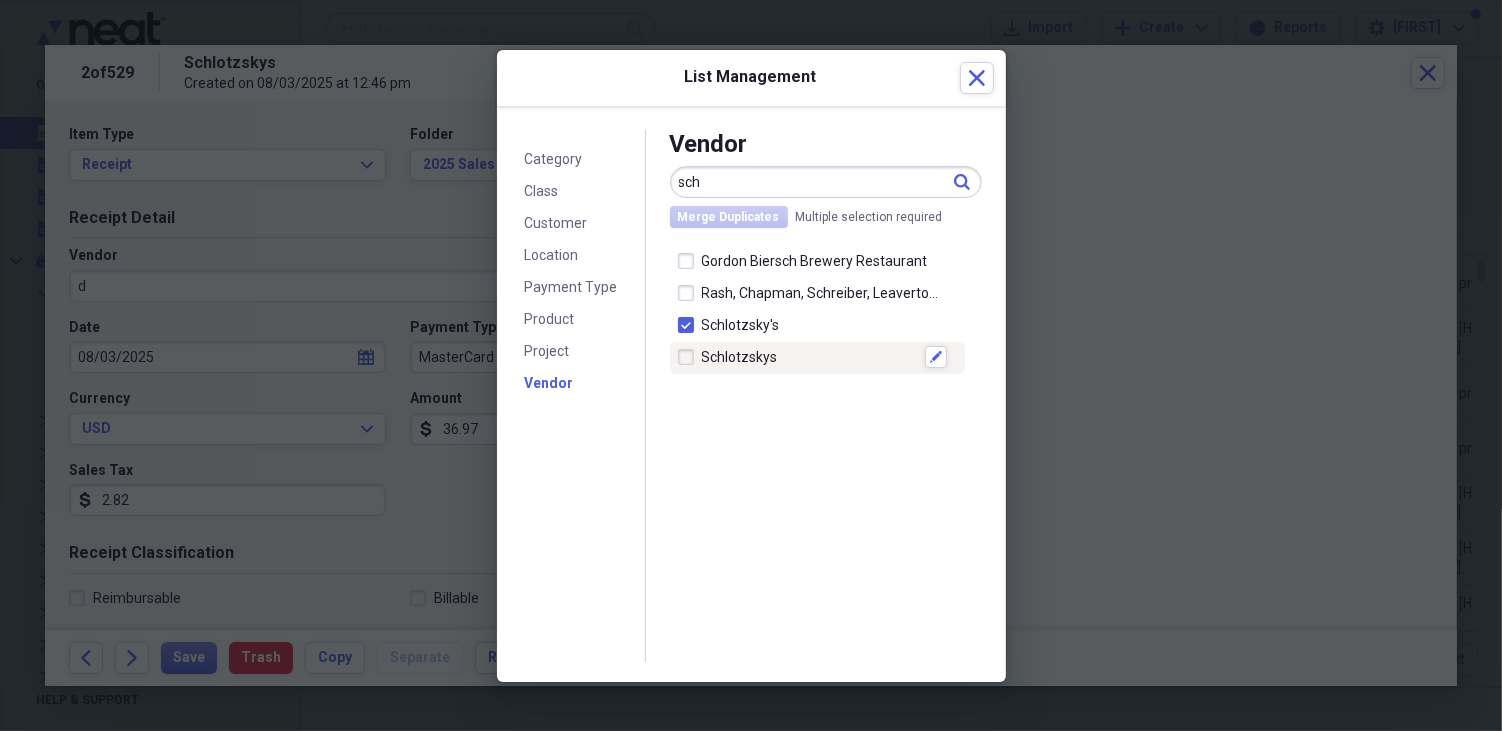 click at bounding box center [690, 357] 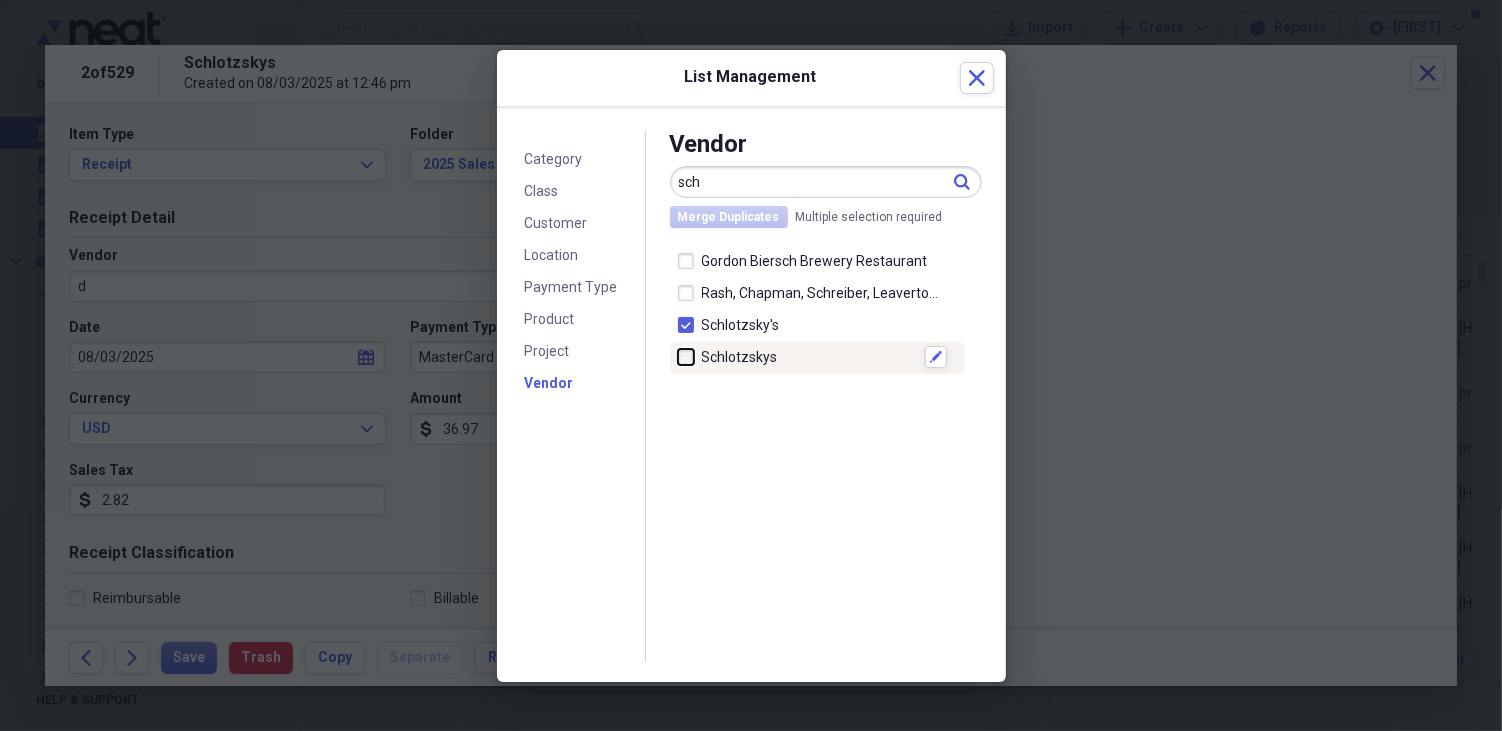 click at bounding box center (678, 357) 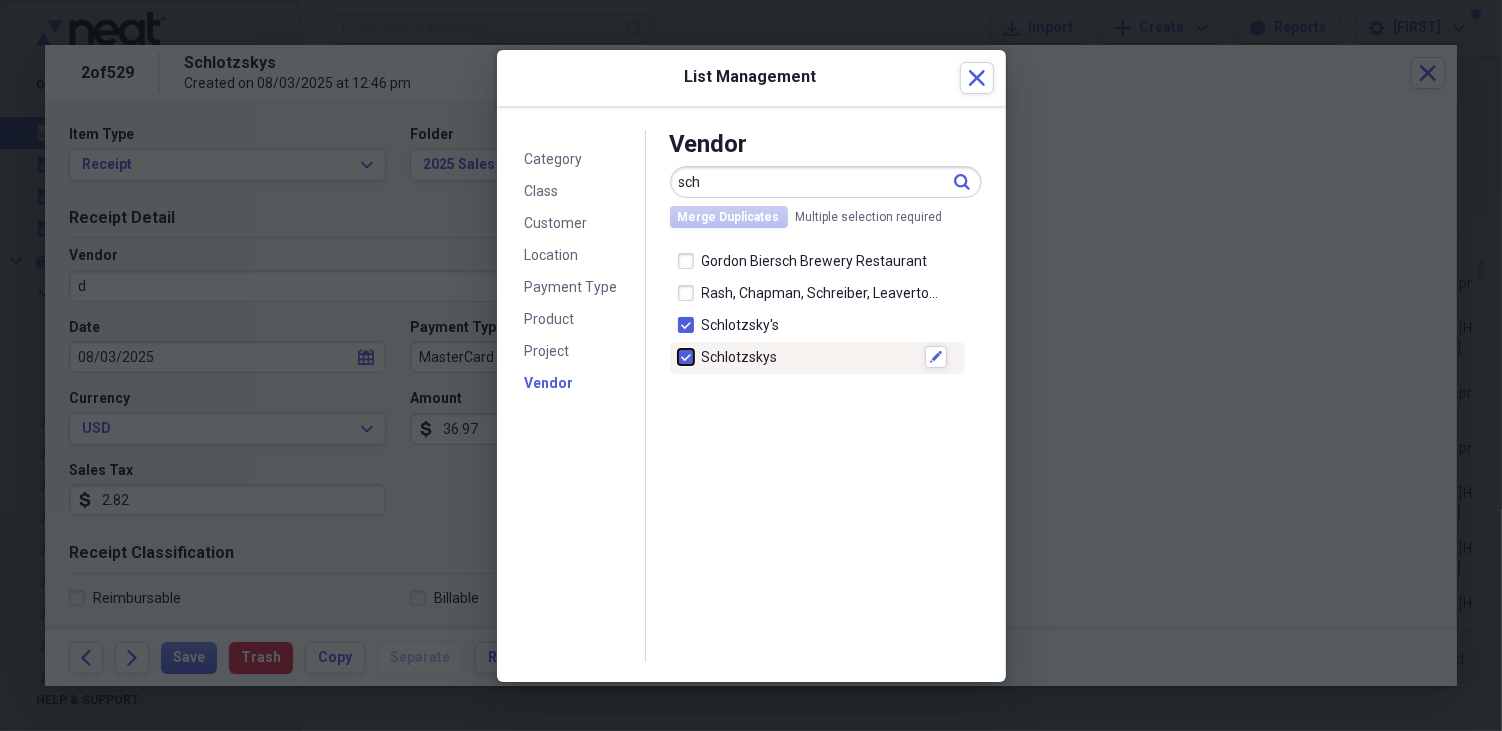 checkbox on "true" 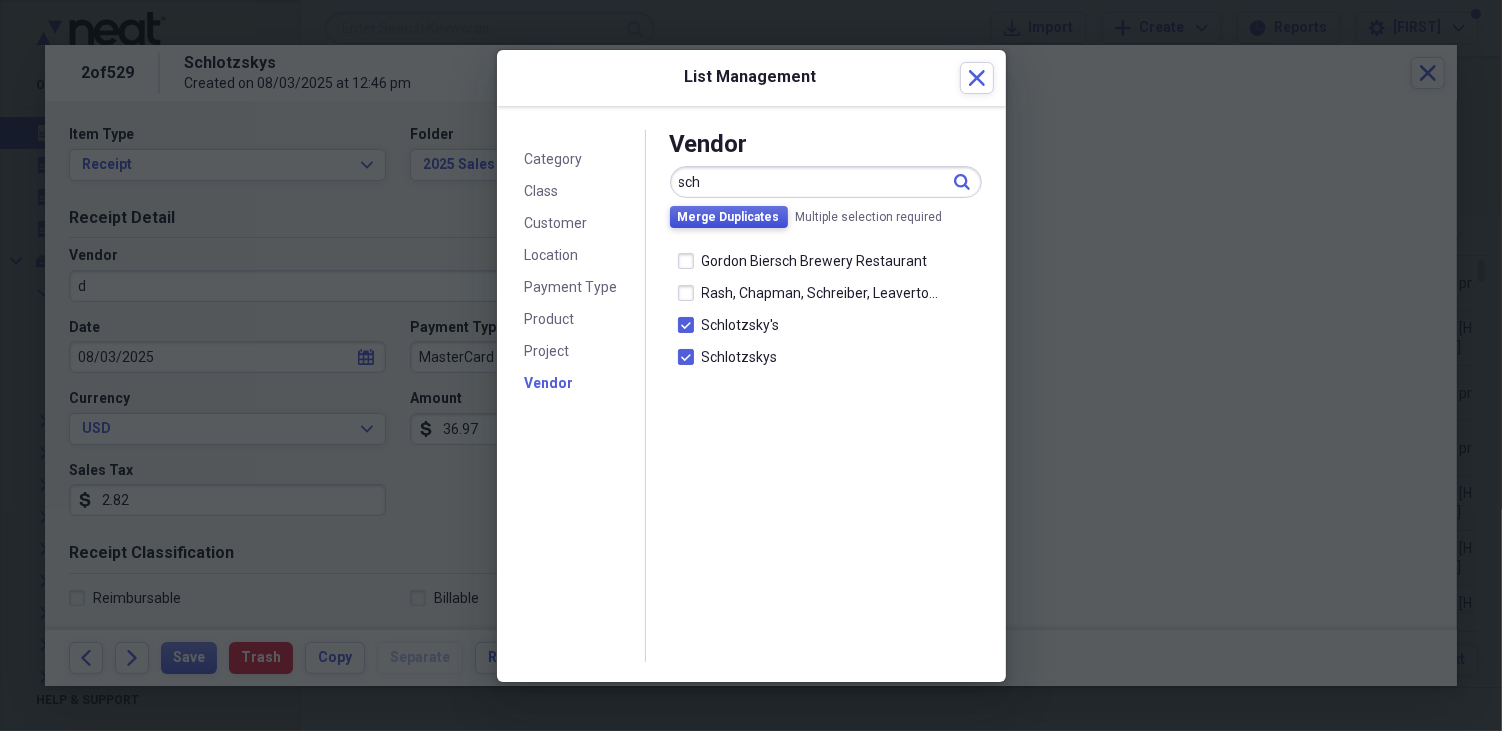 click on "Merge Duplicates" at bounding box center [729, 217] 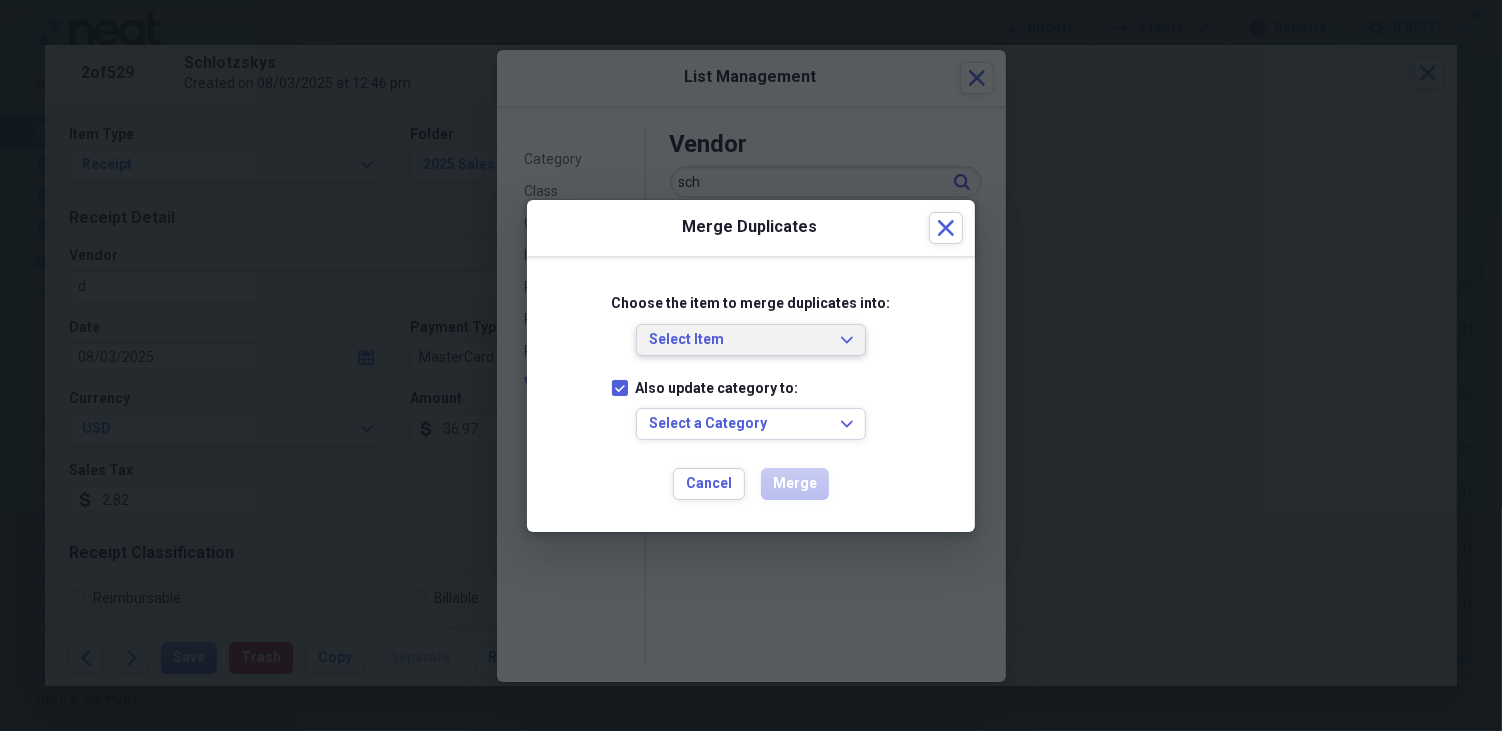 click on "Select Item" at bounding box center [739, 340] 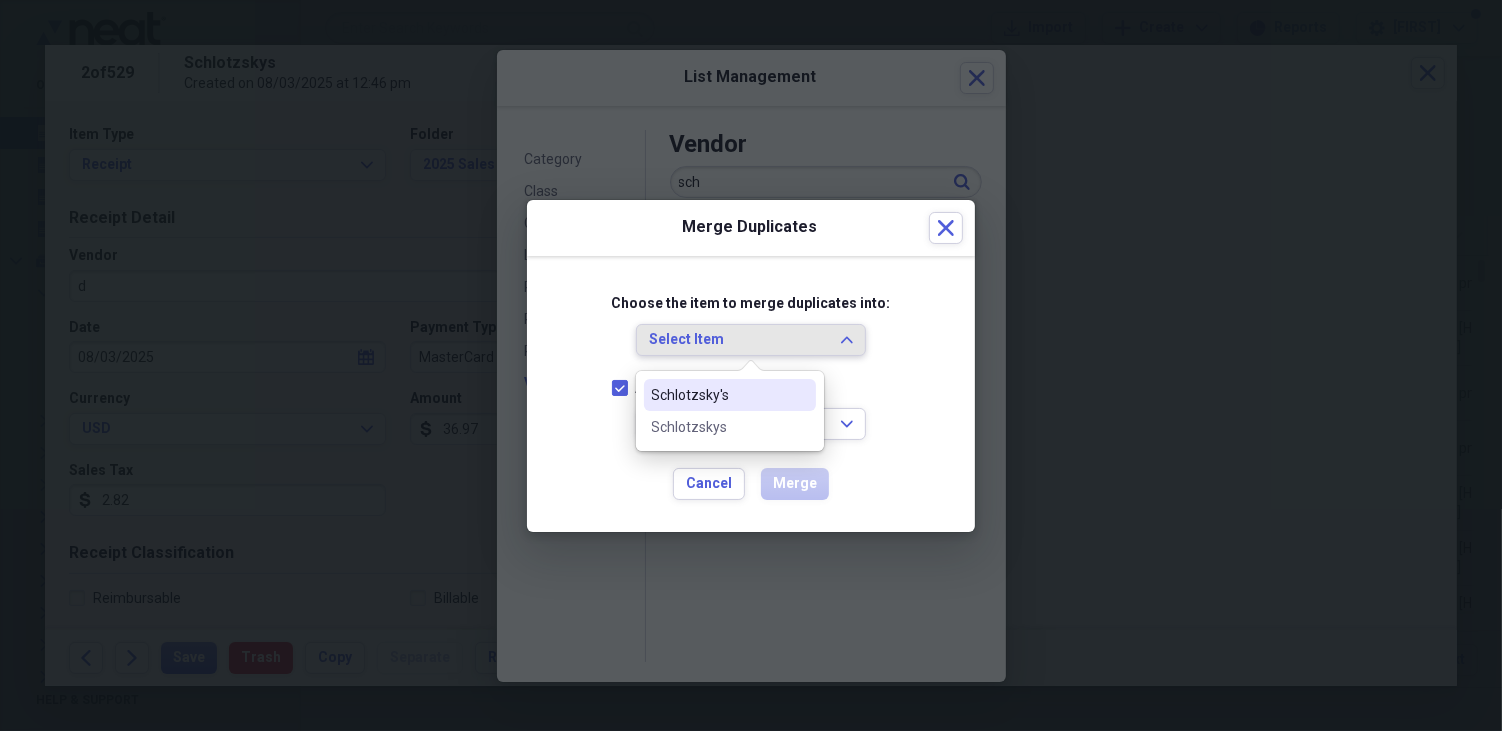 click on "Schlotzsky's" at bounding box center (718, 395) 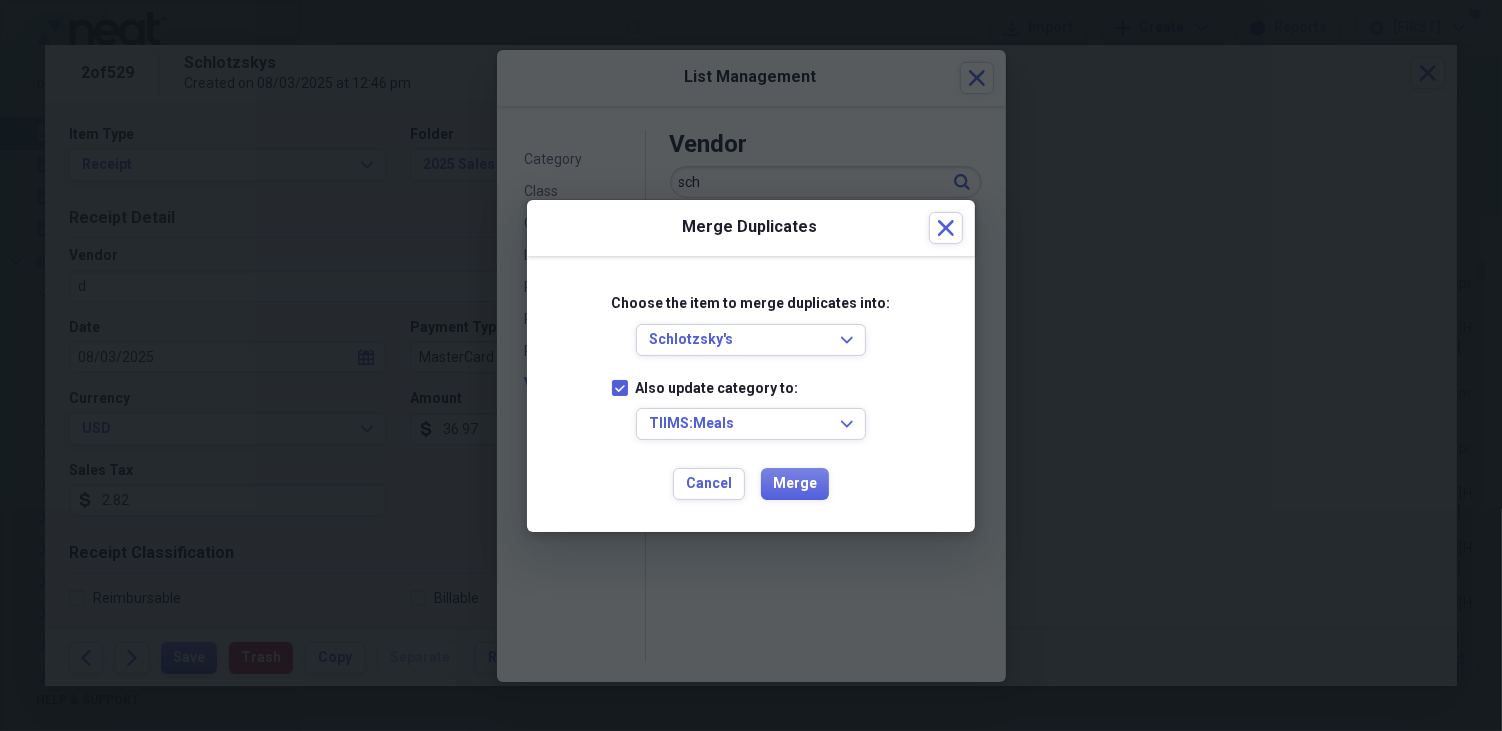 click on "Also update category to:" at bounding box center [705, 388] 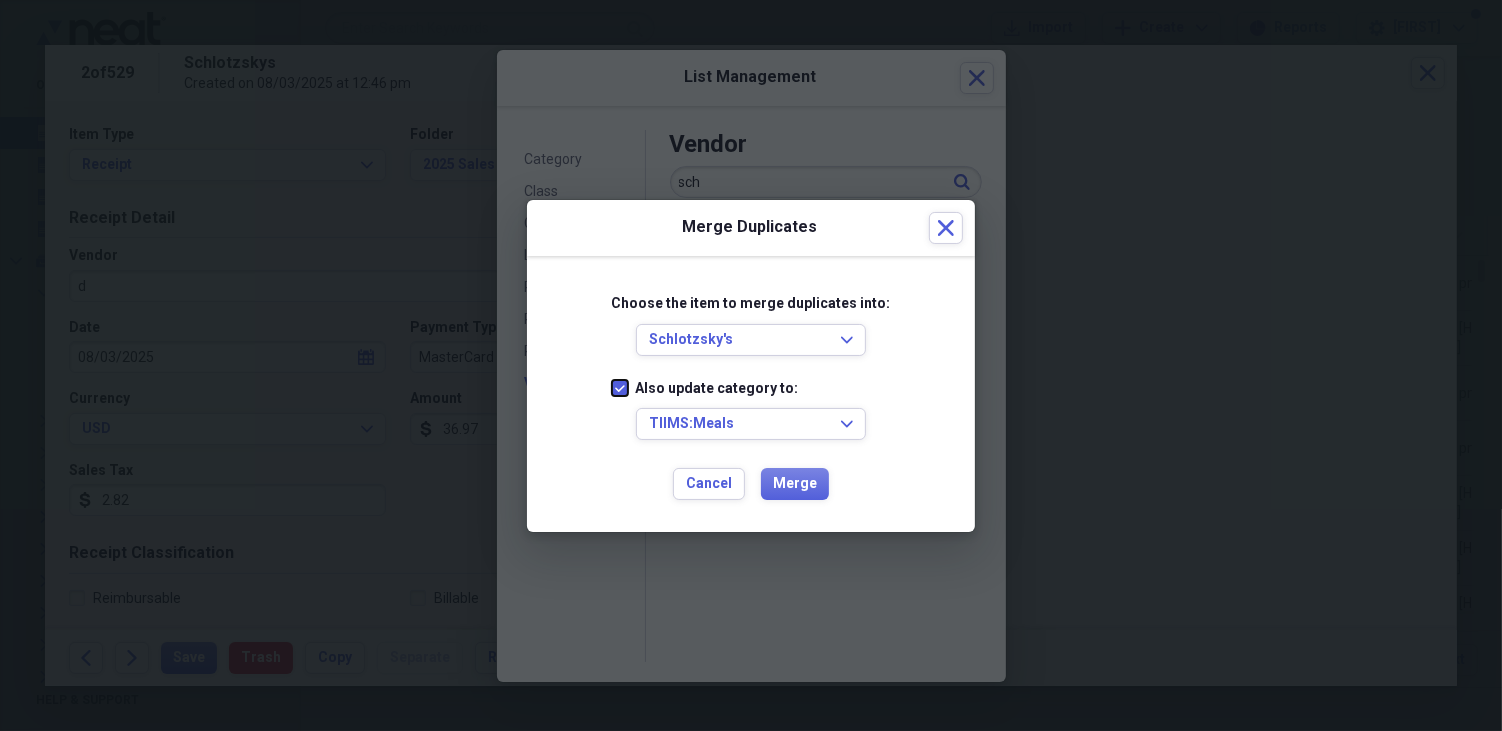 click on "Also update category to:" at bounding box center [612, 387] 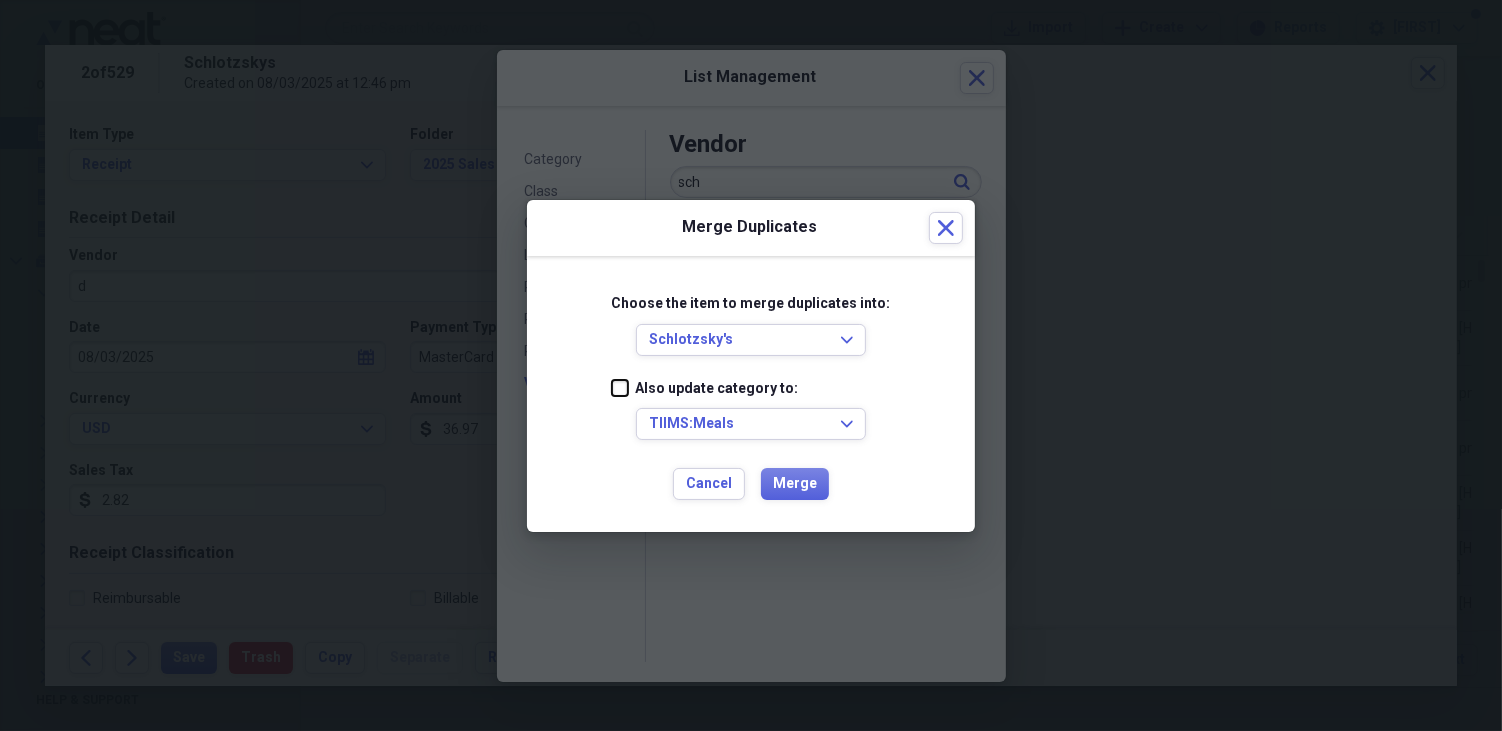 checkbox on "false" 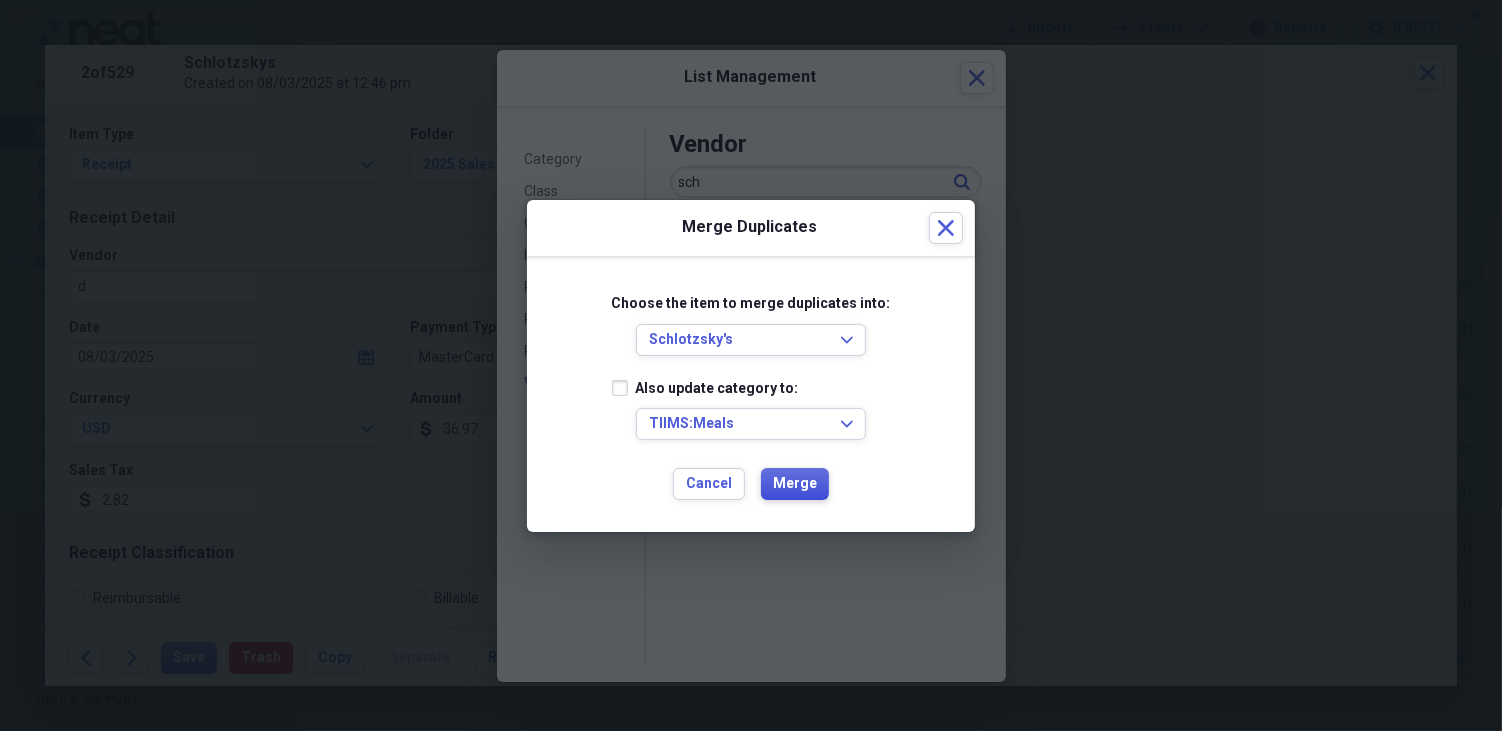 click on "Merge" at bounding box center [795, 484] 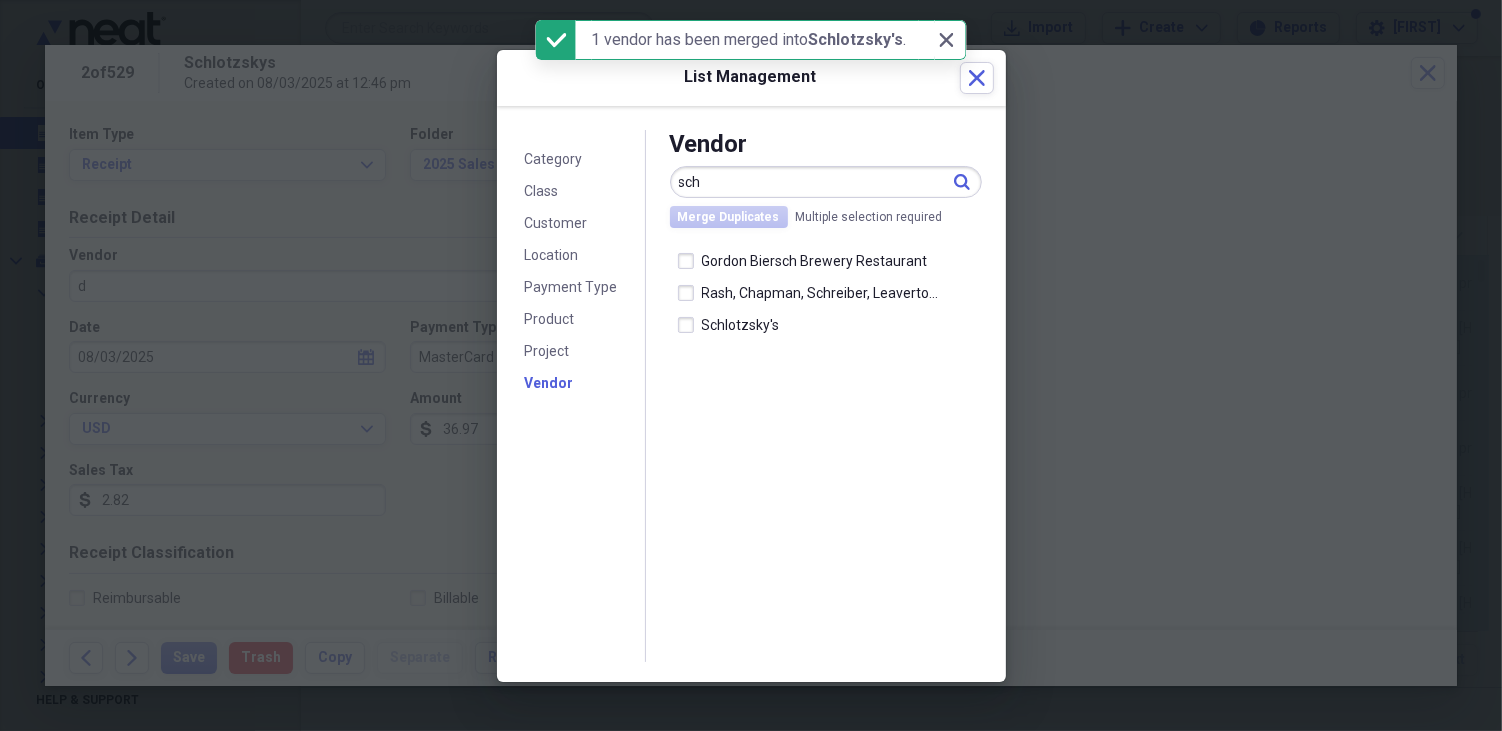 checkbox on "false" 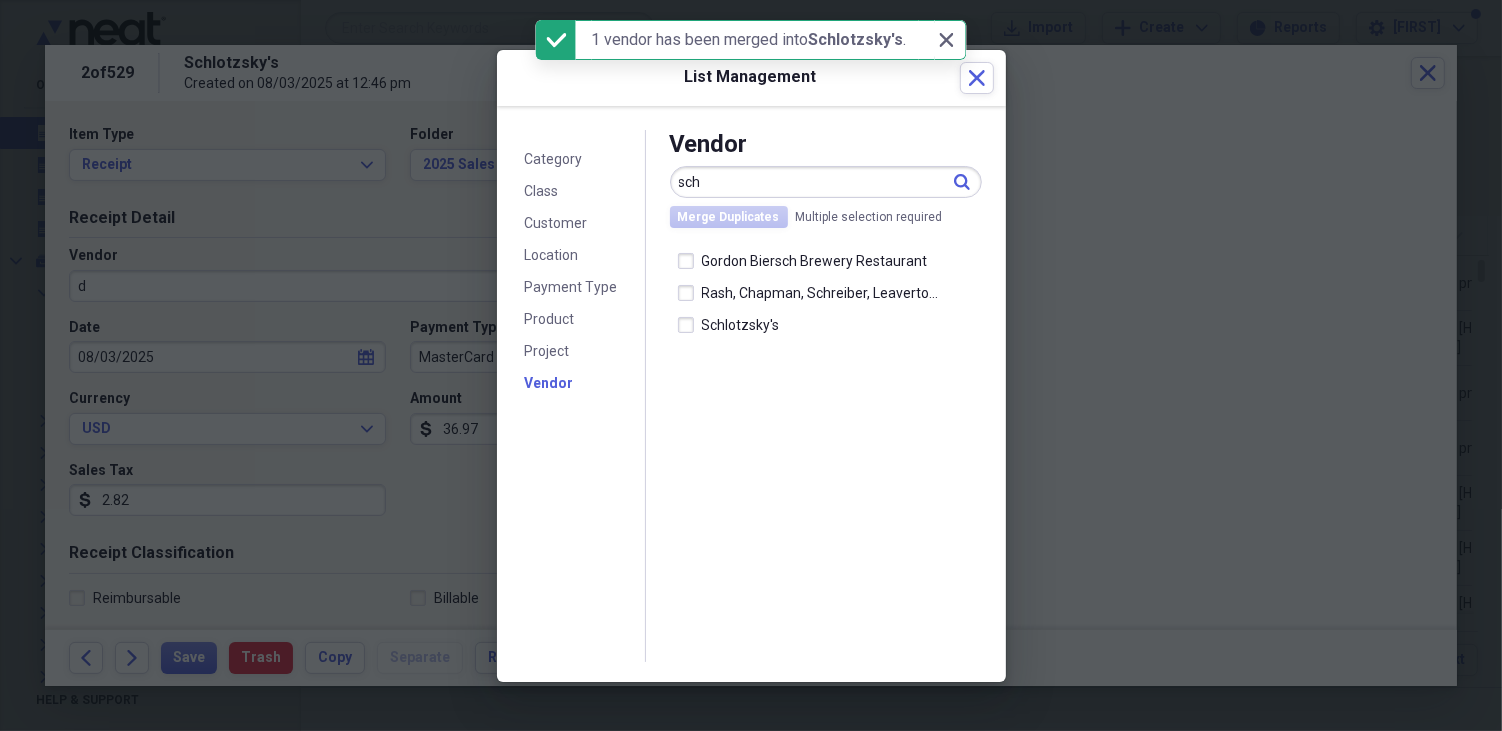 type on "Schlotzsky's" 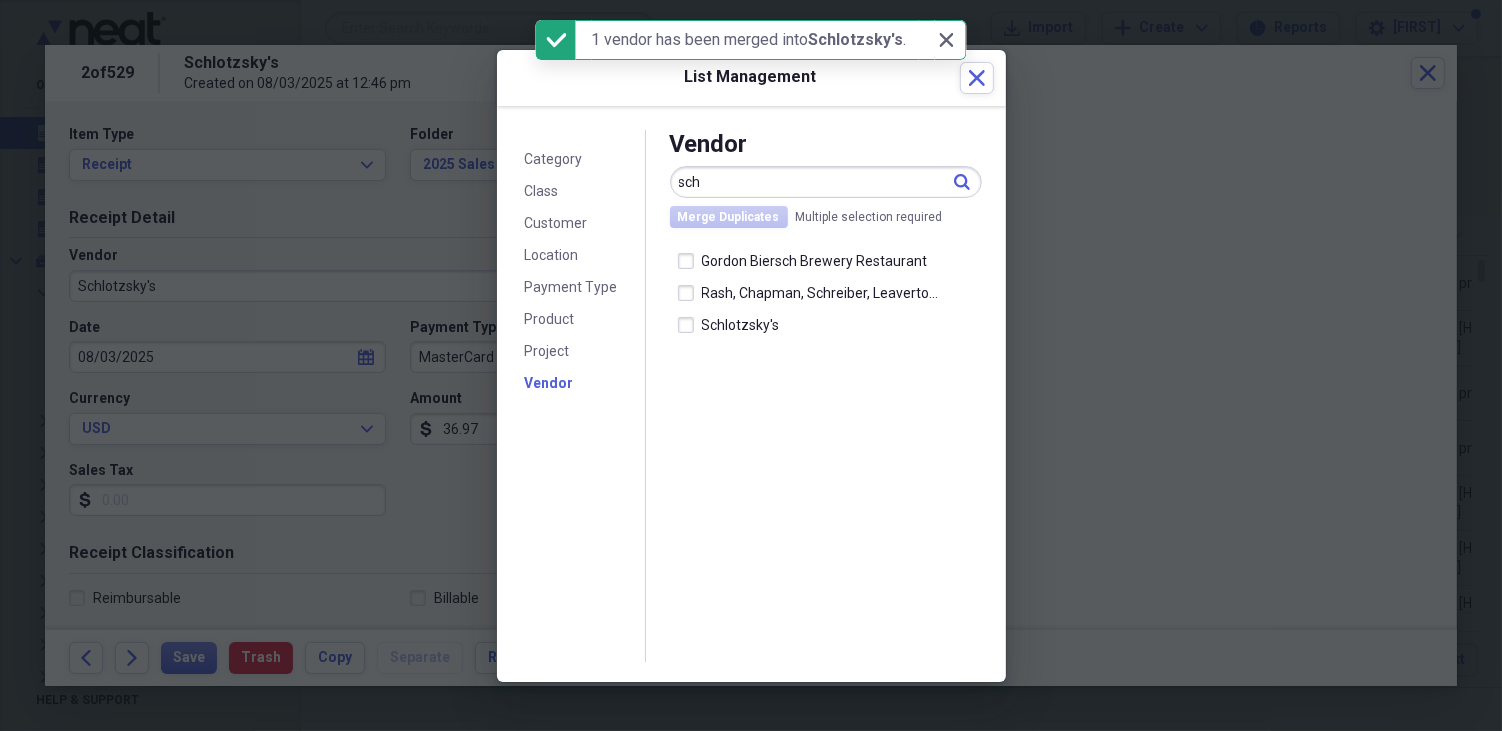 type on "TIIMS:Meals" 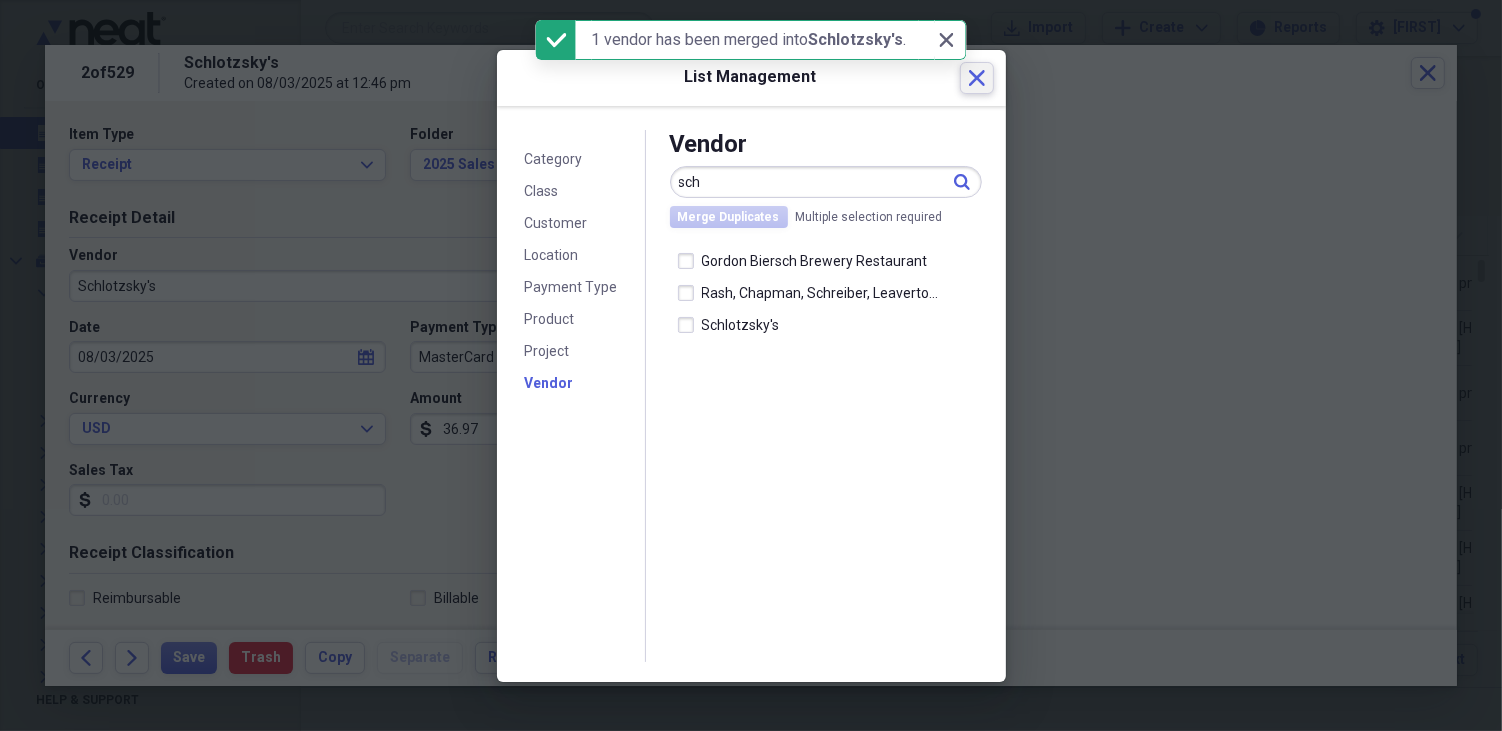 click 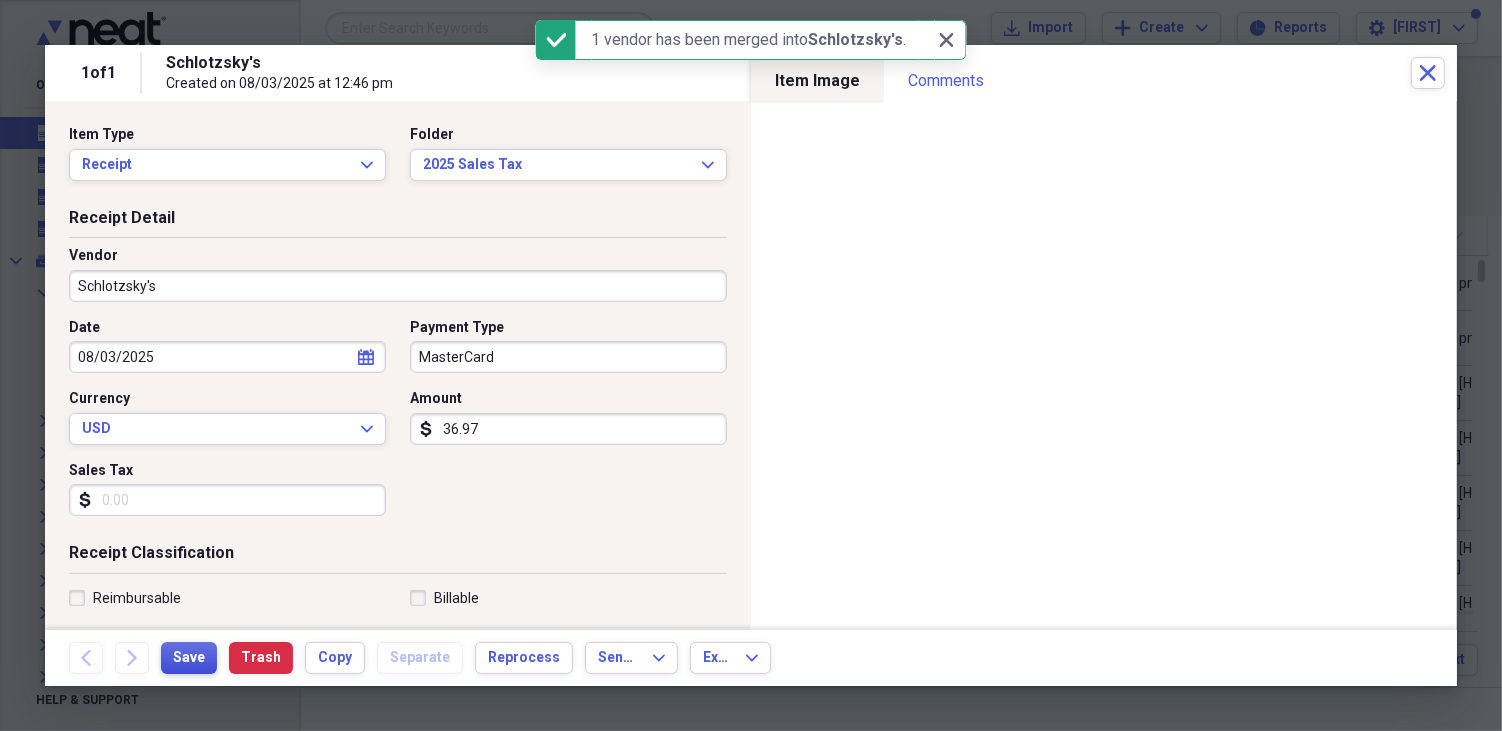click on "Save" at bounding box center [189, 658] 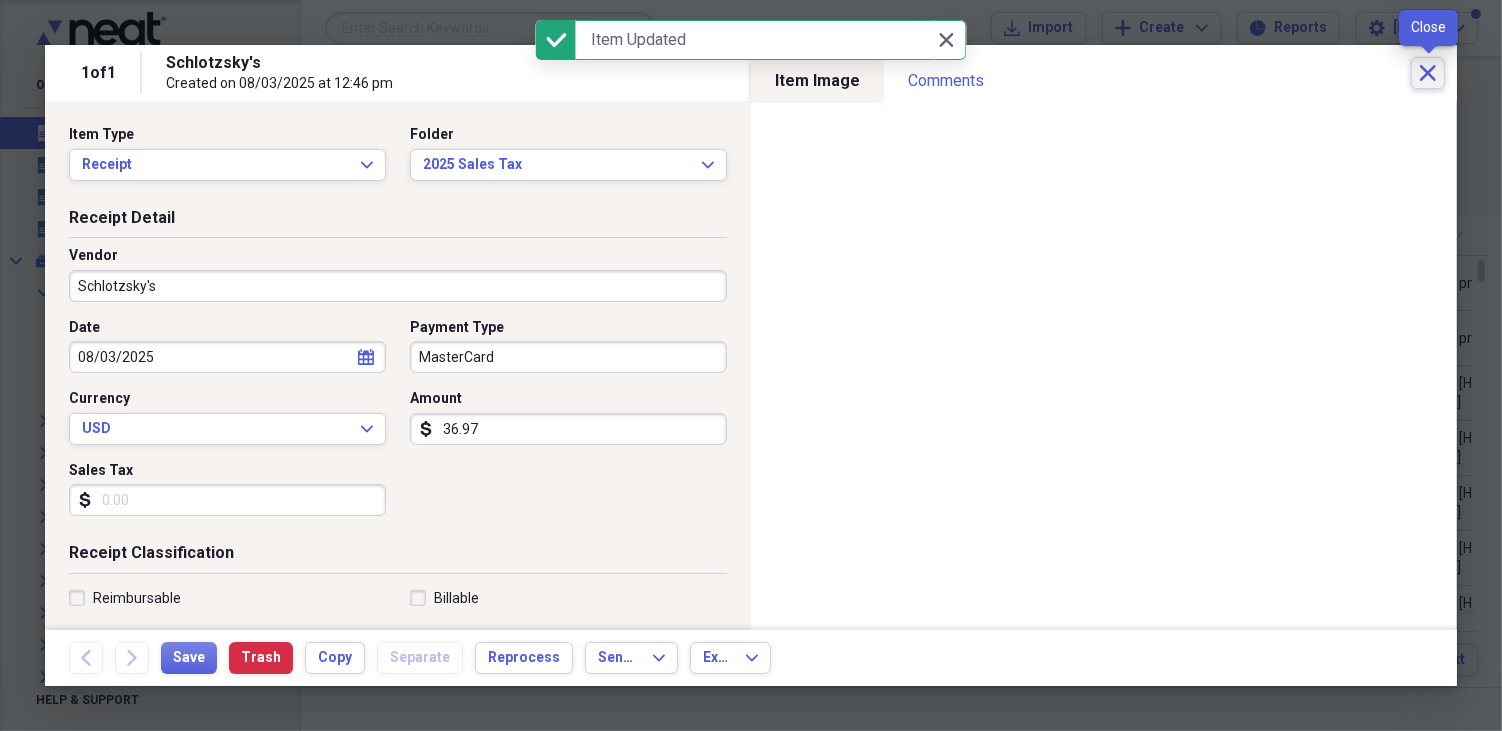 click 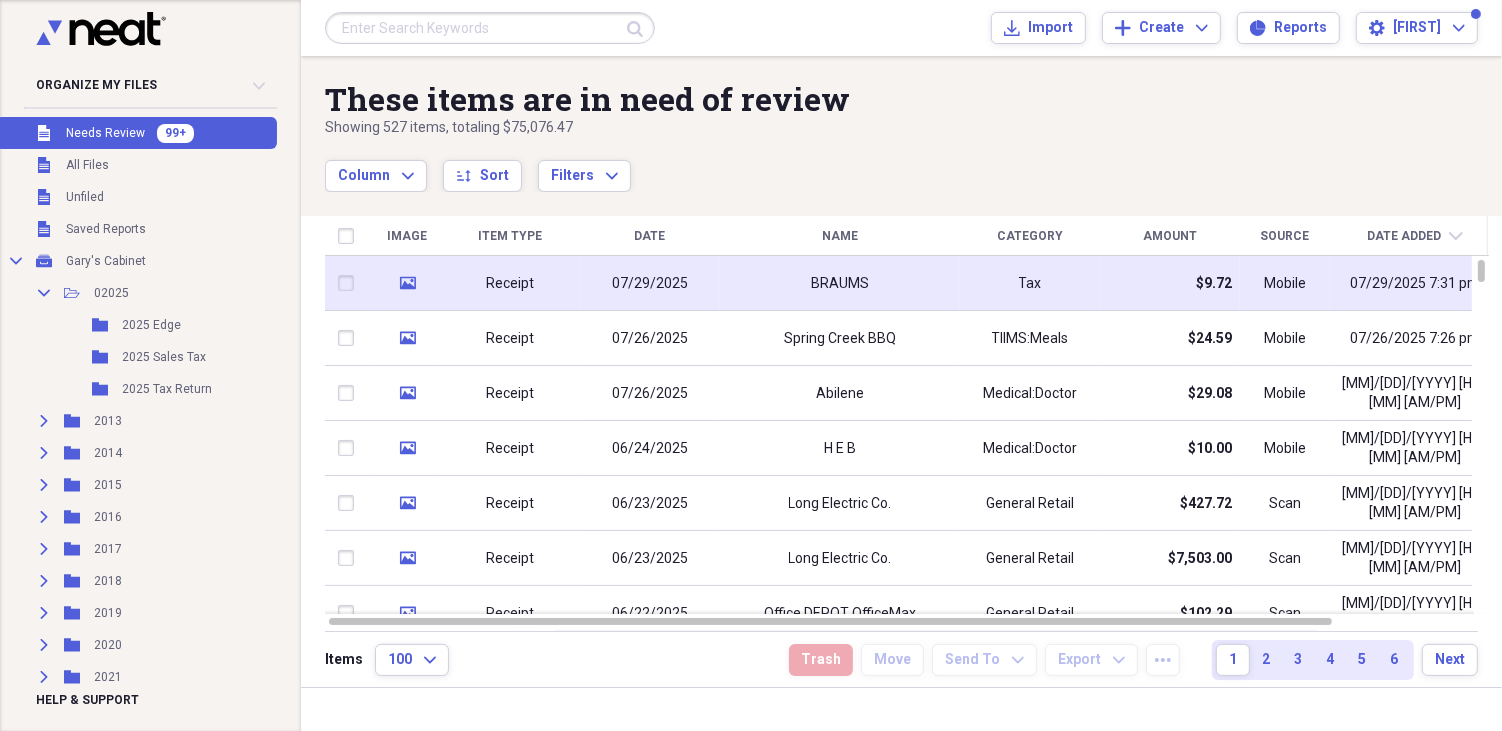 click on "BRAUMS" at bounding box center [840, 283] 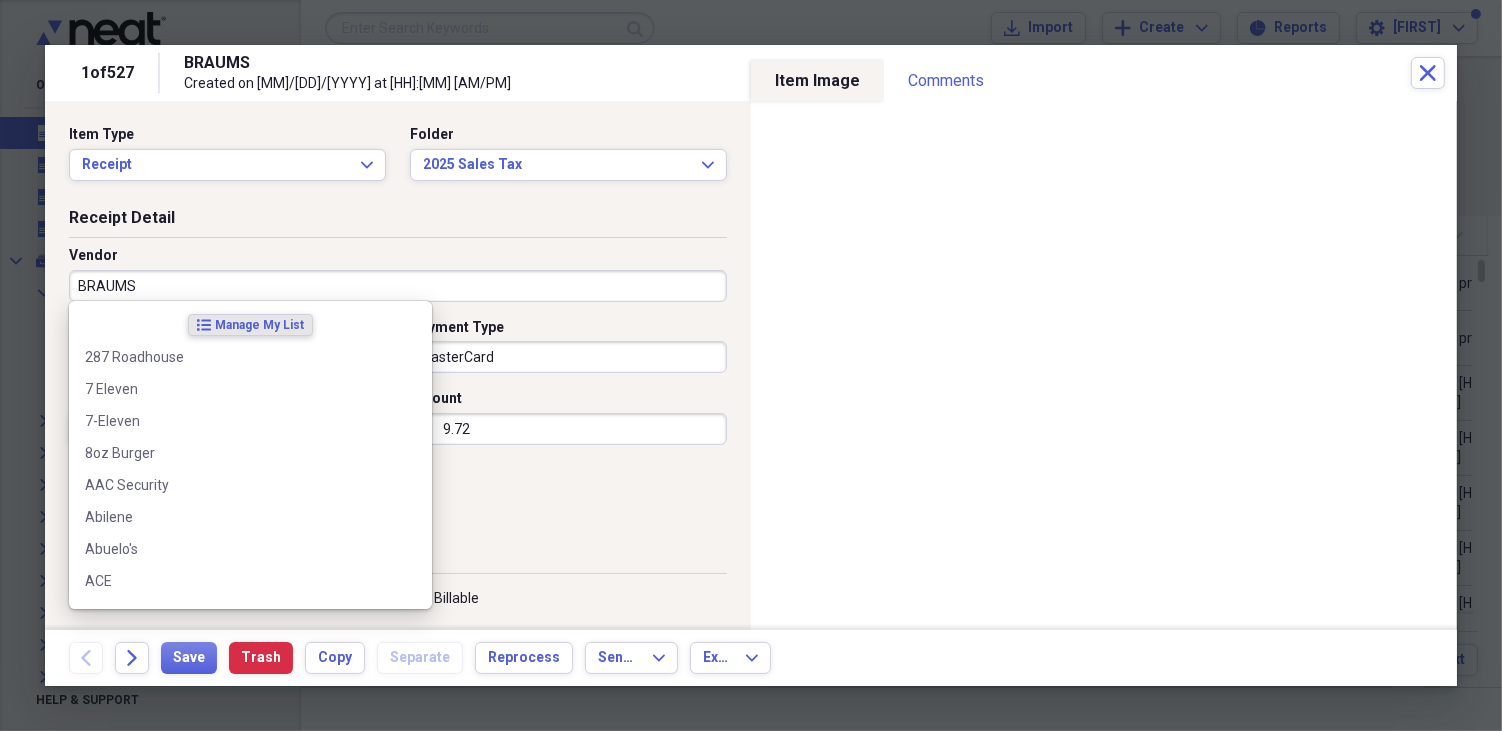 click on "BRAUMS" at bounding box center (398, 286) 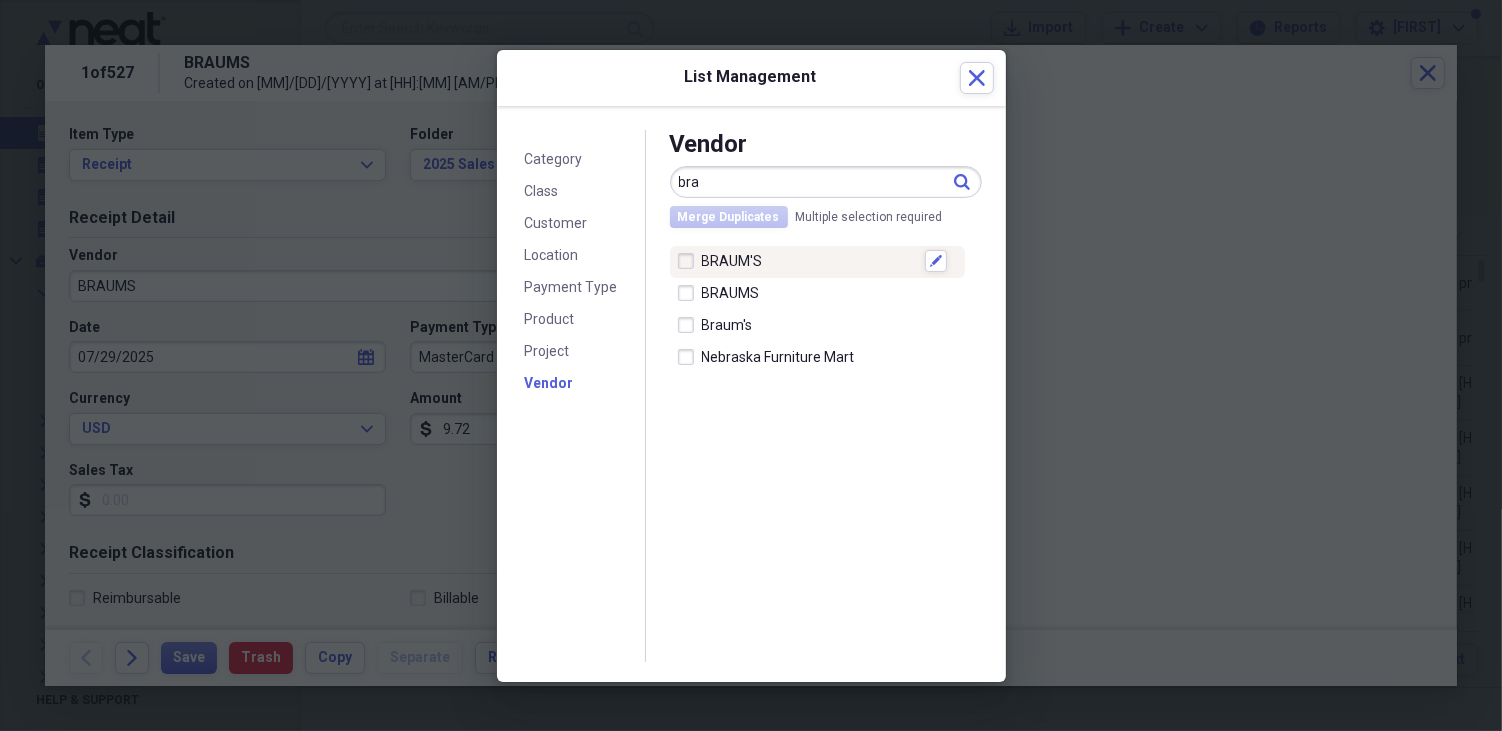 type on "bra" 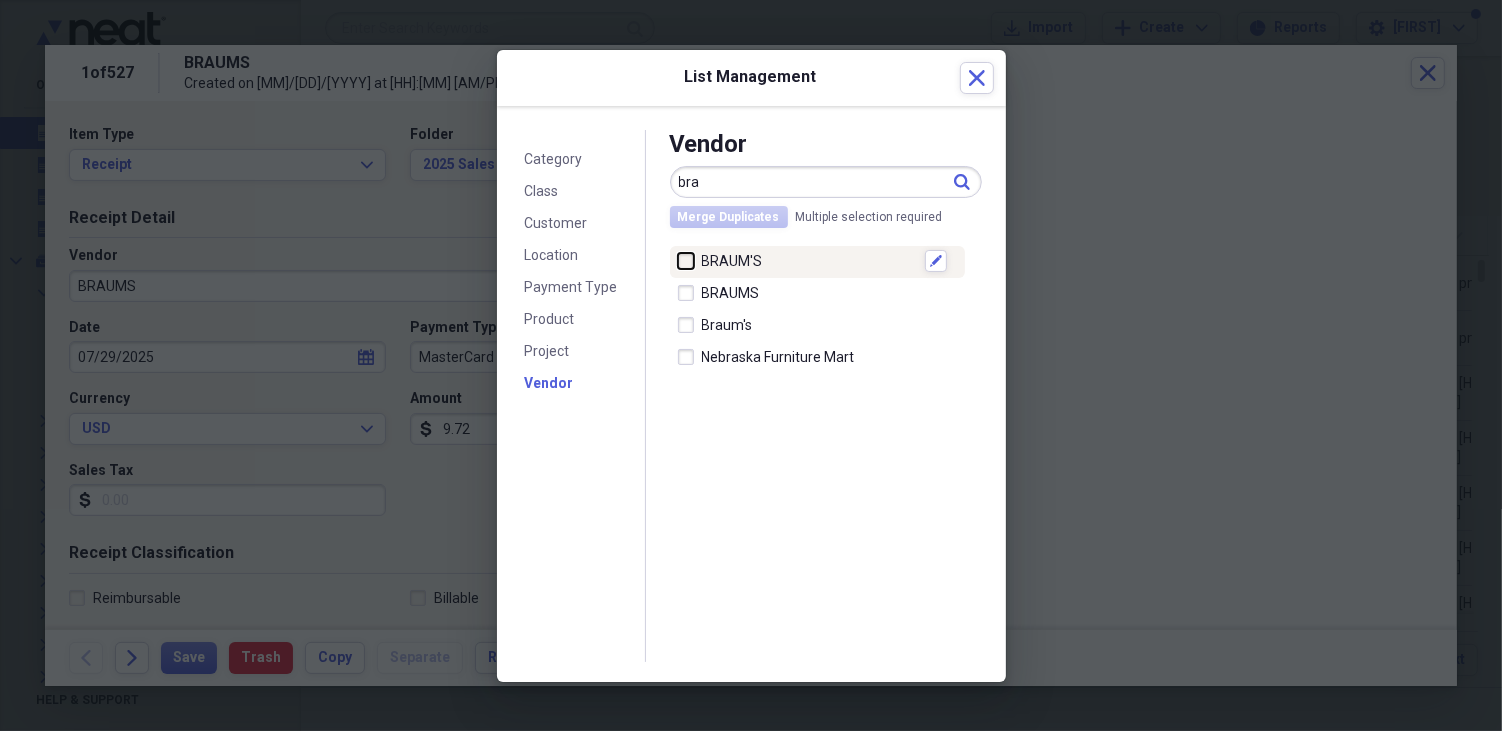click at bounding box center (678, 261) 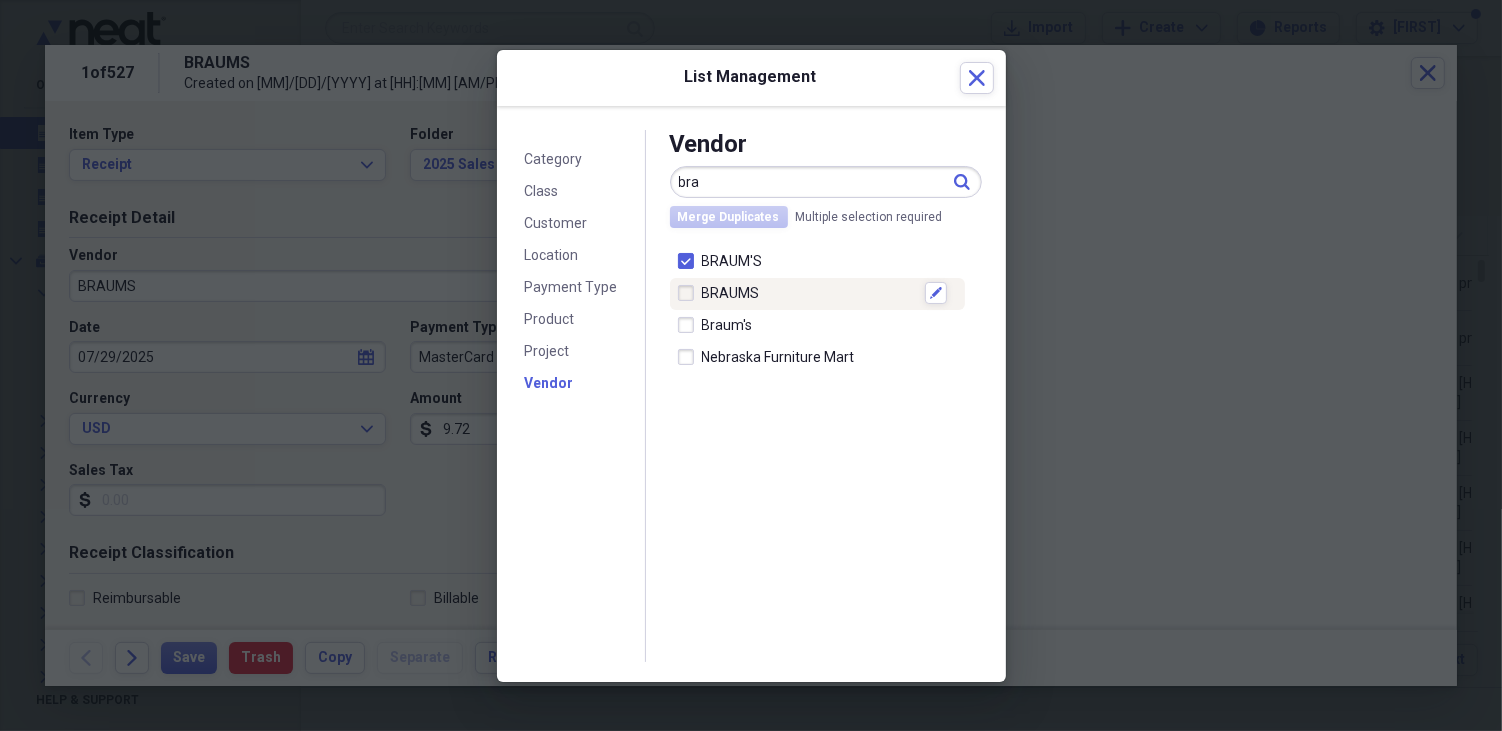 click at bounding box center (690, 293) 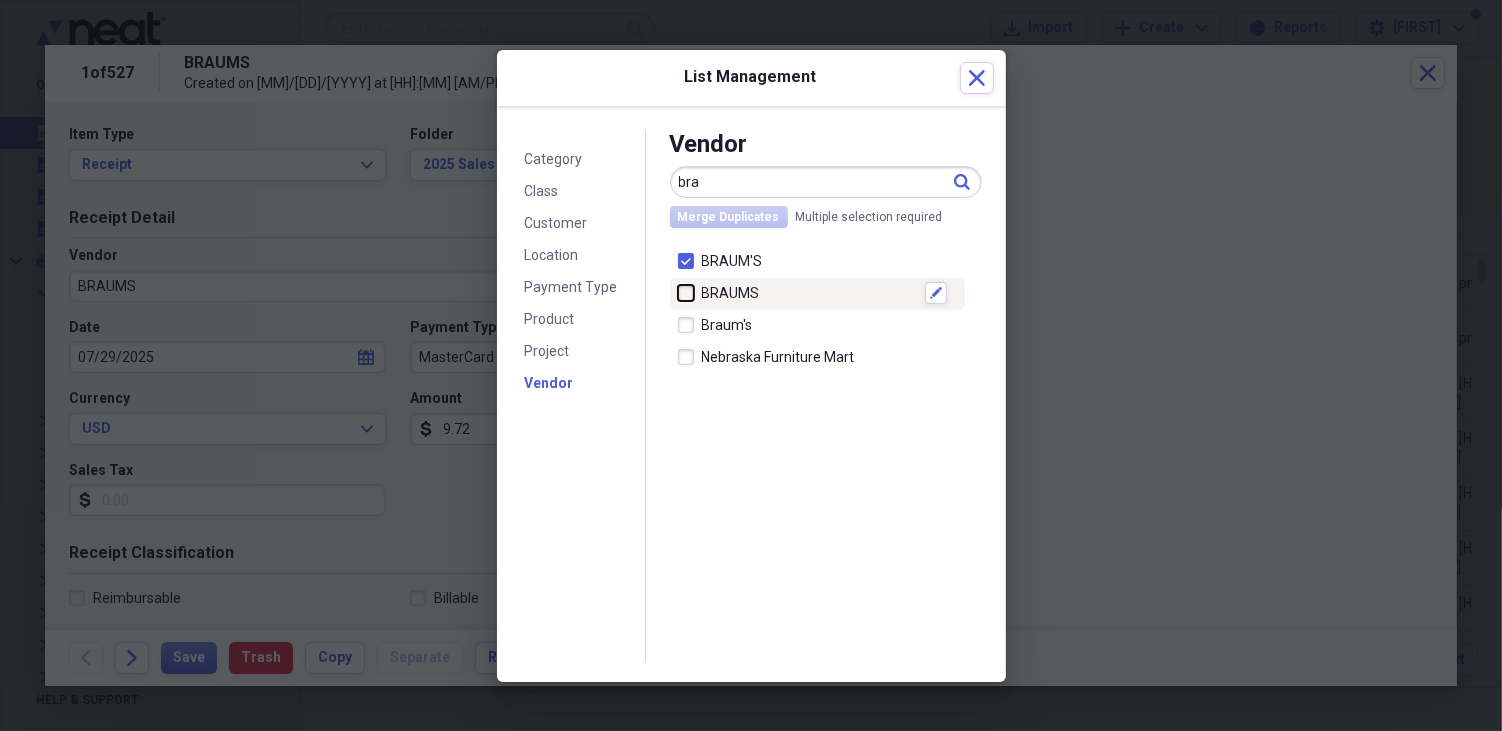 click at bounding box center [678, 293] 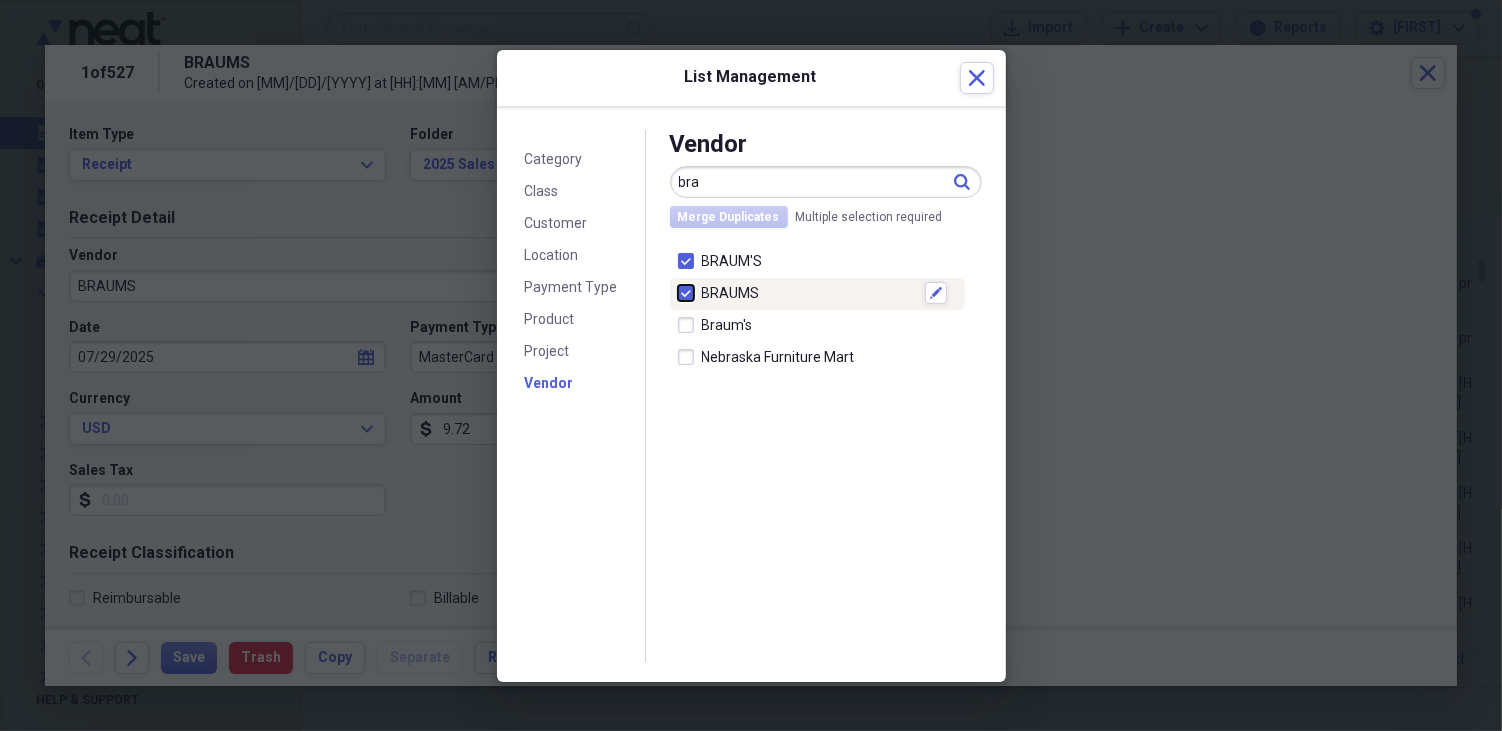 checkbox on "true" 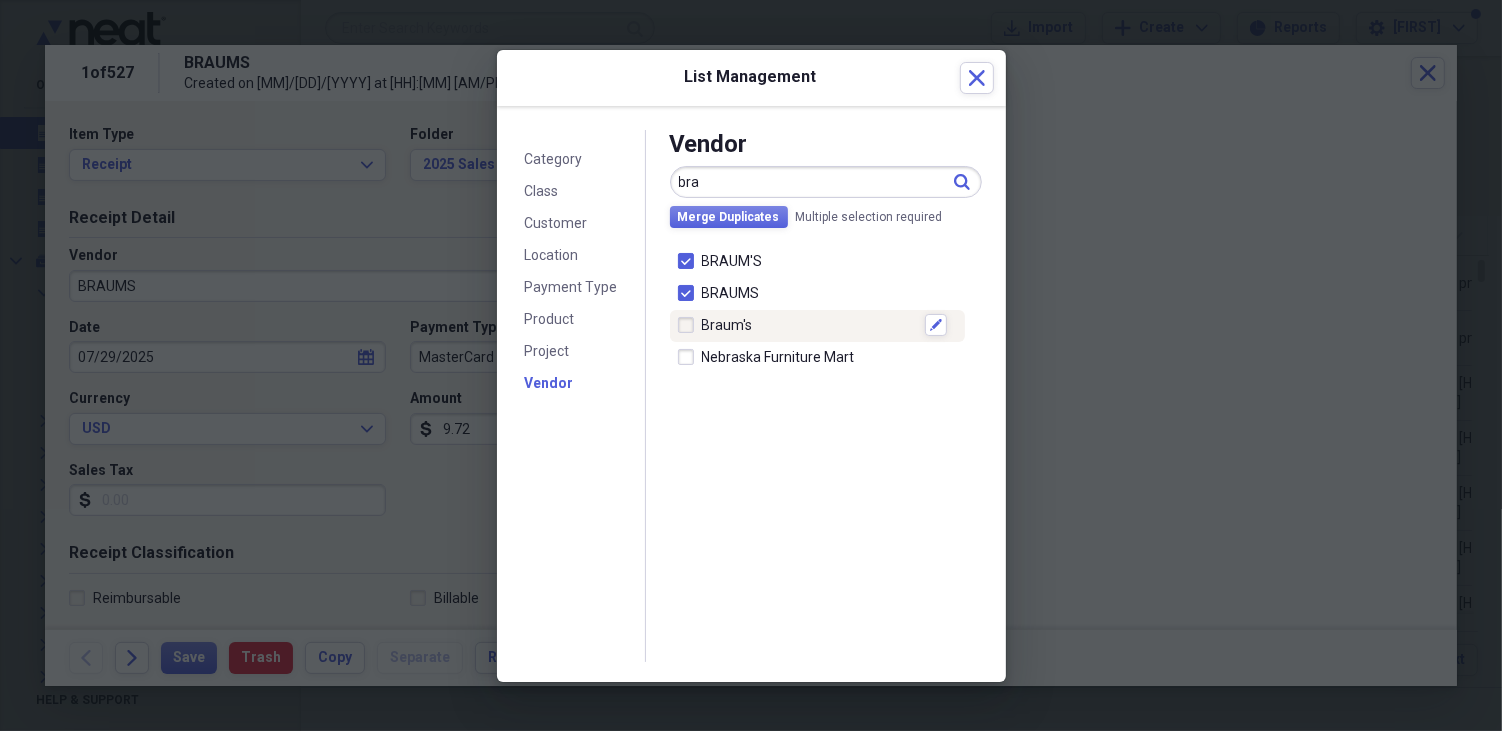 click at bounding box center [690, 325] 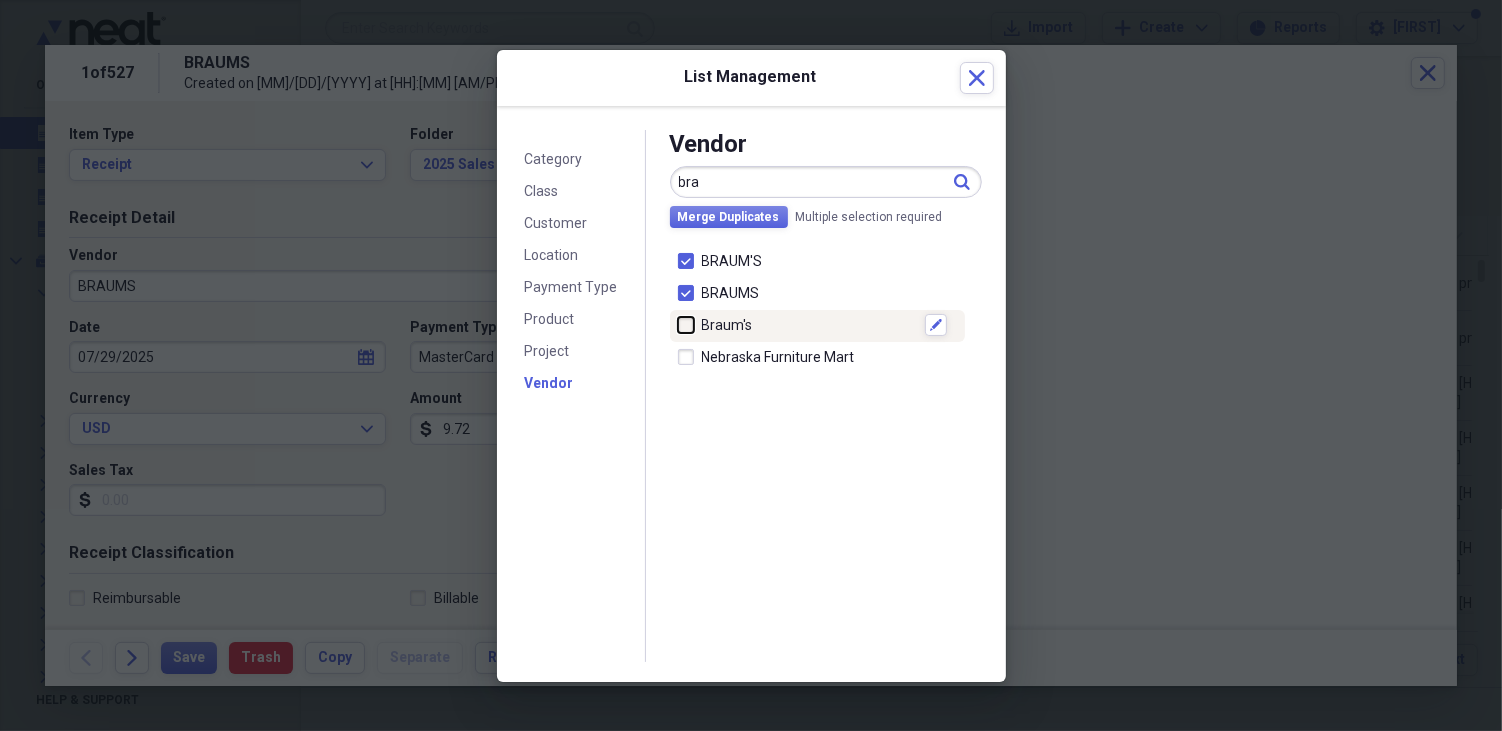 click at bounding box center [678, 325] 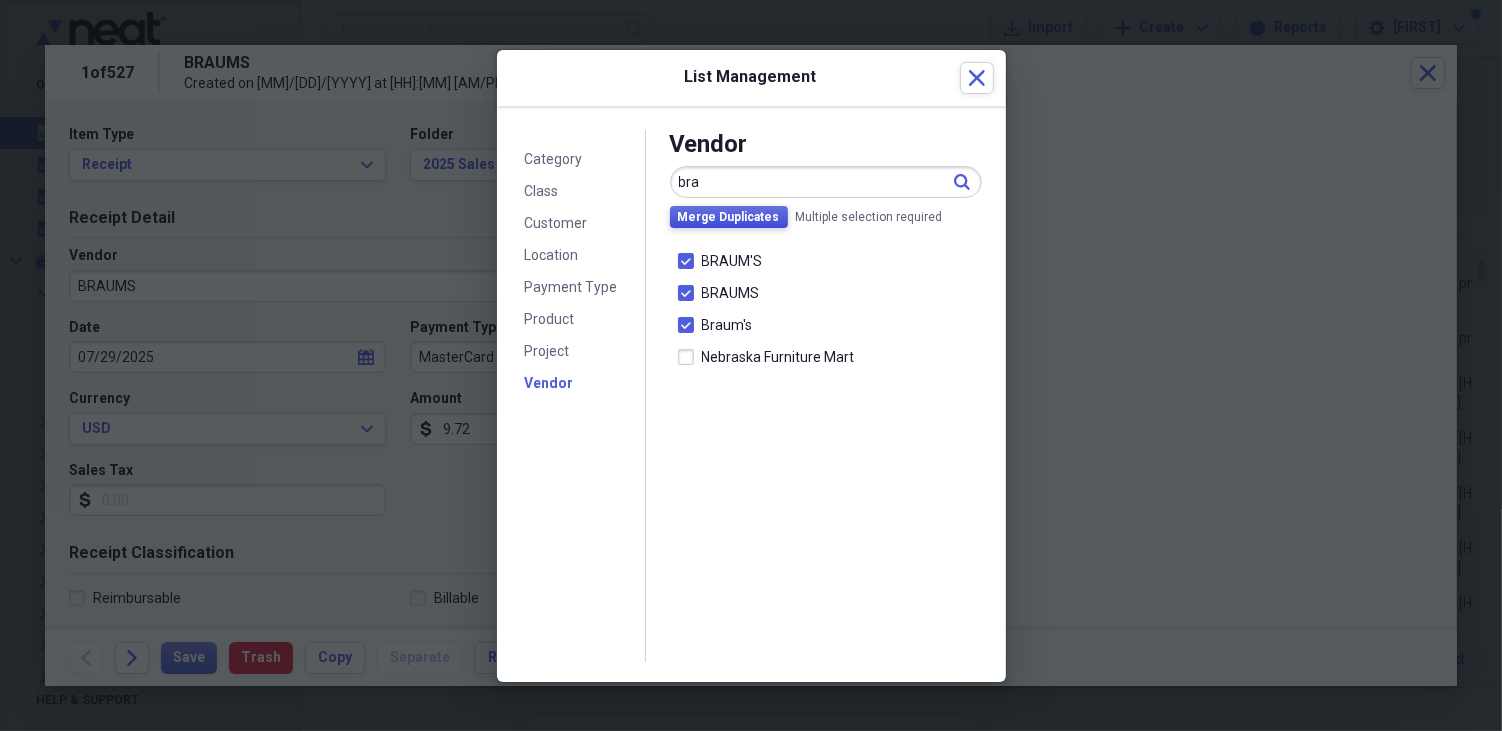 click on "Merge Duplicates" at bounding box center (729, 217) 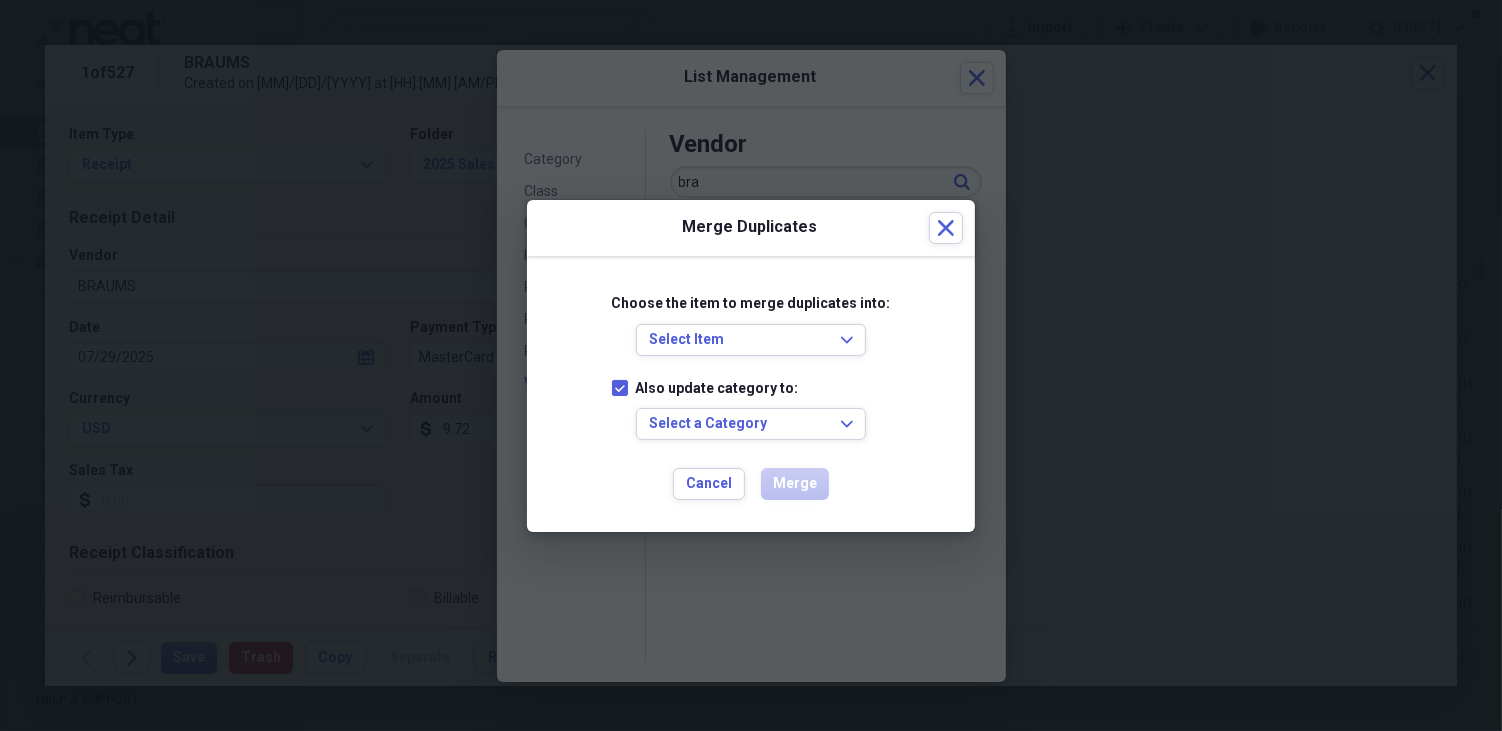 click on "Choose the item to merge duplicates into: Select Item Expand" at bounding box center (751, 322) 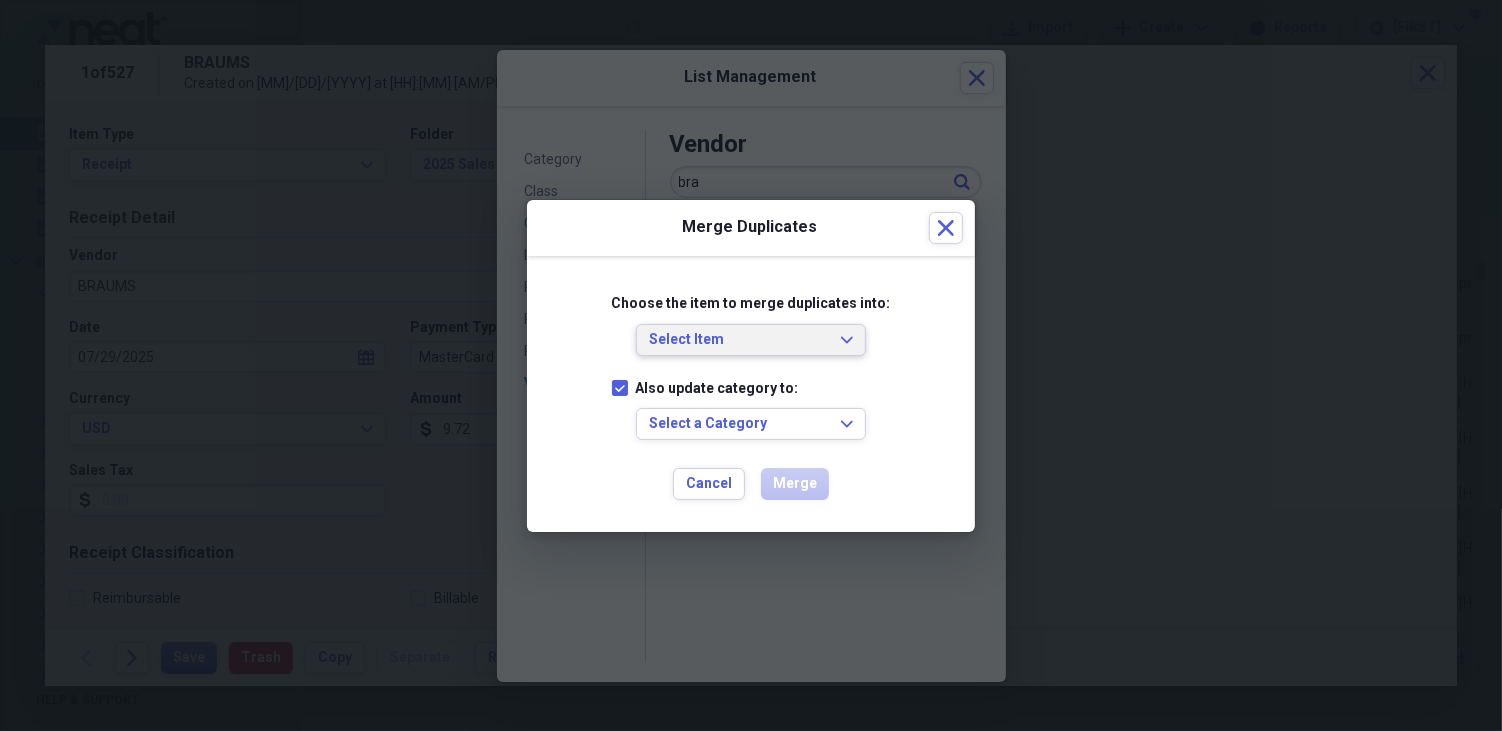 click on "Select Item" at bounding box center (739, 340) 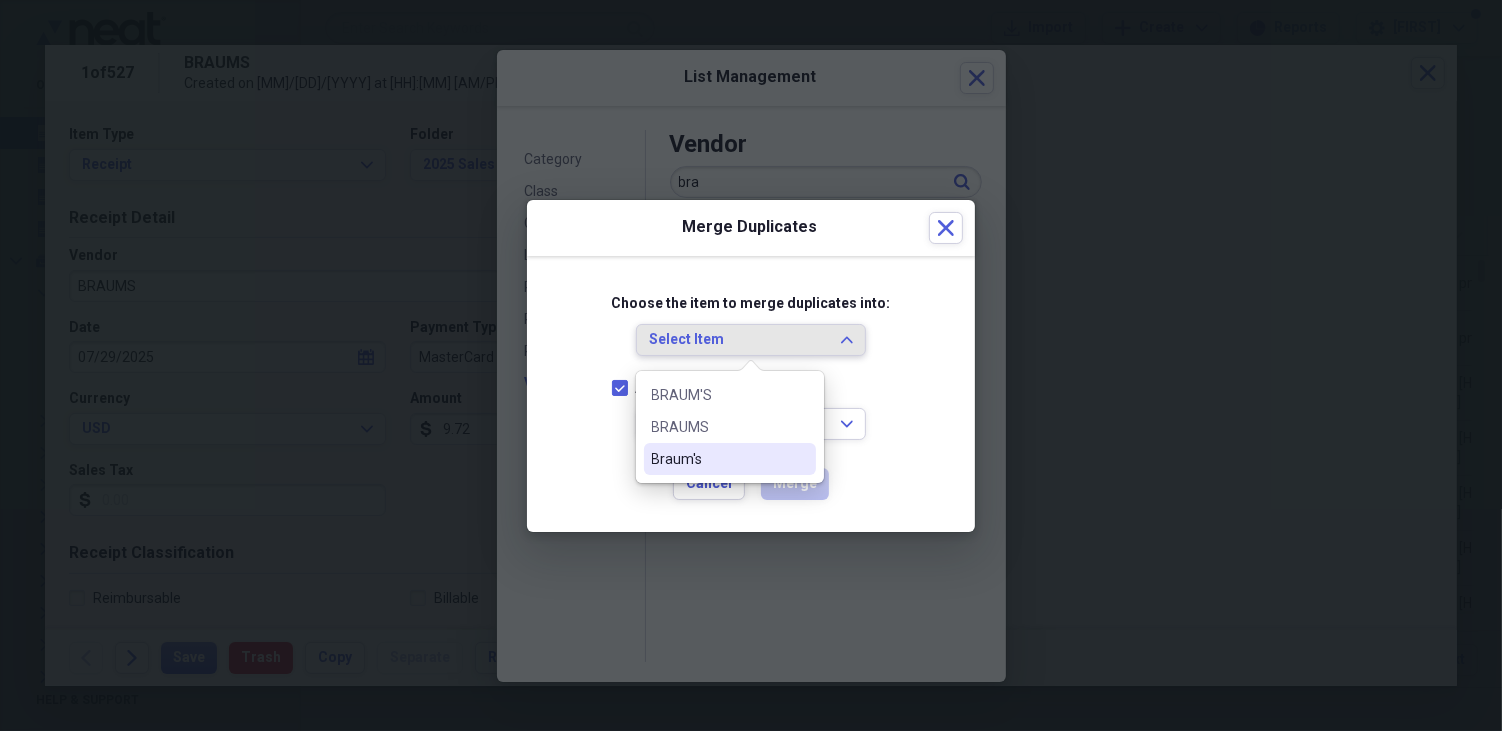 click on "Braum's" at bounding box center (718, 459) 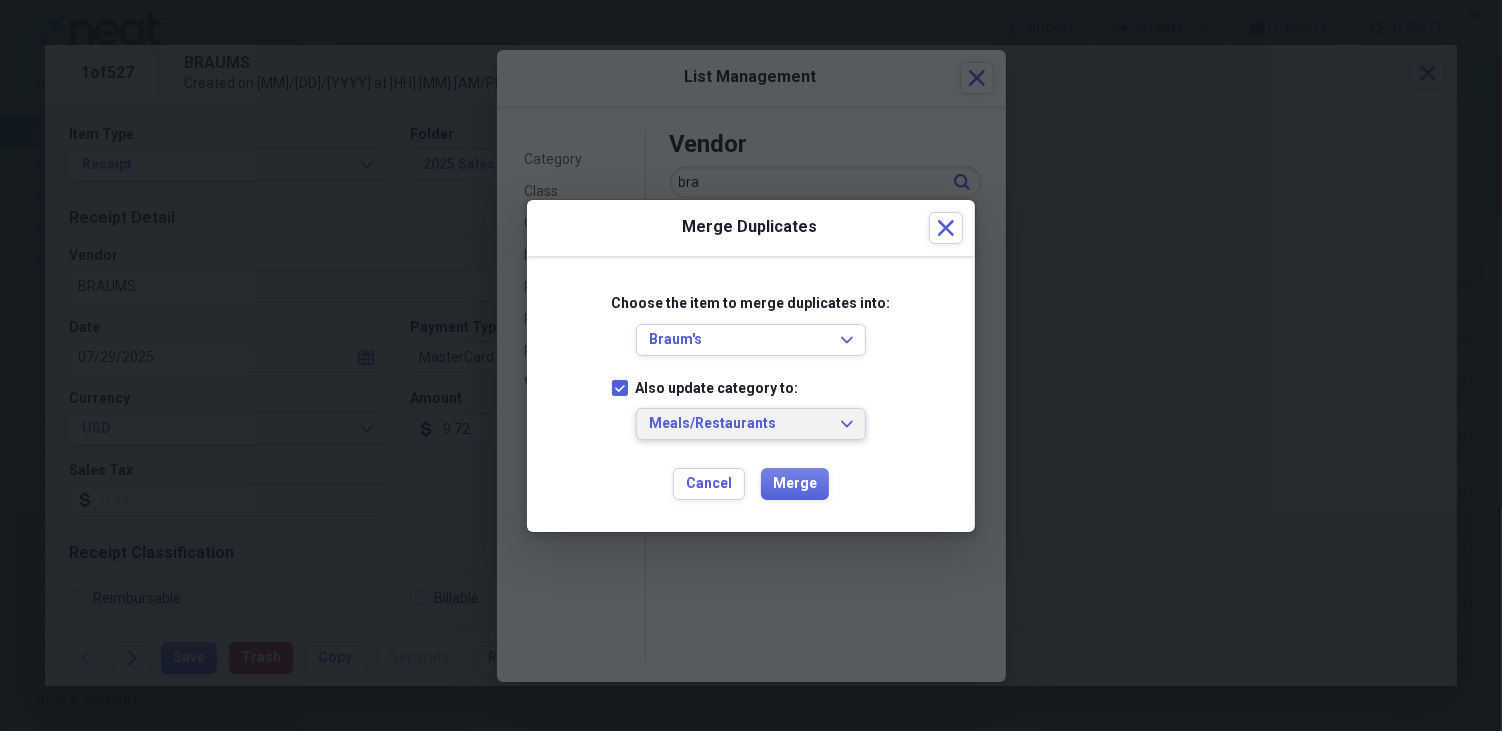 click on "Meals/Restaurants" at bounding box center [739, 424] 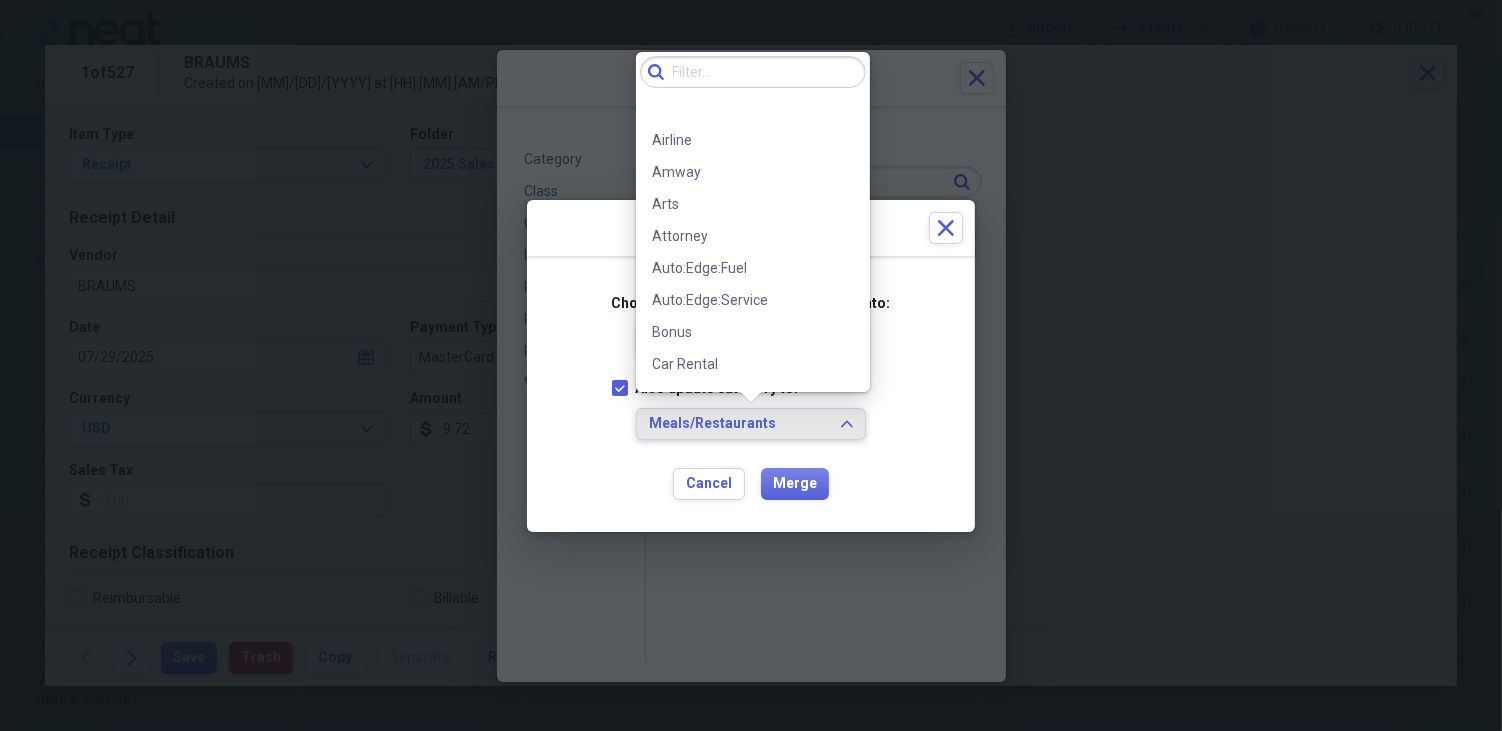 scroll, scrollTop: 698, scrollLeft: 0, axis: vertical 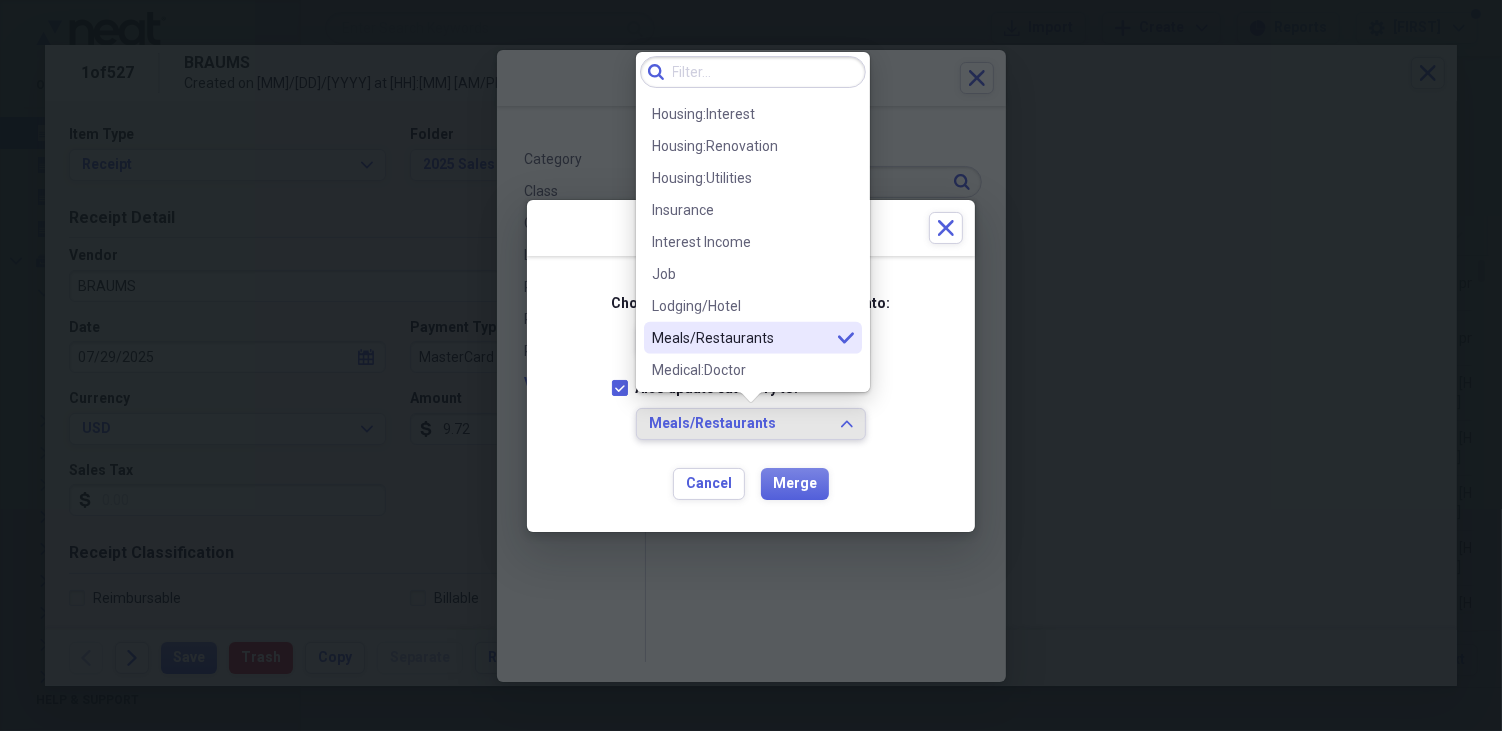 click on "Also update category to:" at bounding box center (705, 388) 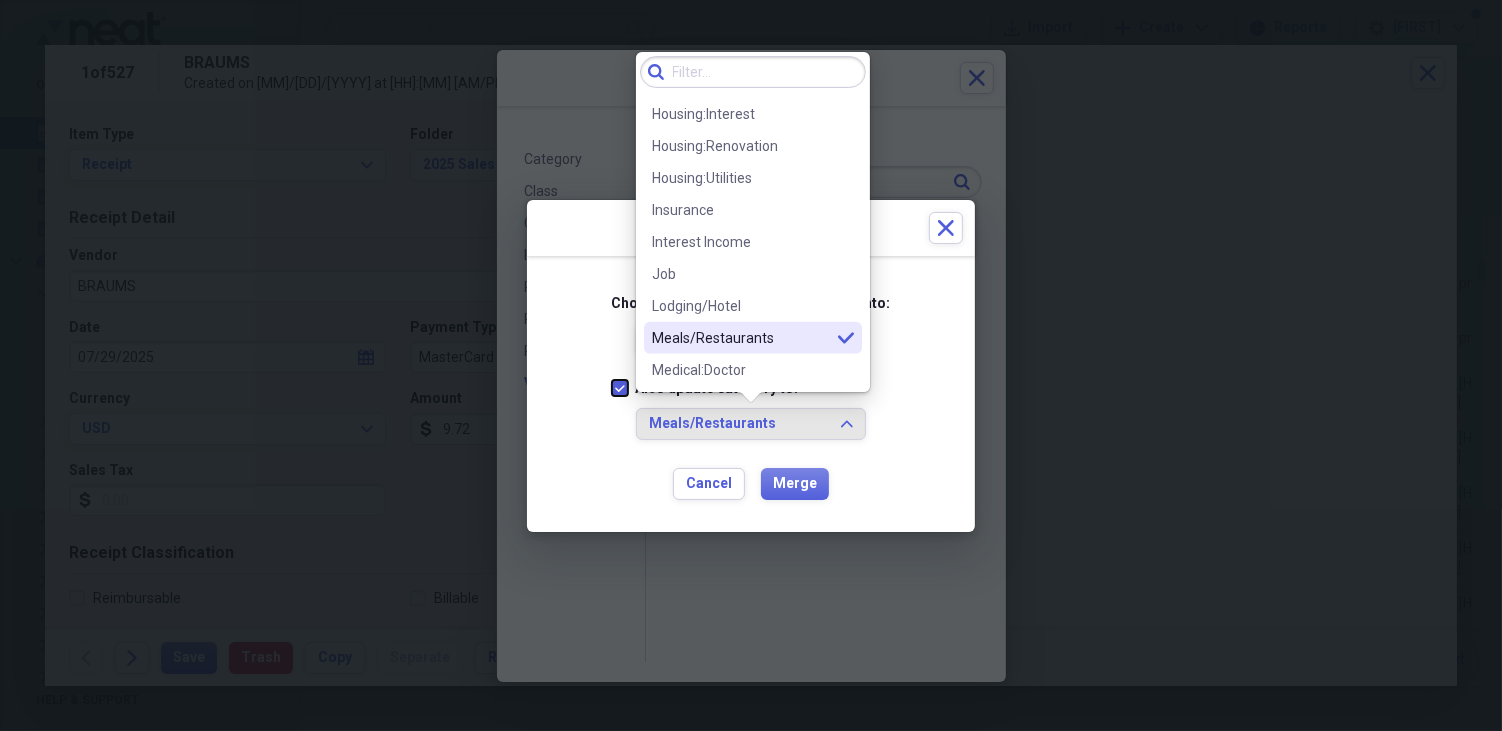 click on "Also update category to:" at bounding box center [612, 387] 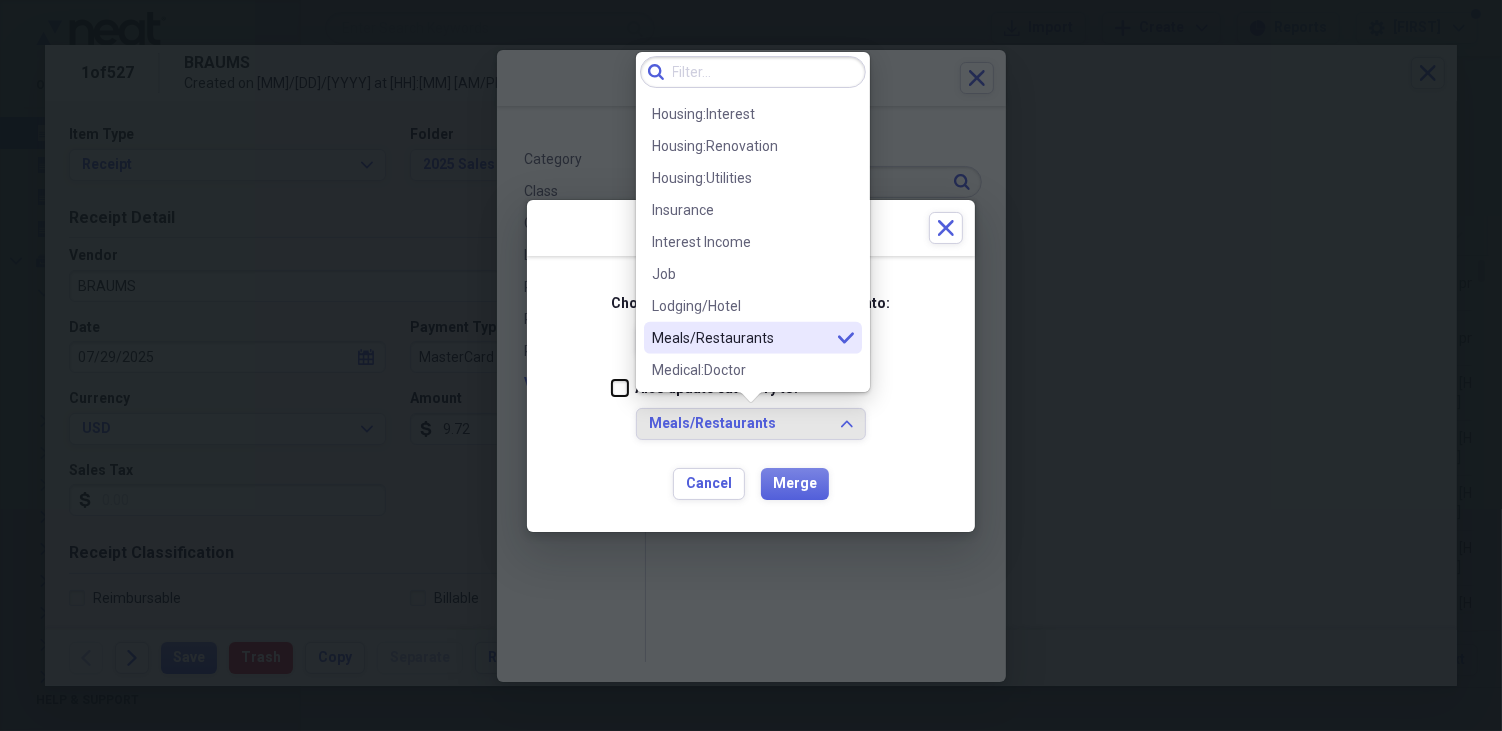 checkbox on "false" 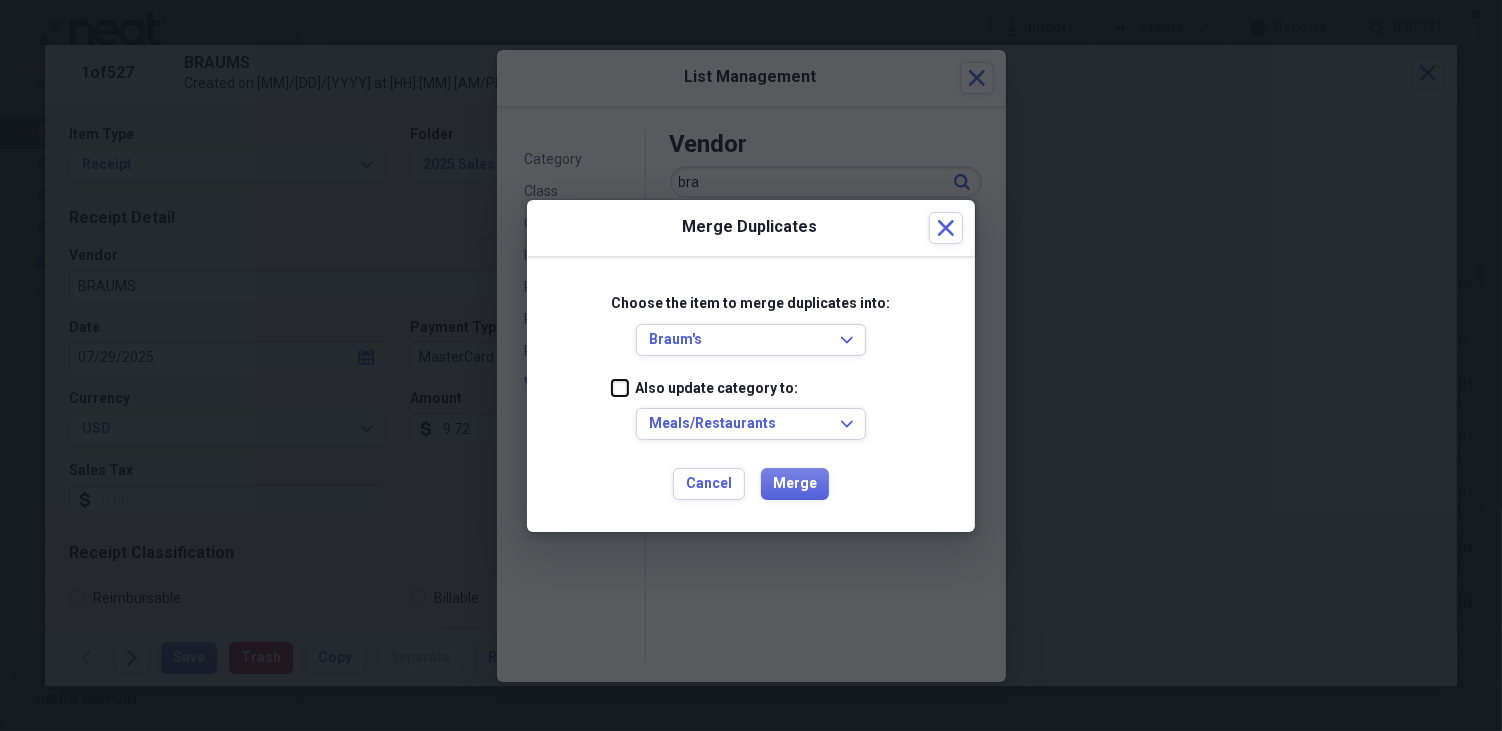scroll, scrollTop: 0, scrollLeft: 0, axis: both 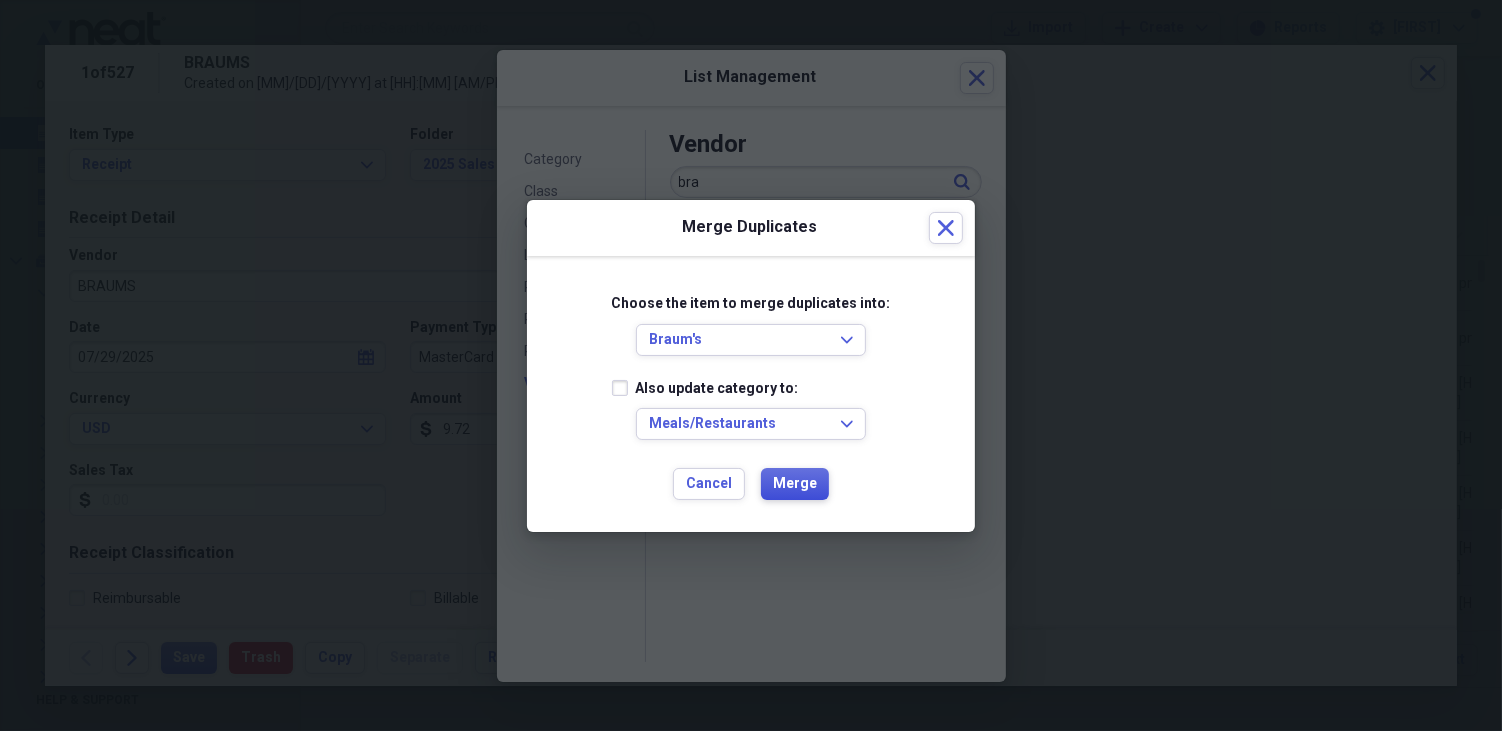 click on "Merge" at bounding box center (795, 484) 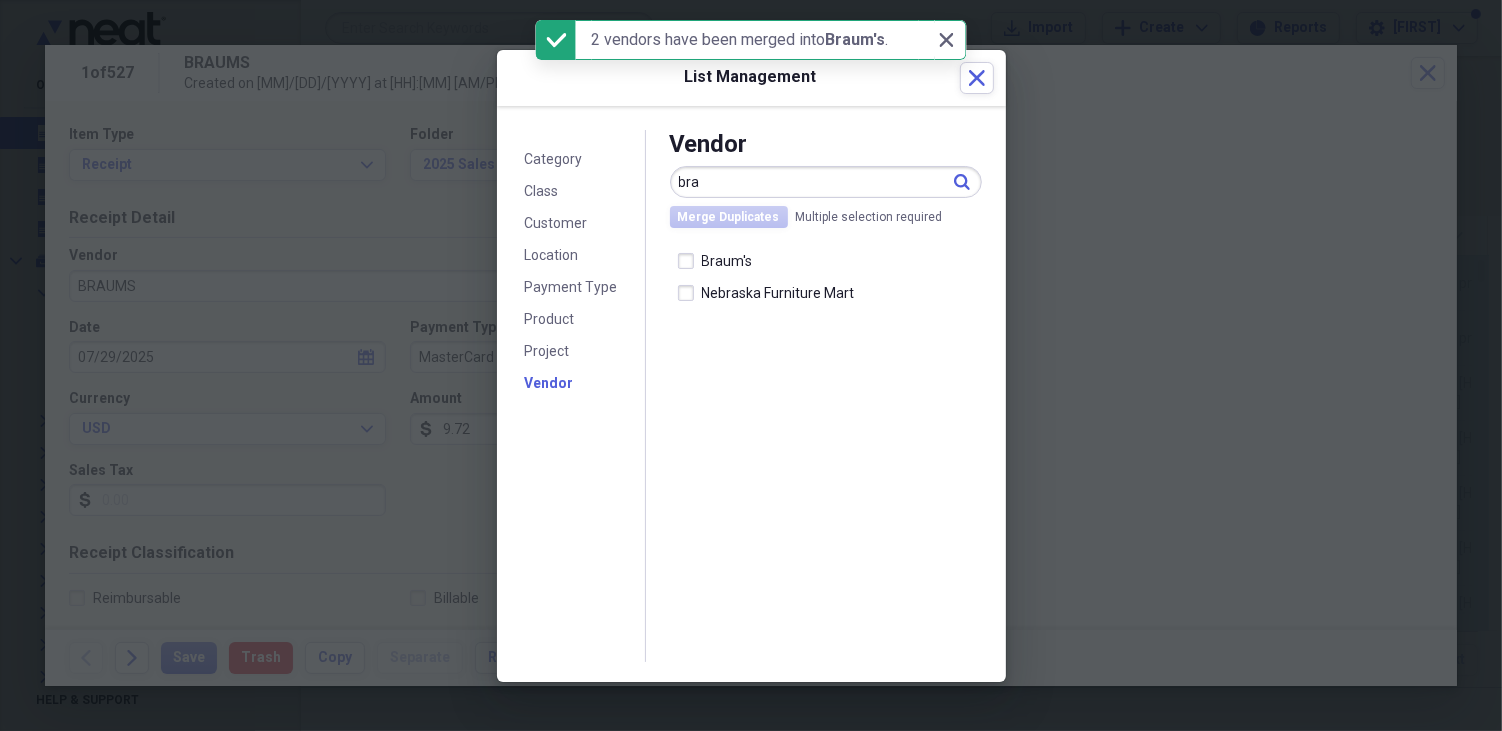 checkbox on "false" 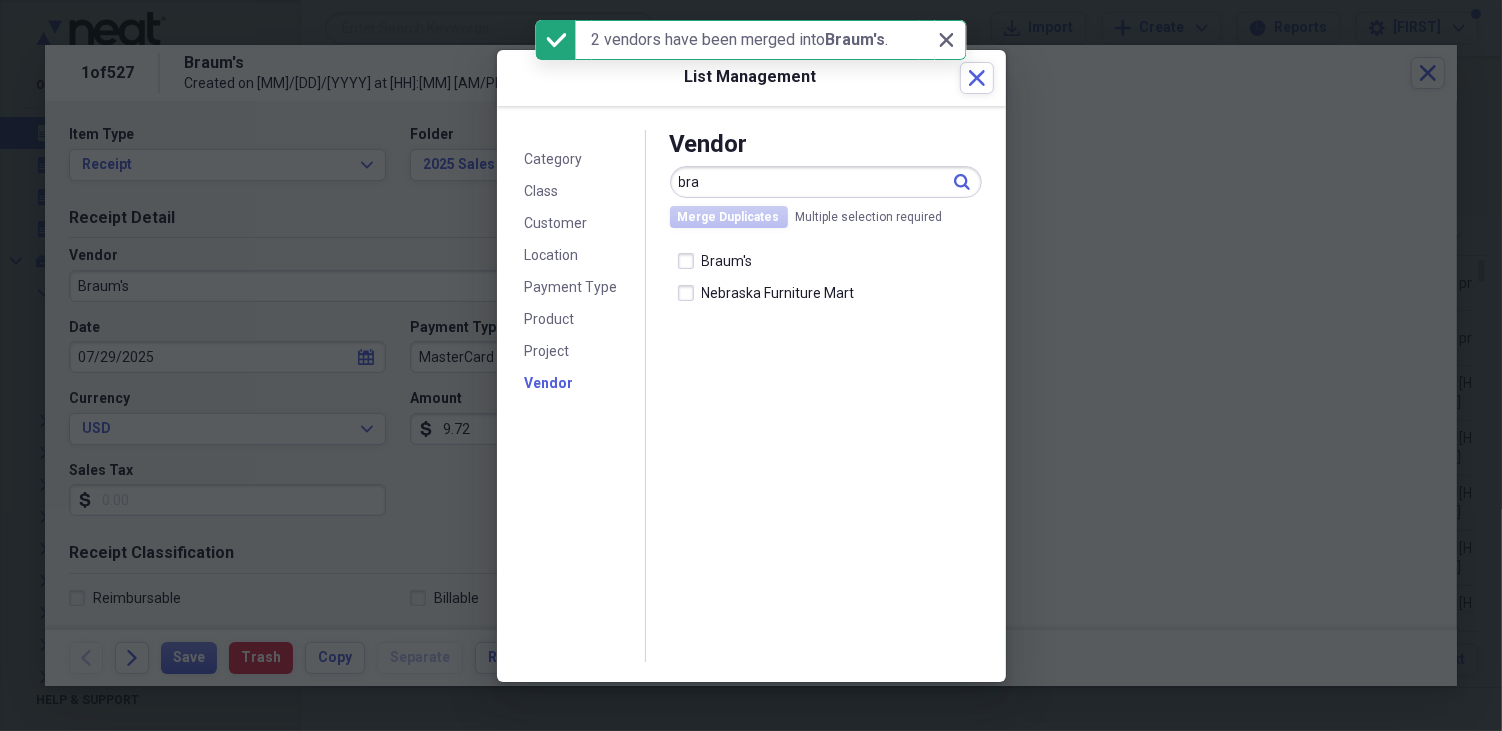 type on "Meals/Restaurants" 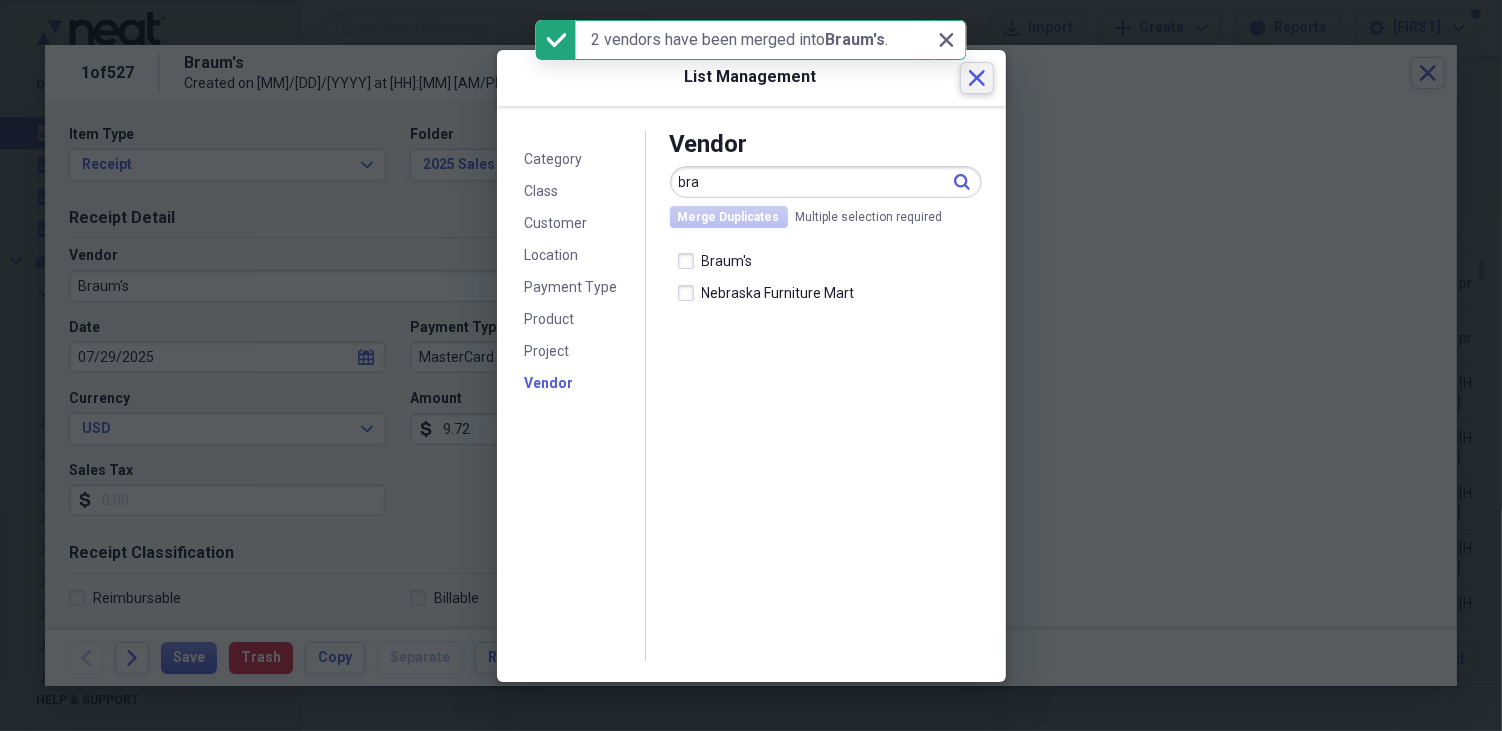 click on "Close" at bounding box center [977, 78] 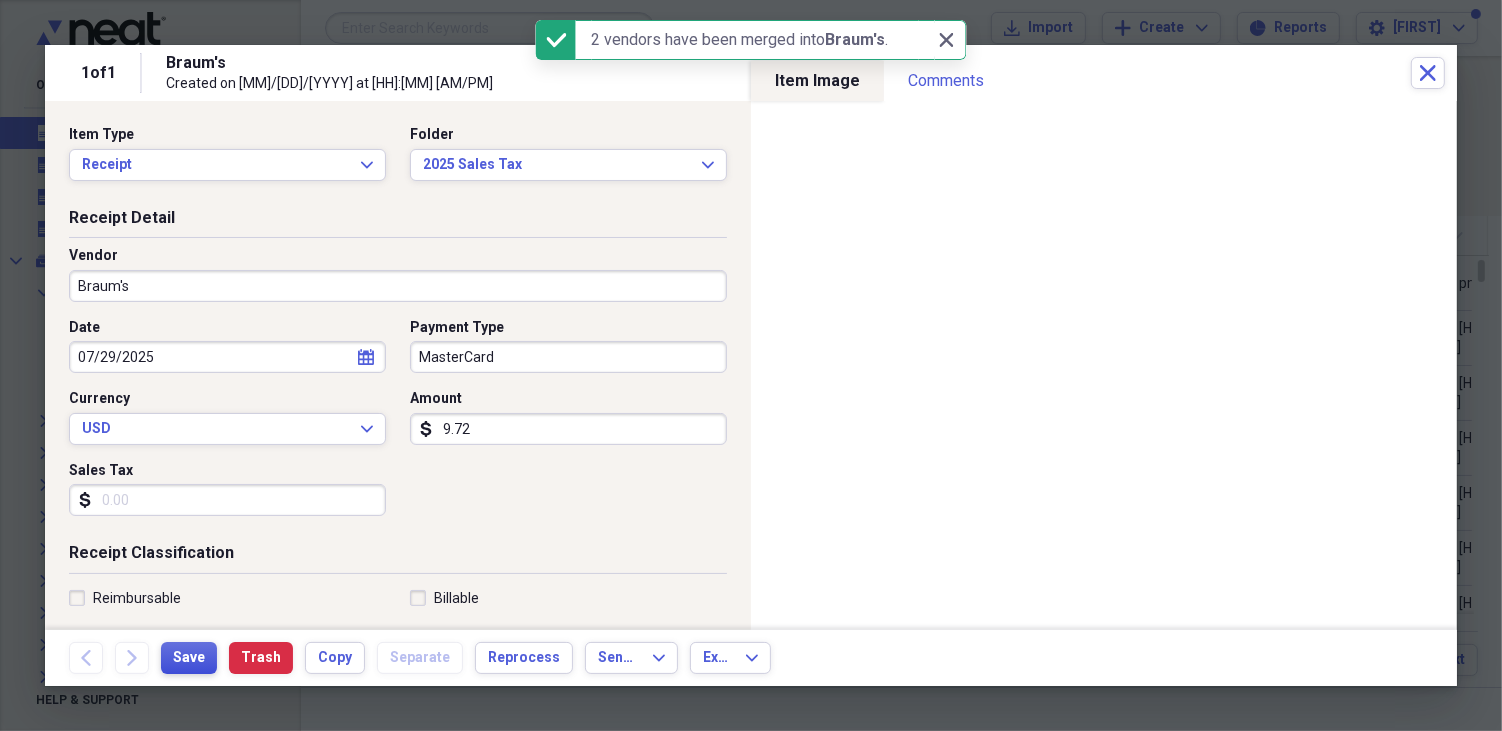 click on "Save" at bounding box center (189, 658) 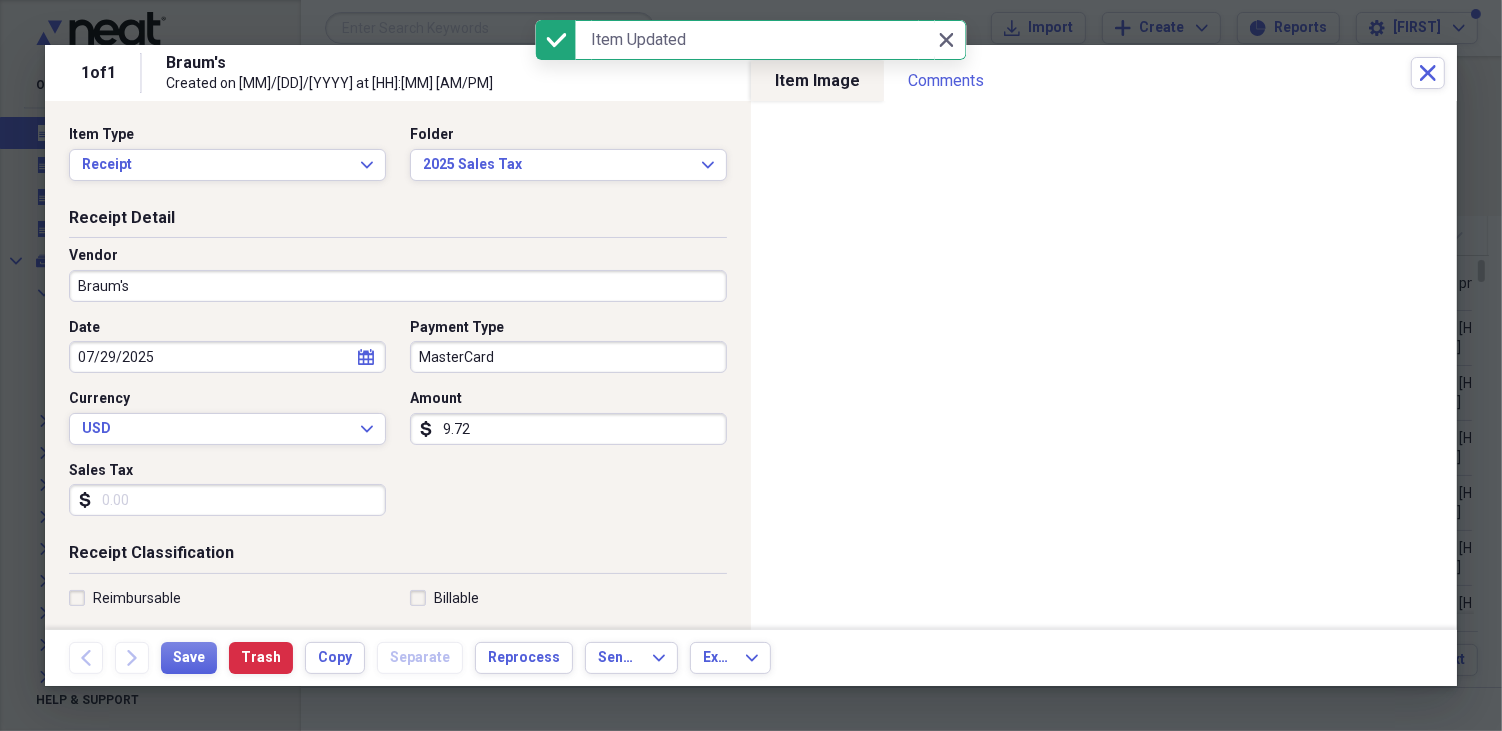 click on "Sales Tax" at bounding box center (227, 500) 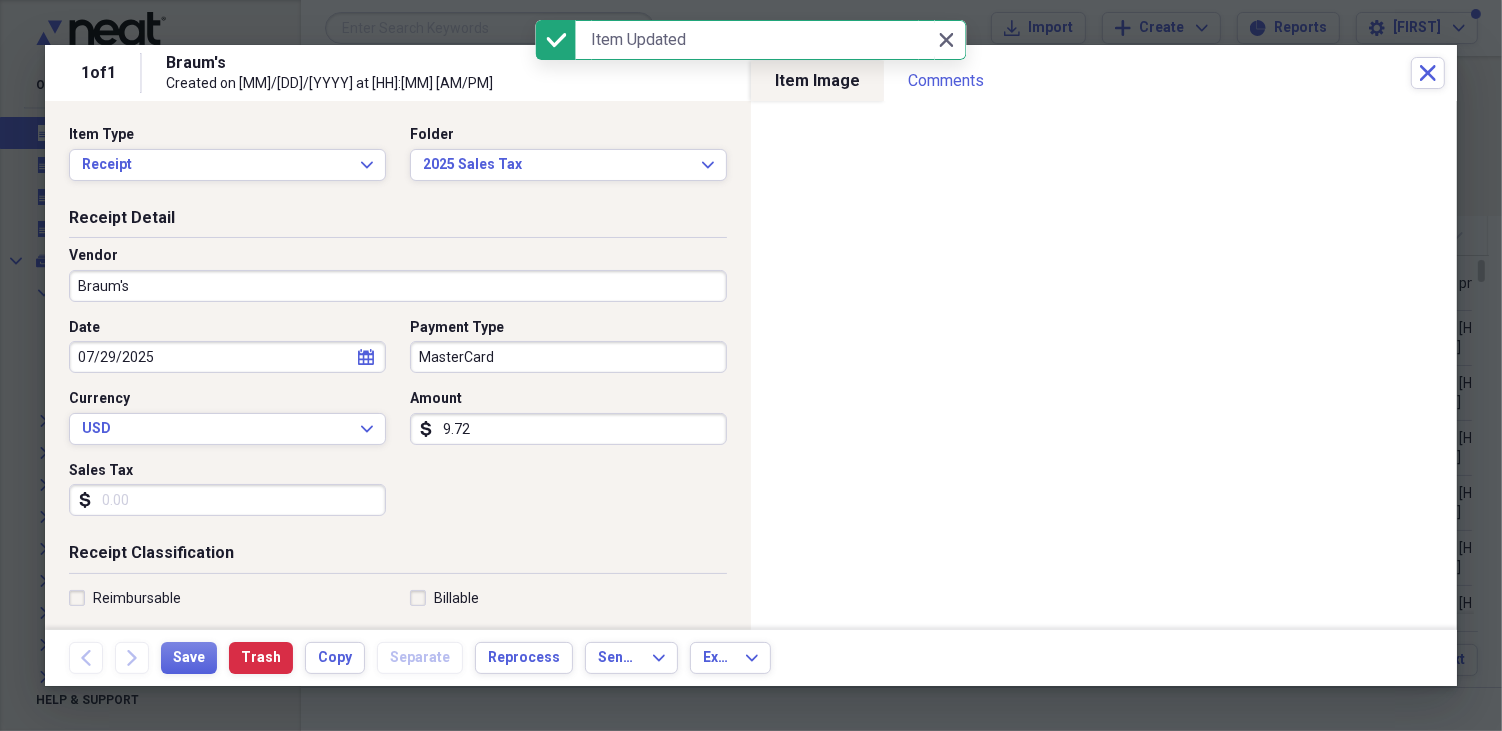 click on "Sales Tax" at bounding box center [227, 500] 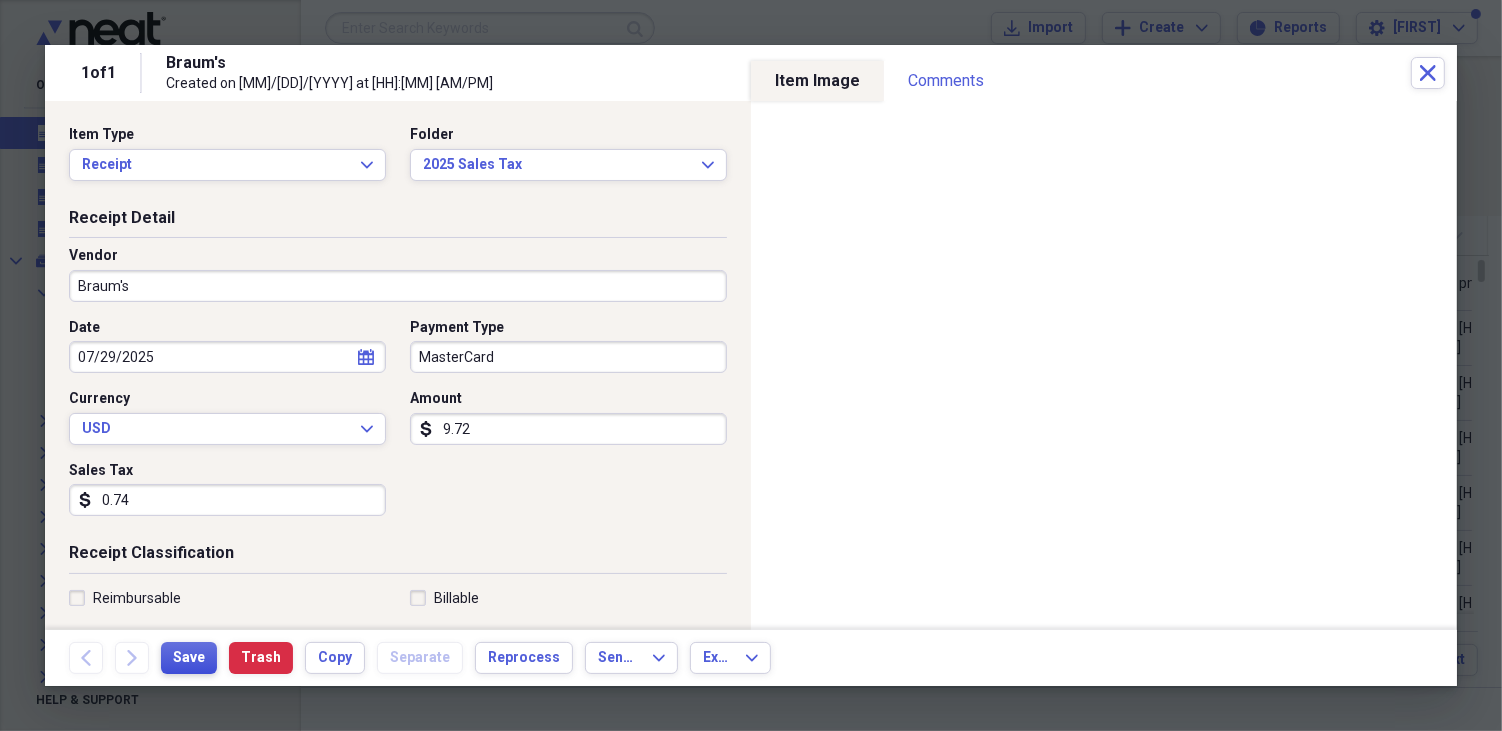 type on "0.74" 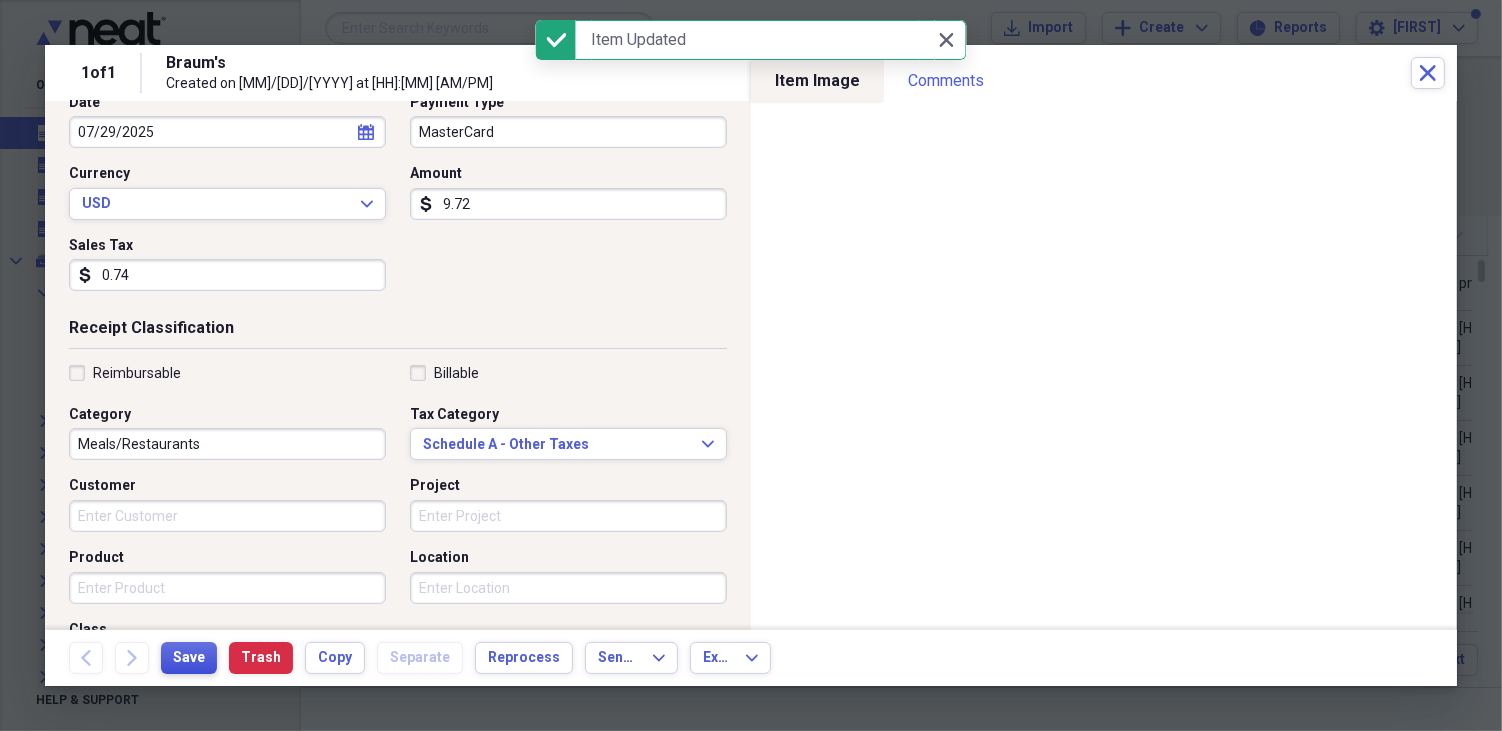 scroll, scrollTop: 333, scrollLeft: 0, axis: vertical 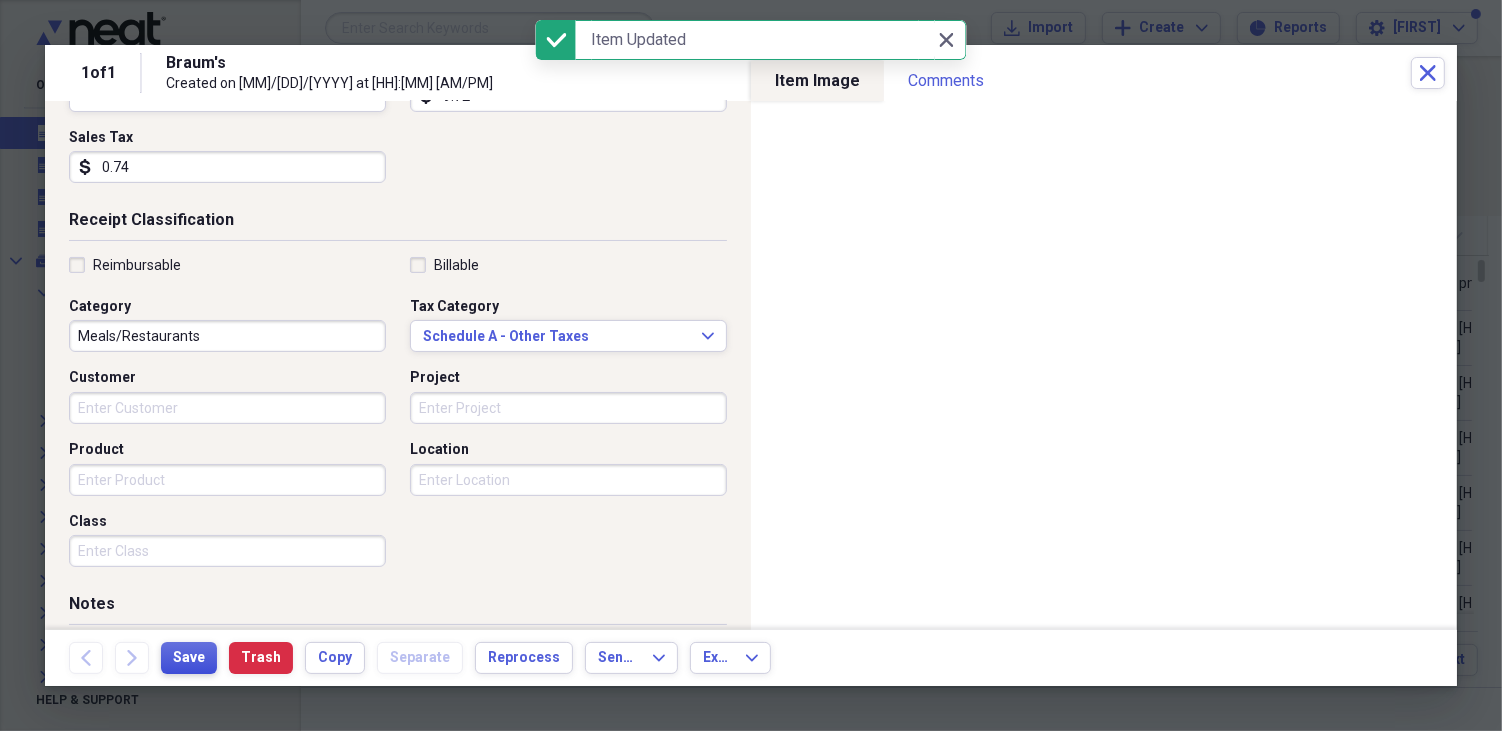 click on "Save" at bounding box center [189, 658] 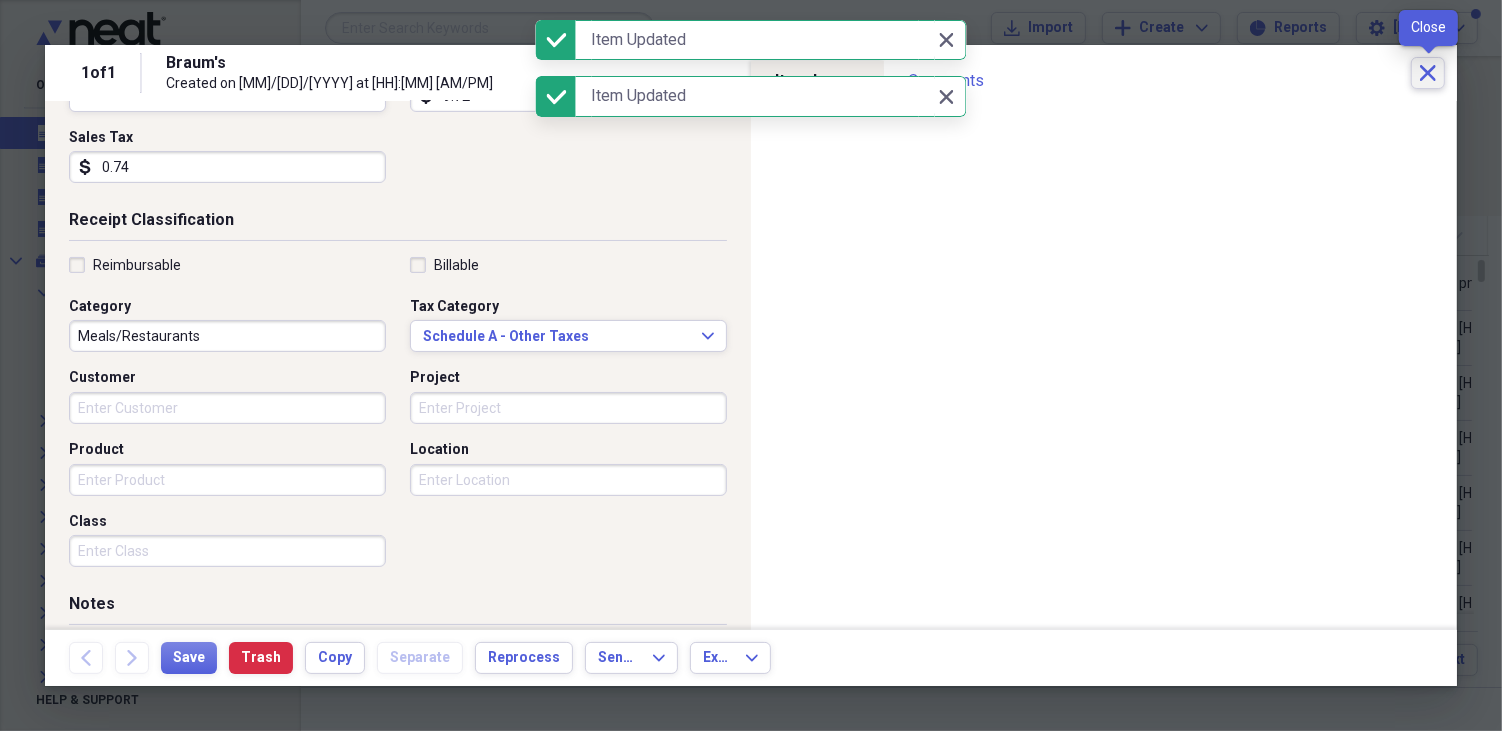 click on "Close" 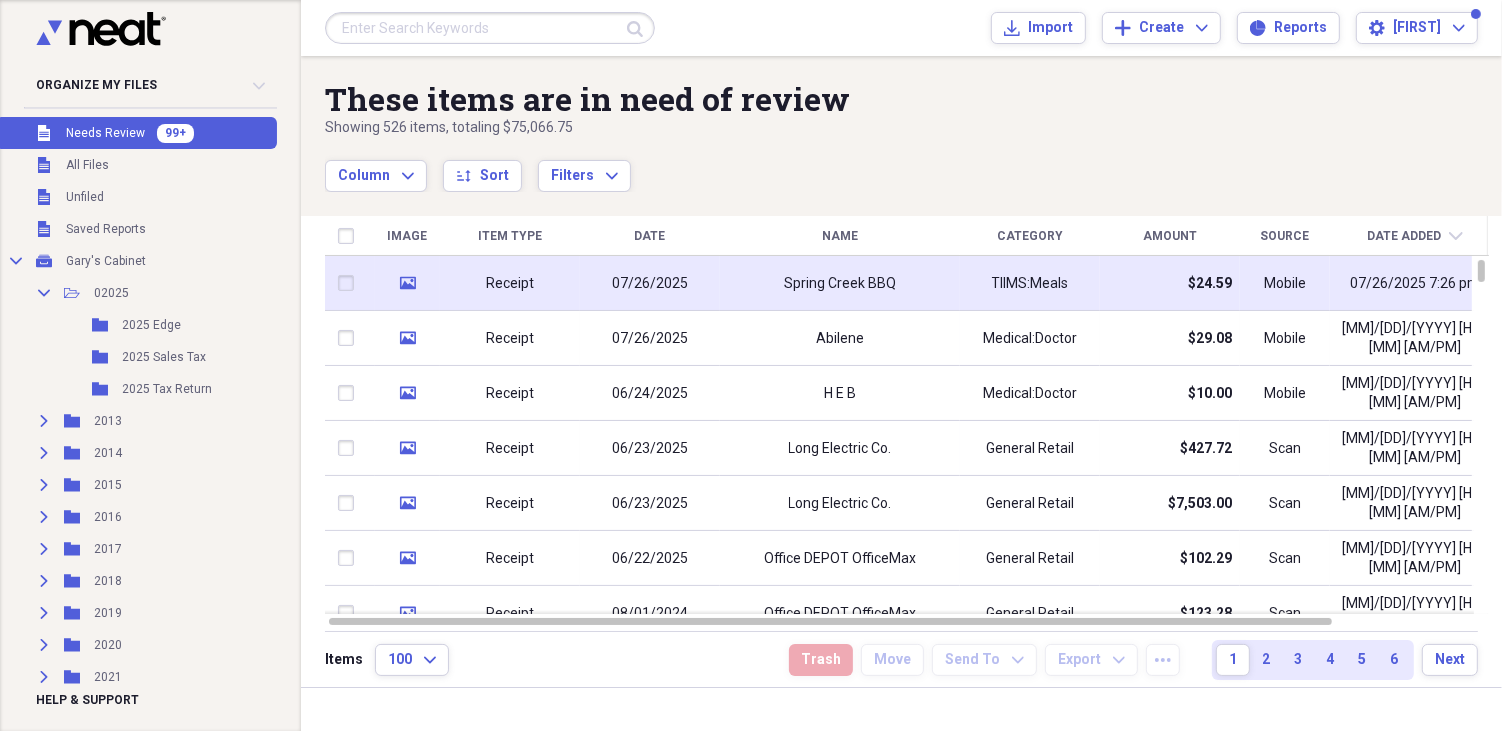 click on "Spring Creek BBQ" at bounding box center [840, 283] 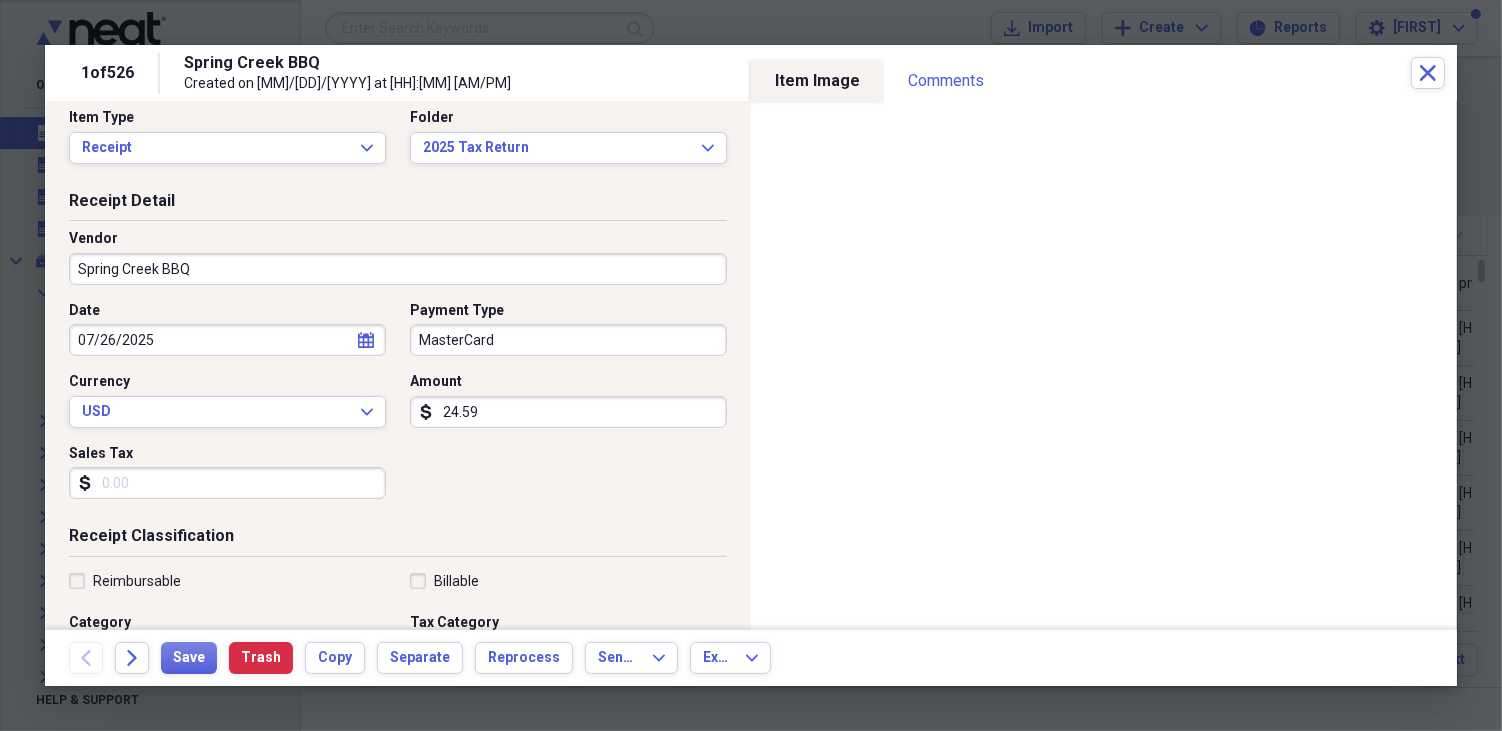 scroll, scrollTop: 0, scrollLeft: 0, axis: both 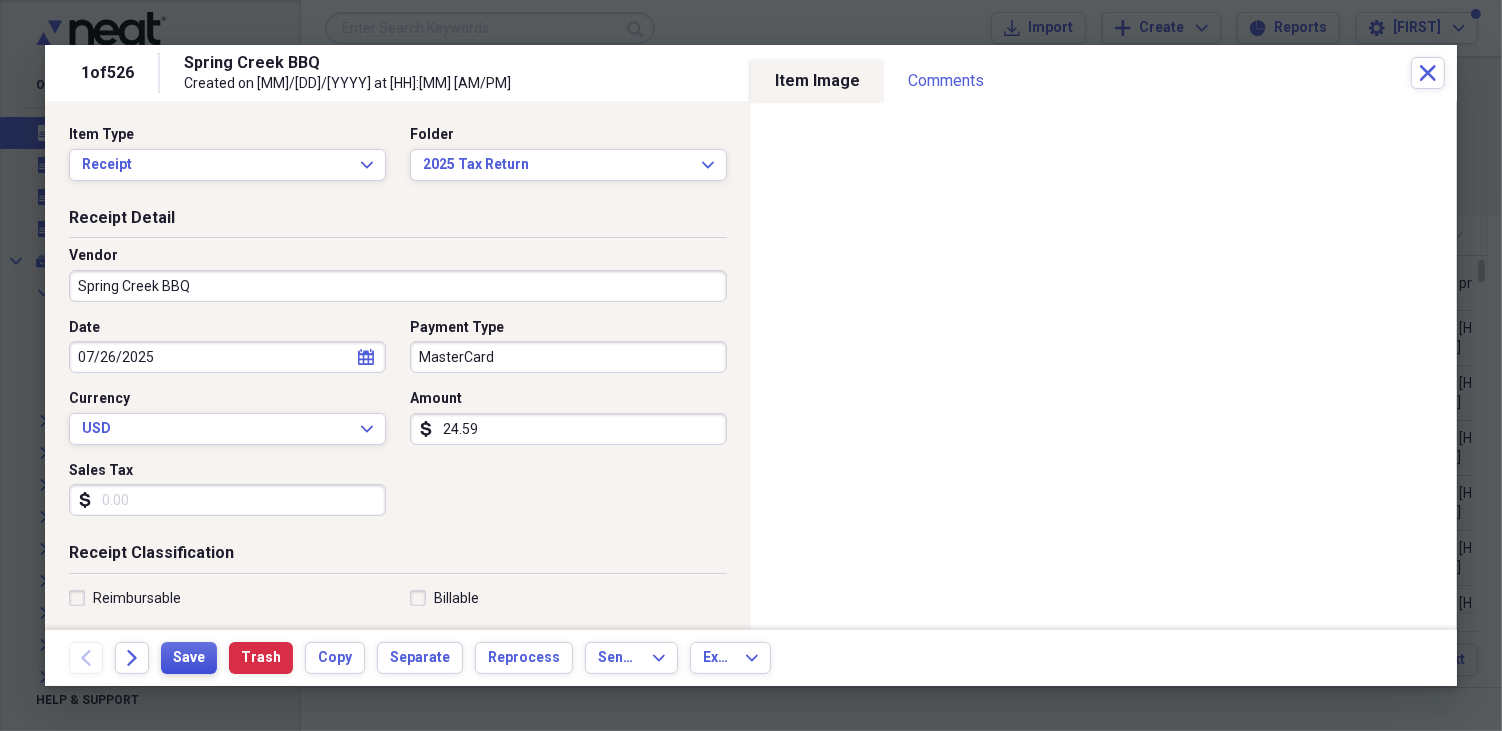 click on "Save" at bounding box center (189, 658) 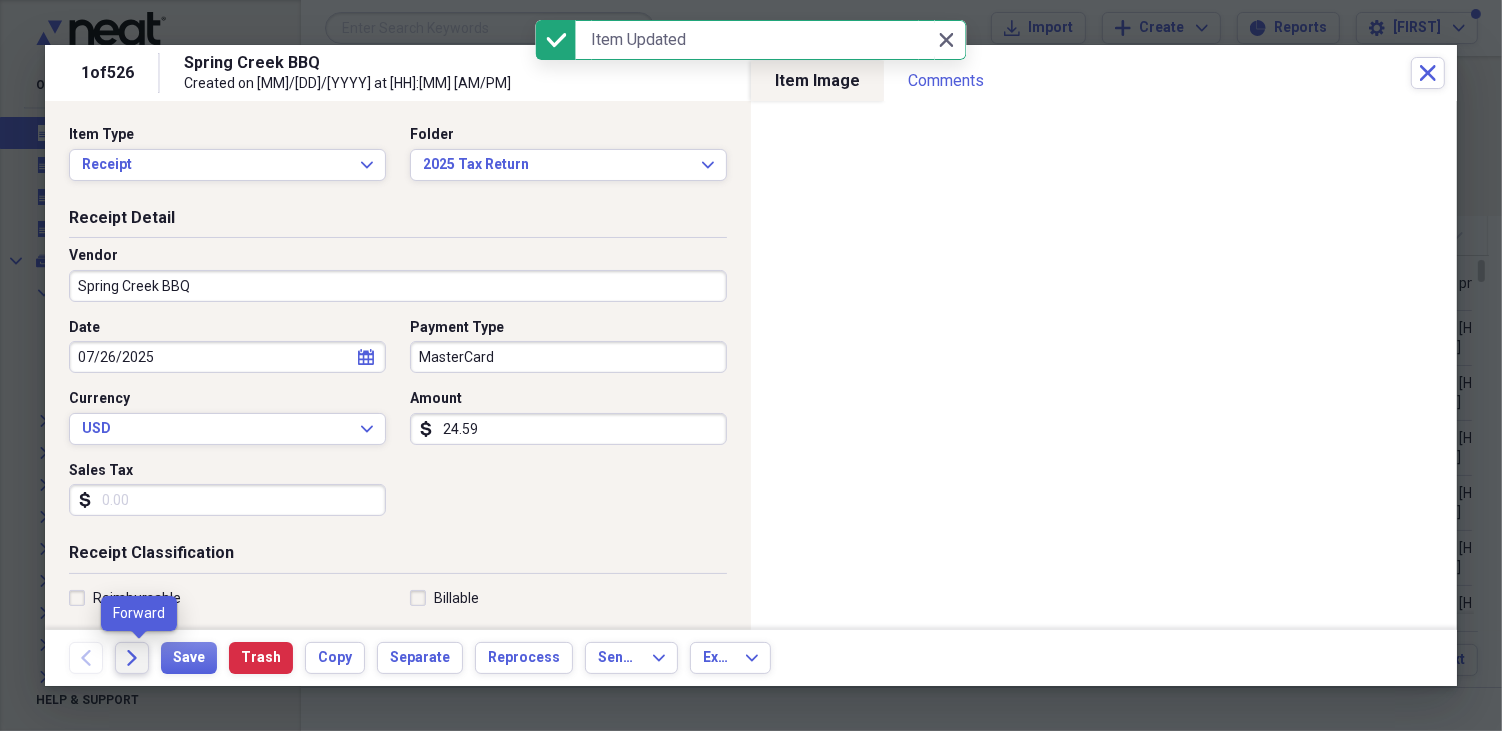 click on "Forward" 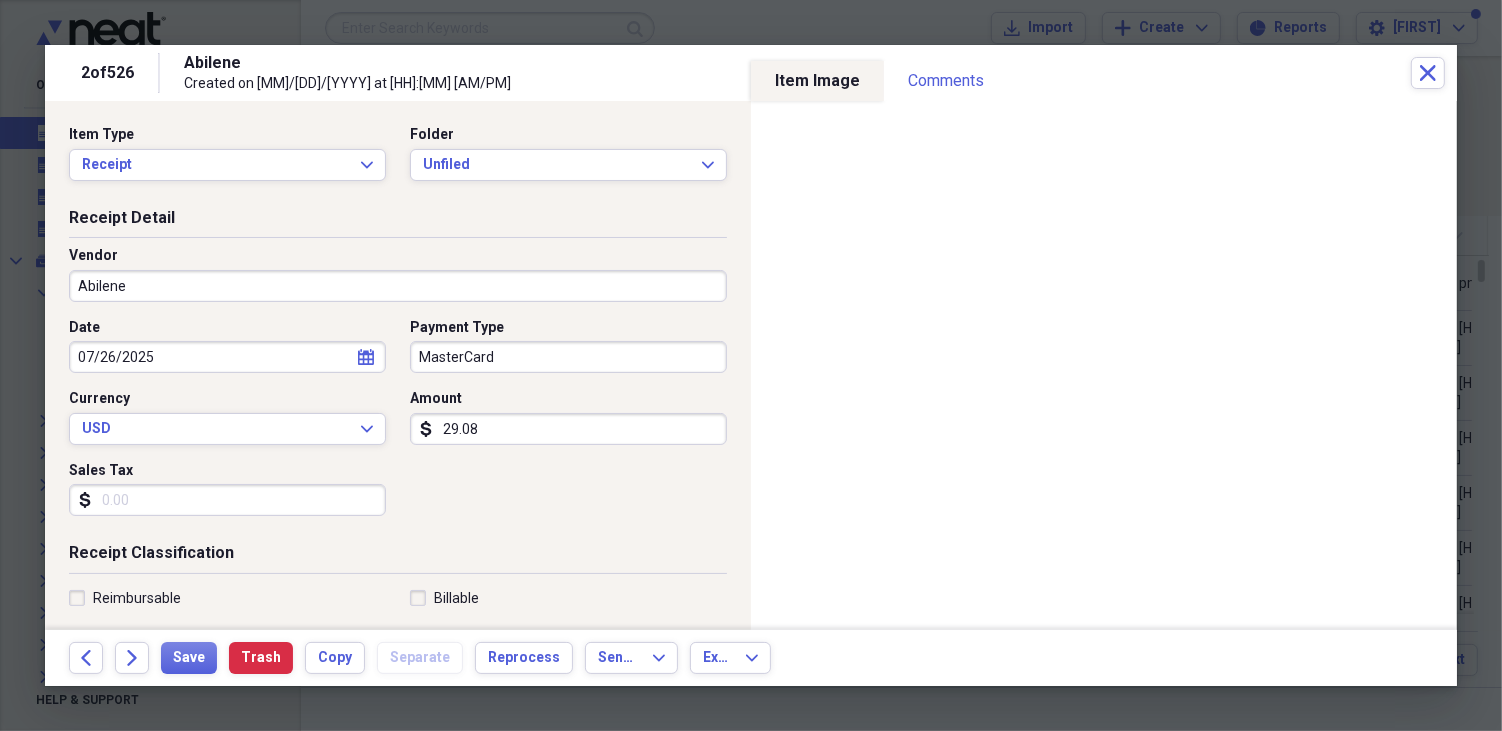click on "Abilene" at bounding box center [398, 286] 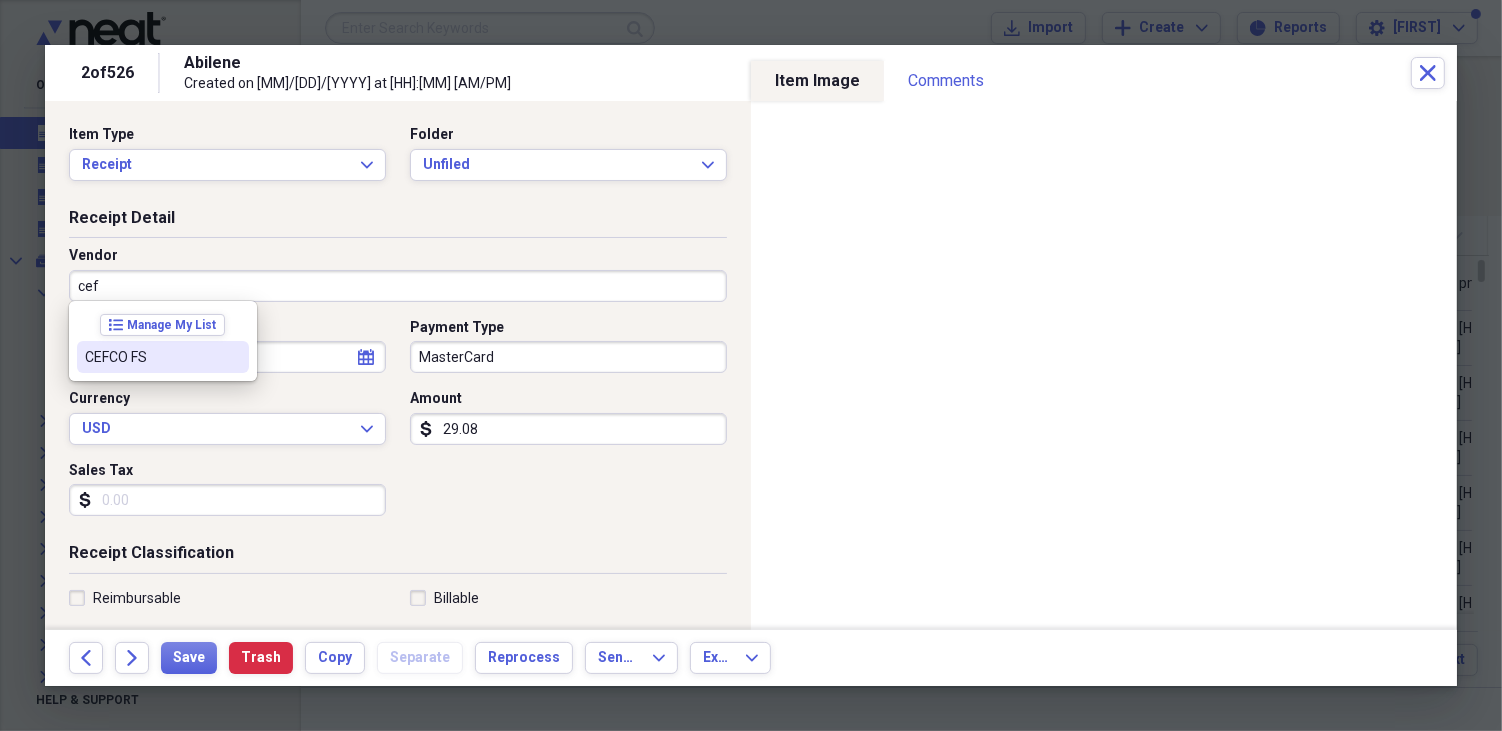click on "CEFCO FS" at bounding box center [151, 357] 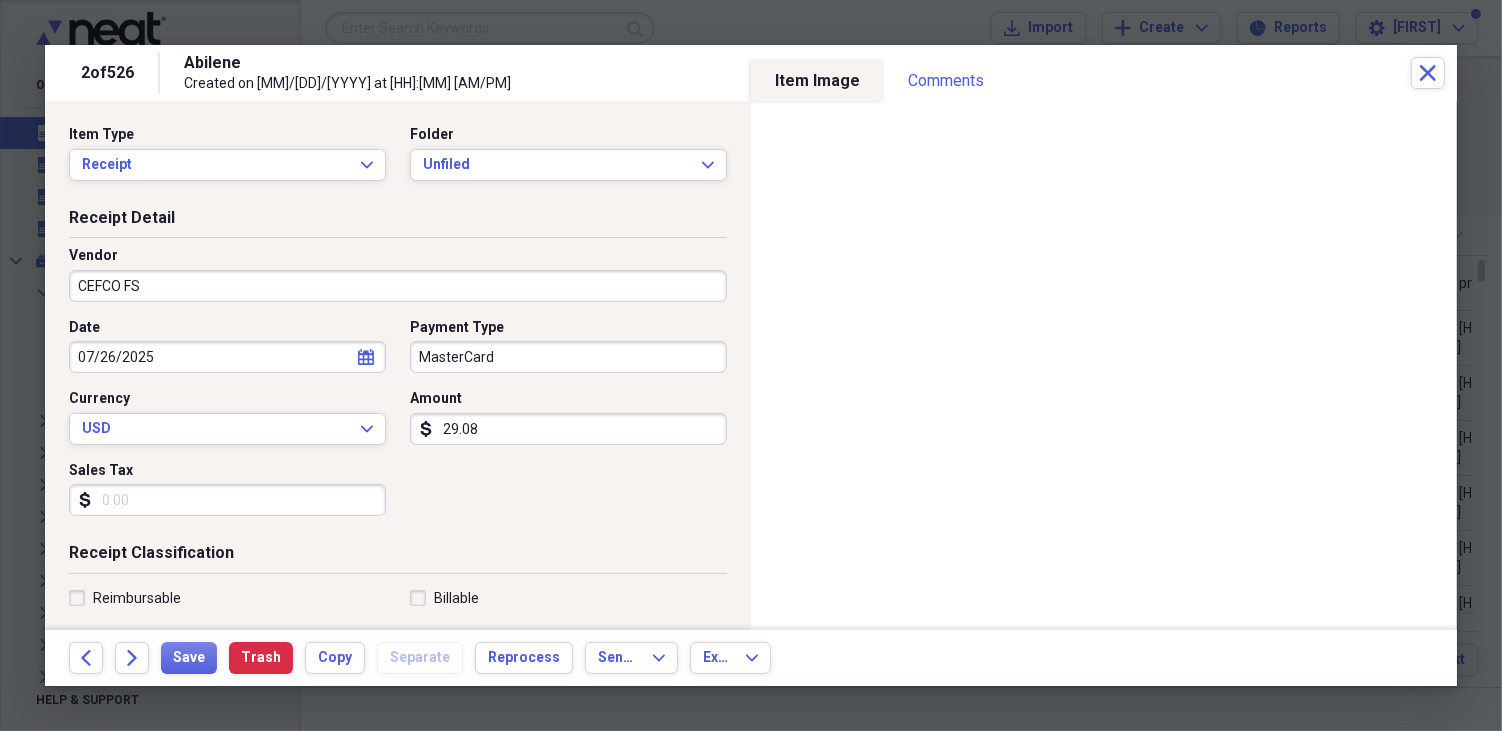 type on "Auto:Edge:Fuel" 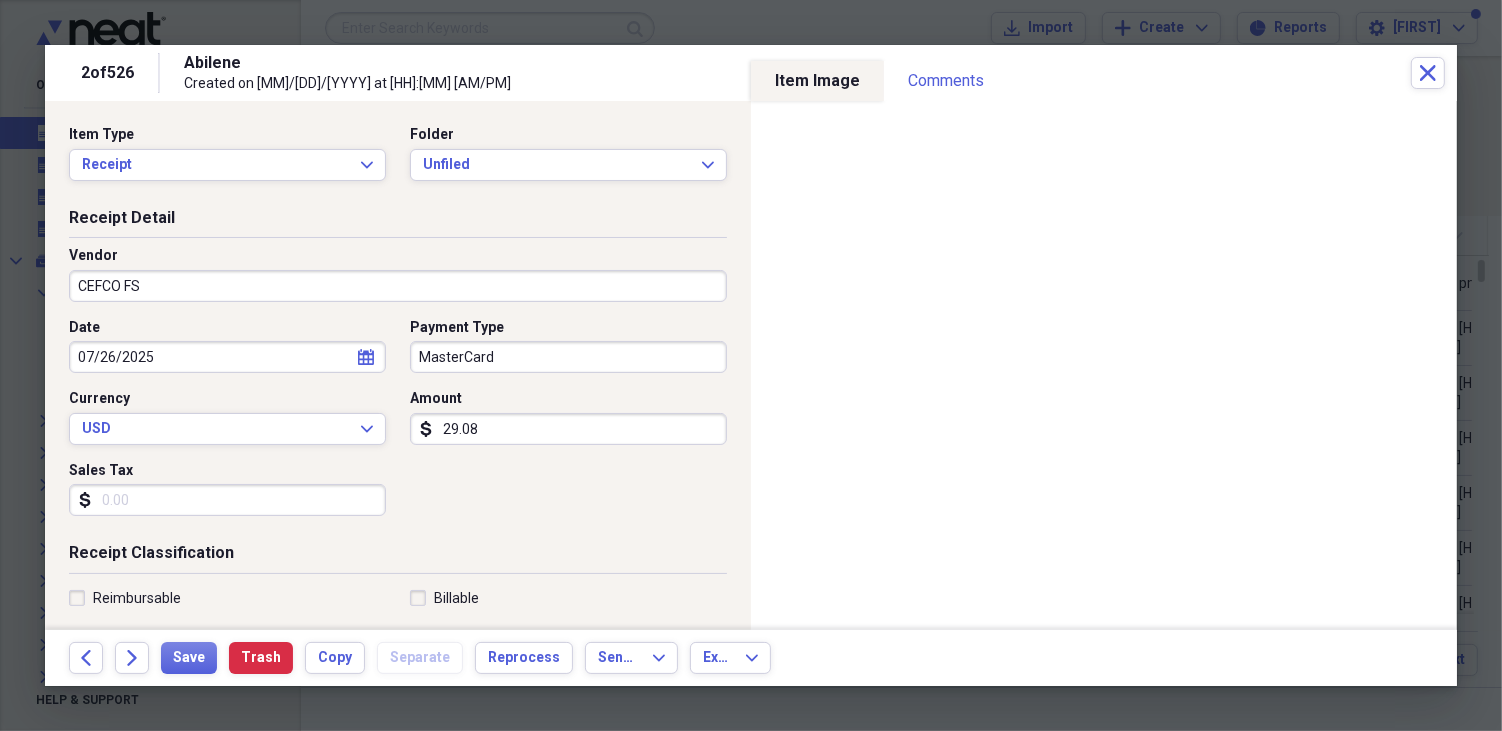 drag, startPoint x: 125, startPoint y: 274, endPoint x: 254, endPoint y: 274, distance: 129 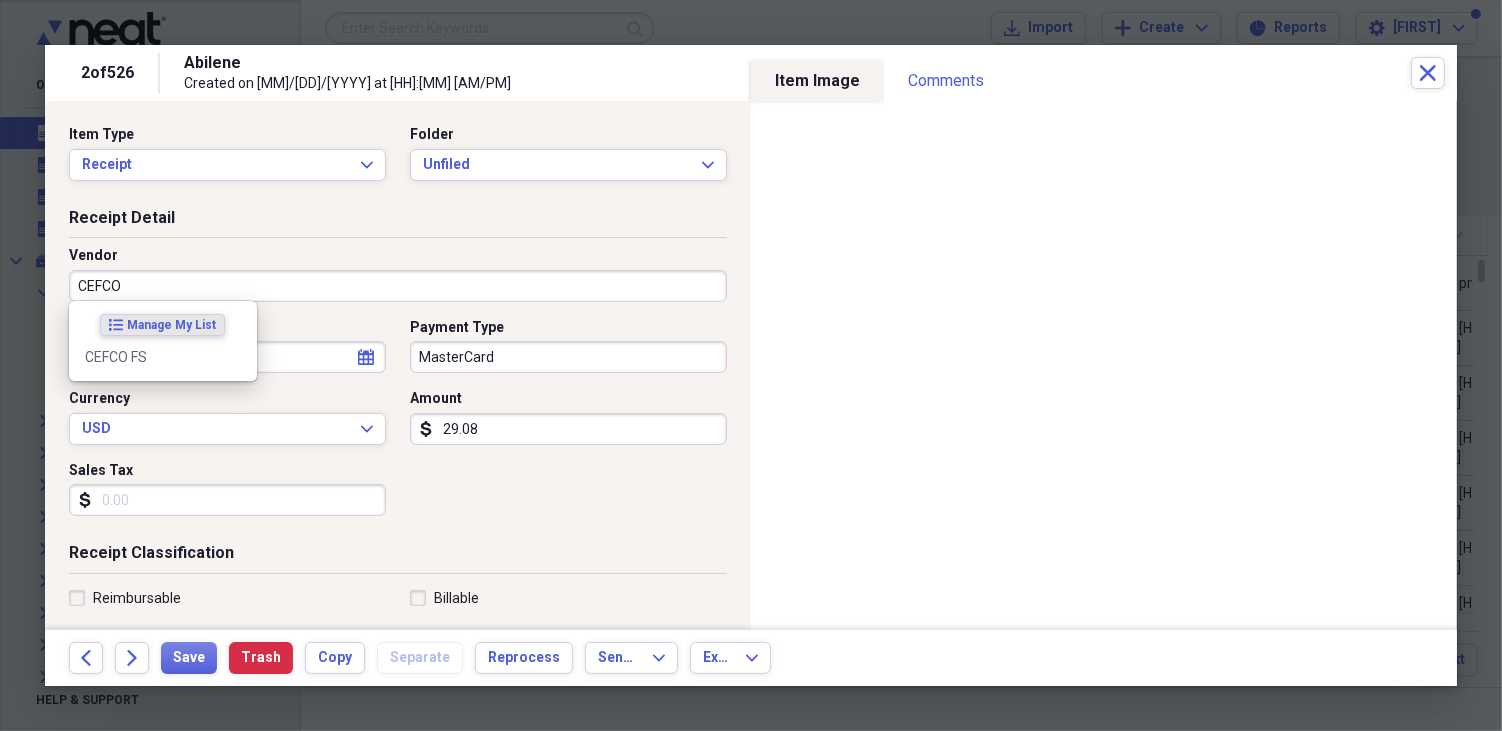 scroll, scrollTop: 0, scrollLeft: 0, axis: both 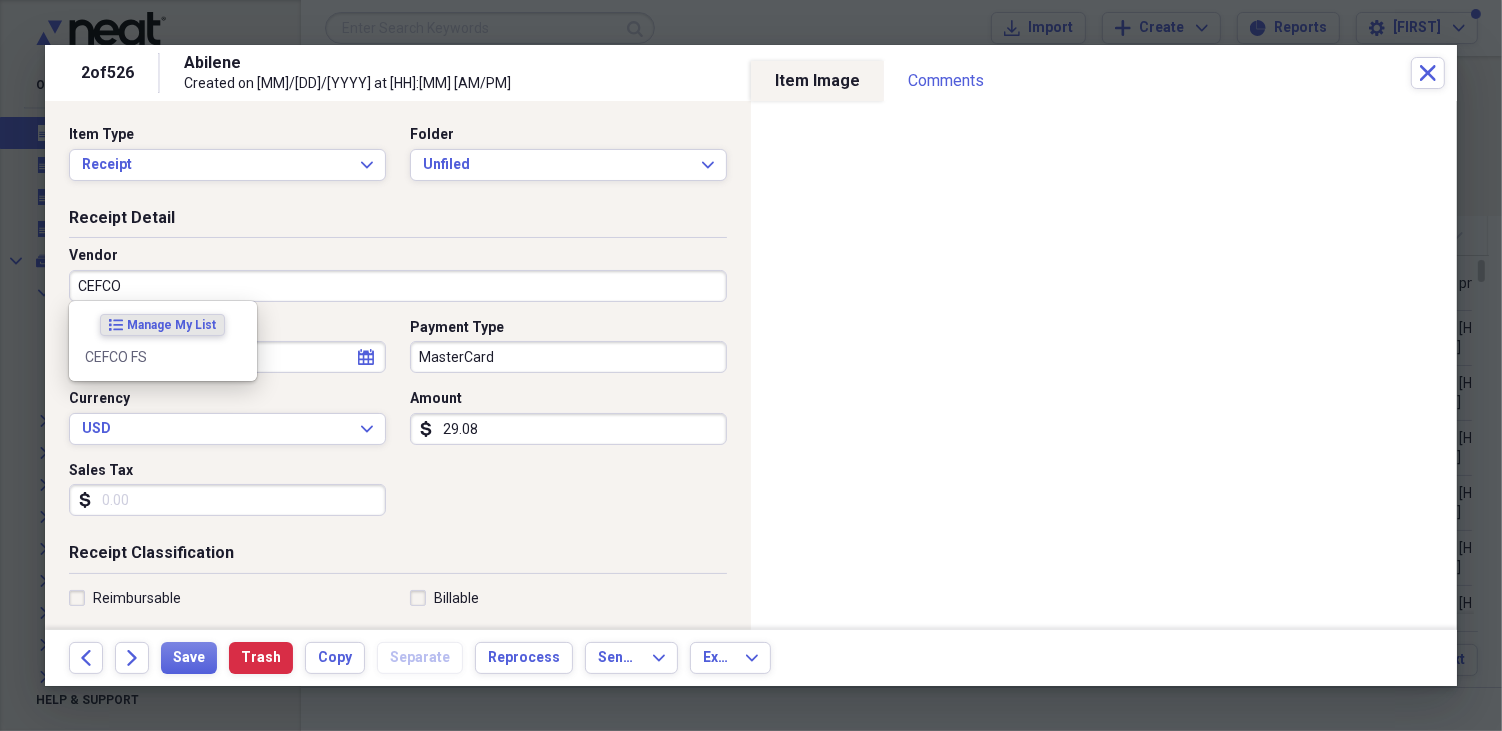 type on "CEFCO" 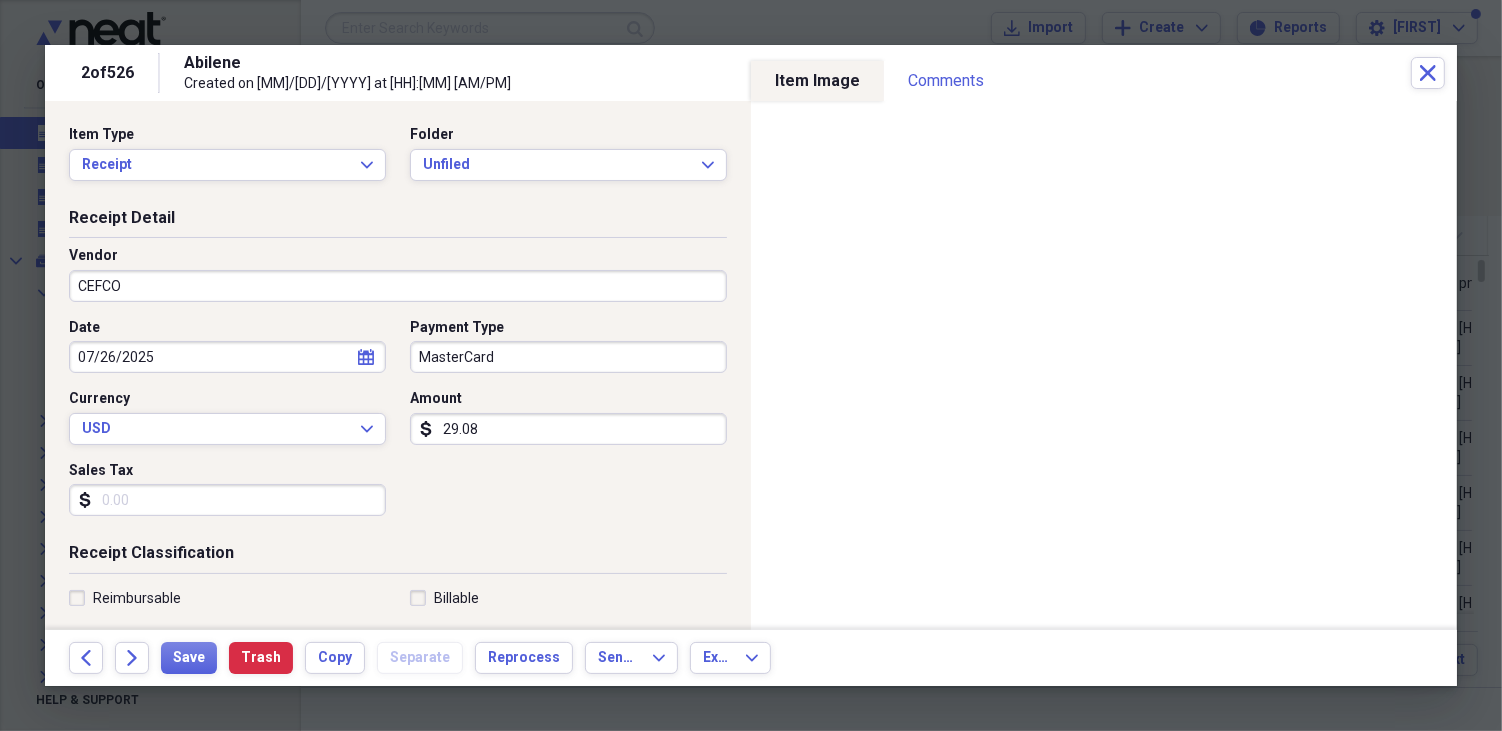 click on "Date" at bounding box center [227, 328] 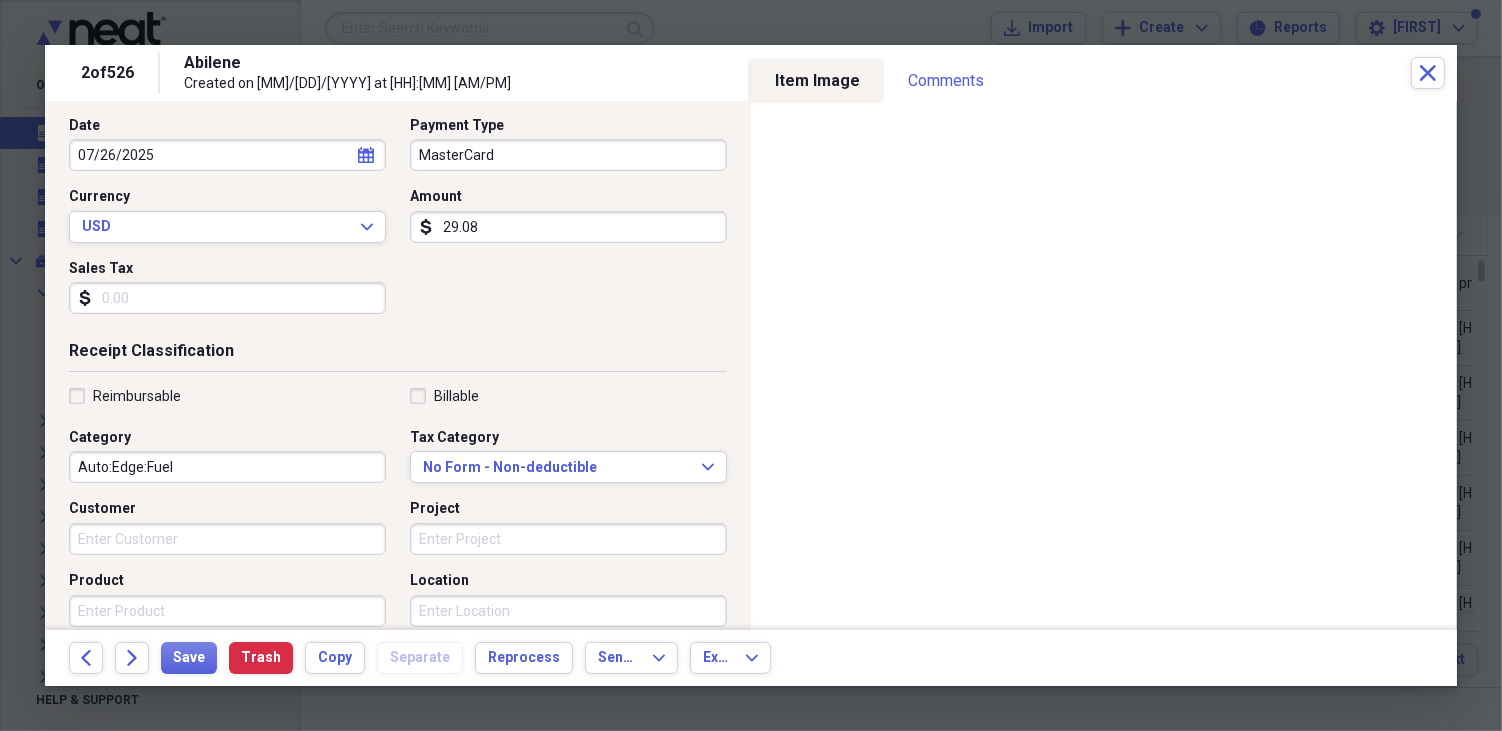 scroll, scrollTop: 222, scrollLeft: 0, axis: vertical 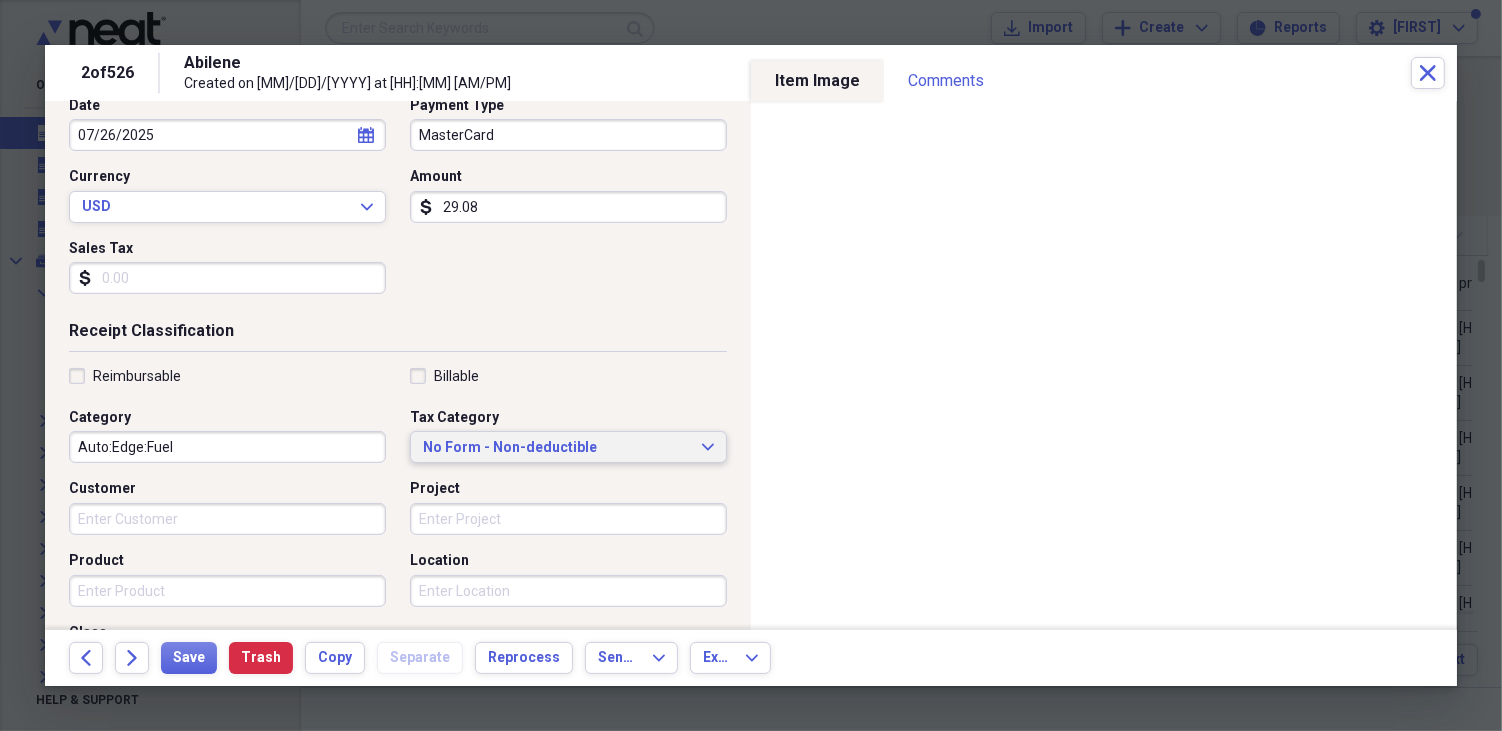 click on "No Form - Non-deductible" at bounding box center [556, 448] 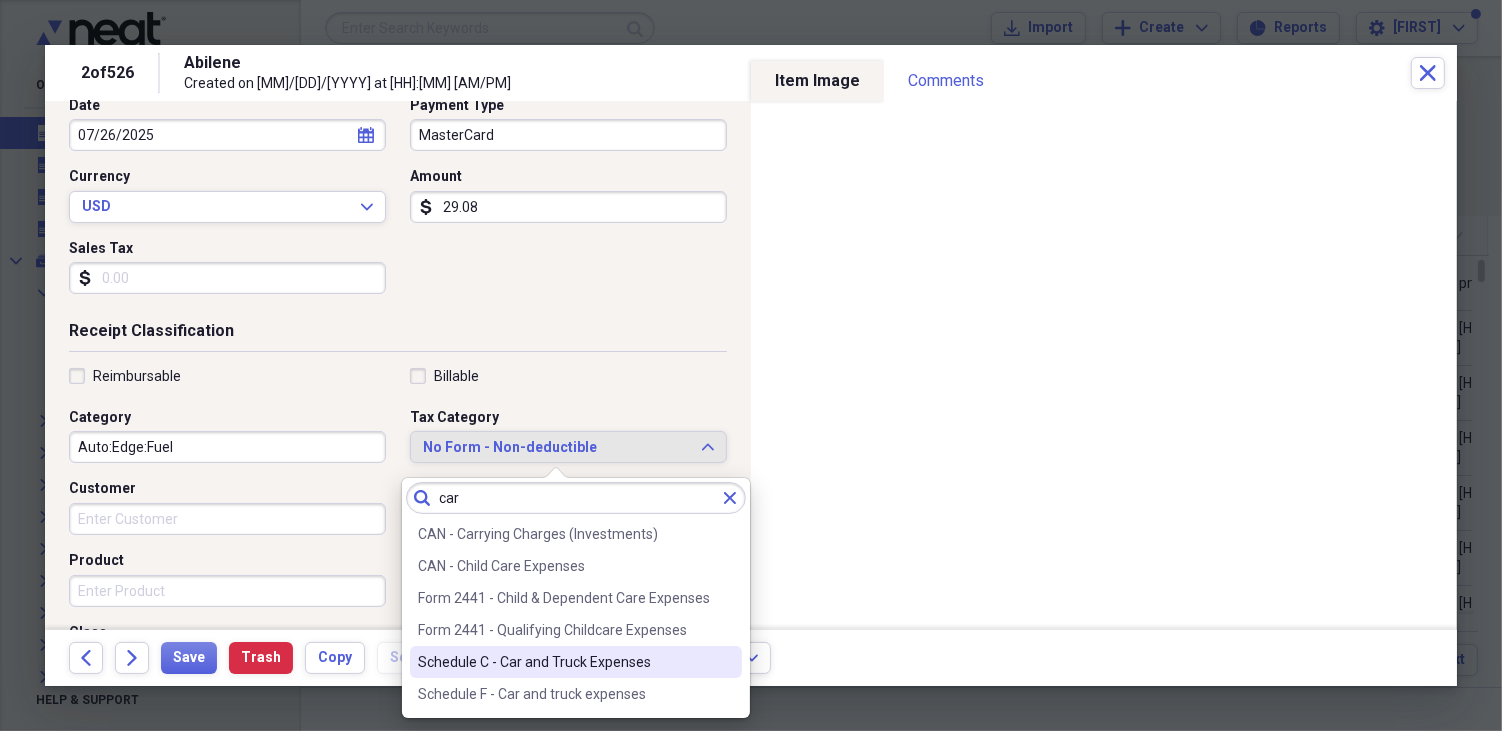 type on "car" 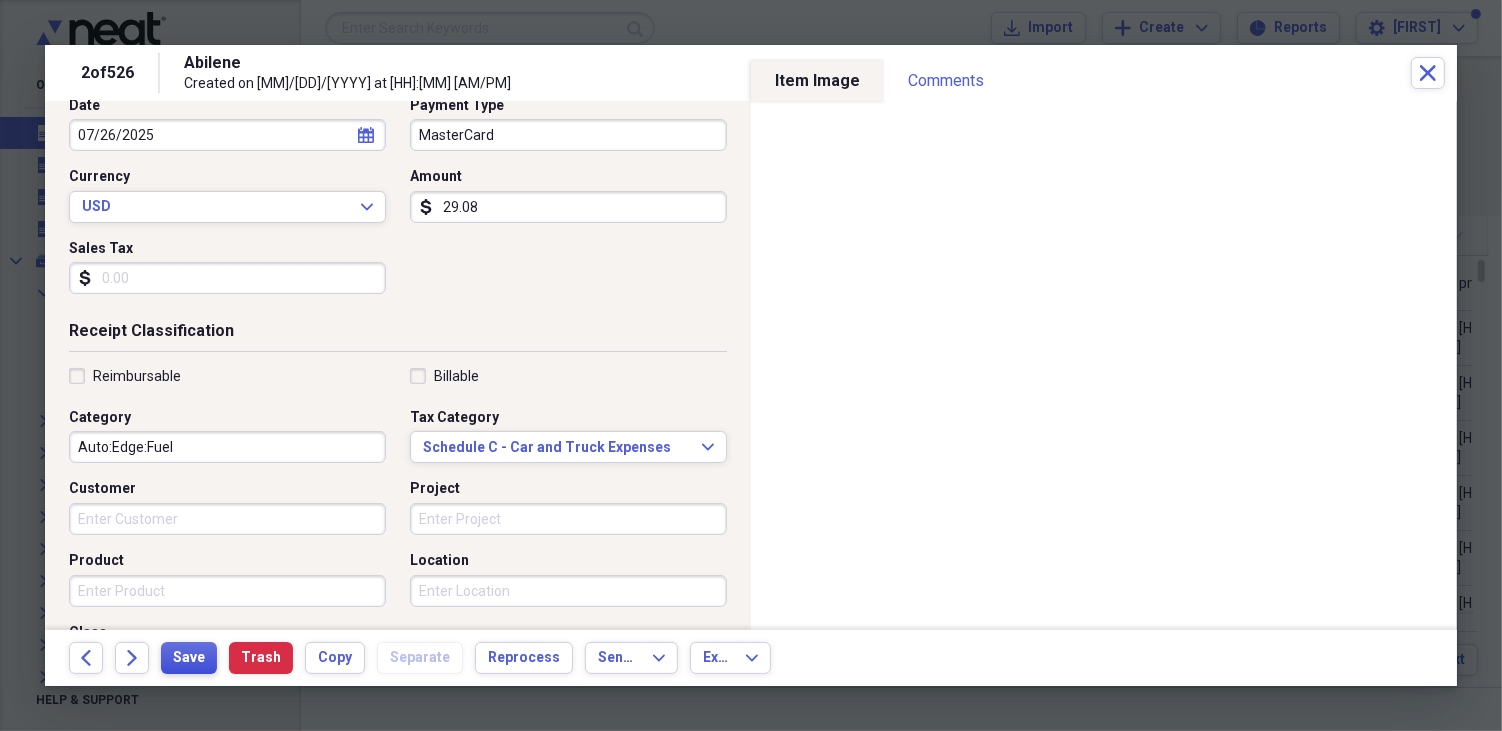 click on "Save" at bounding box center (189, 658) 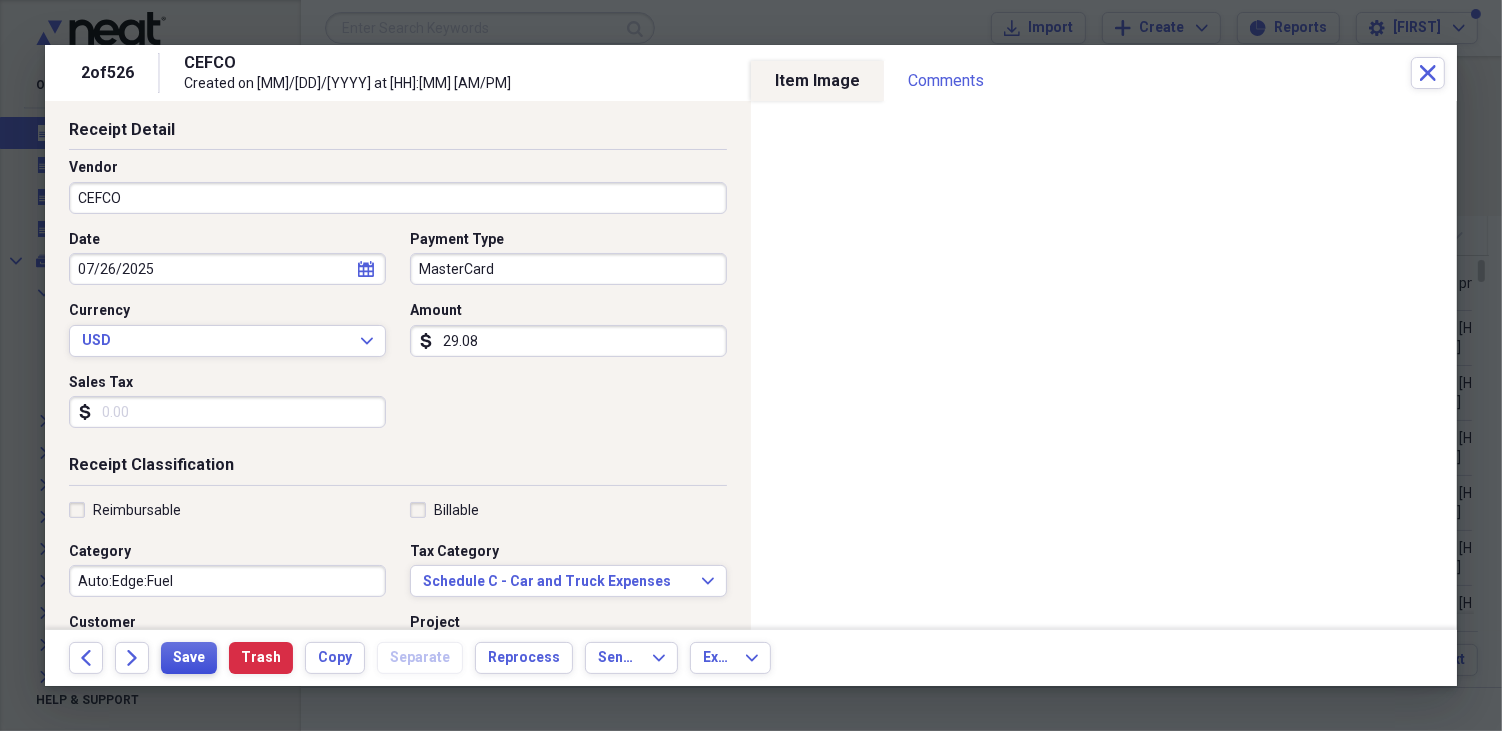 scroll, scrollTop: 0, scrollLeft: 0, axis: both 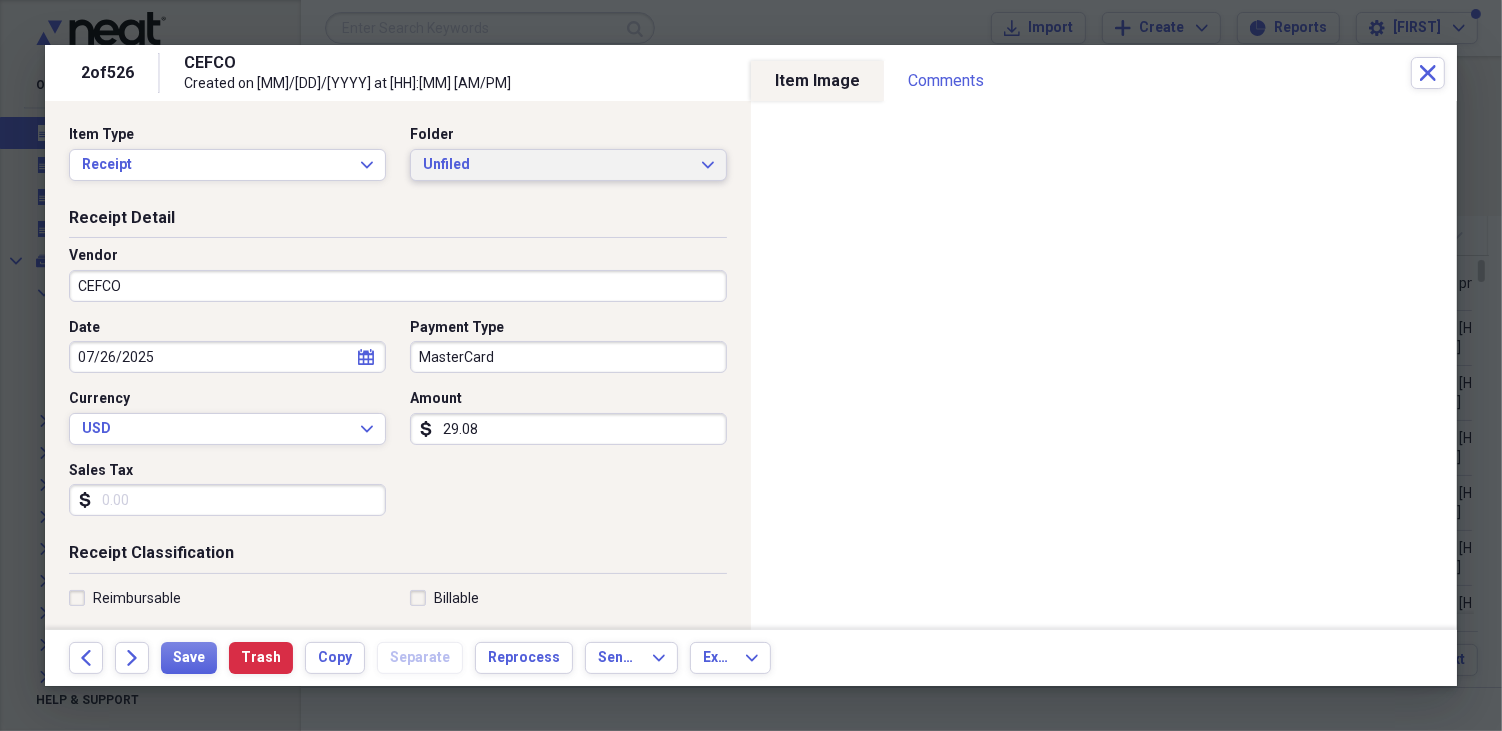 click on "Unfiled Expand" at bounding box center [568, 165] 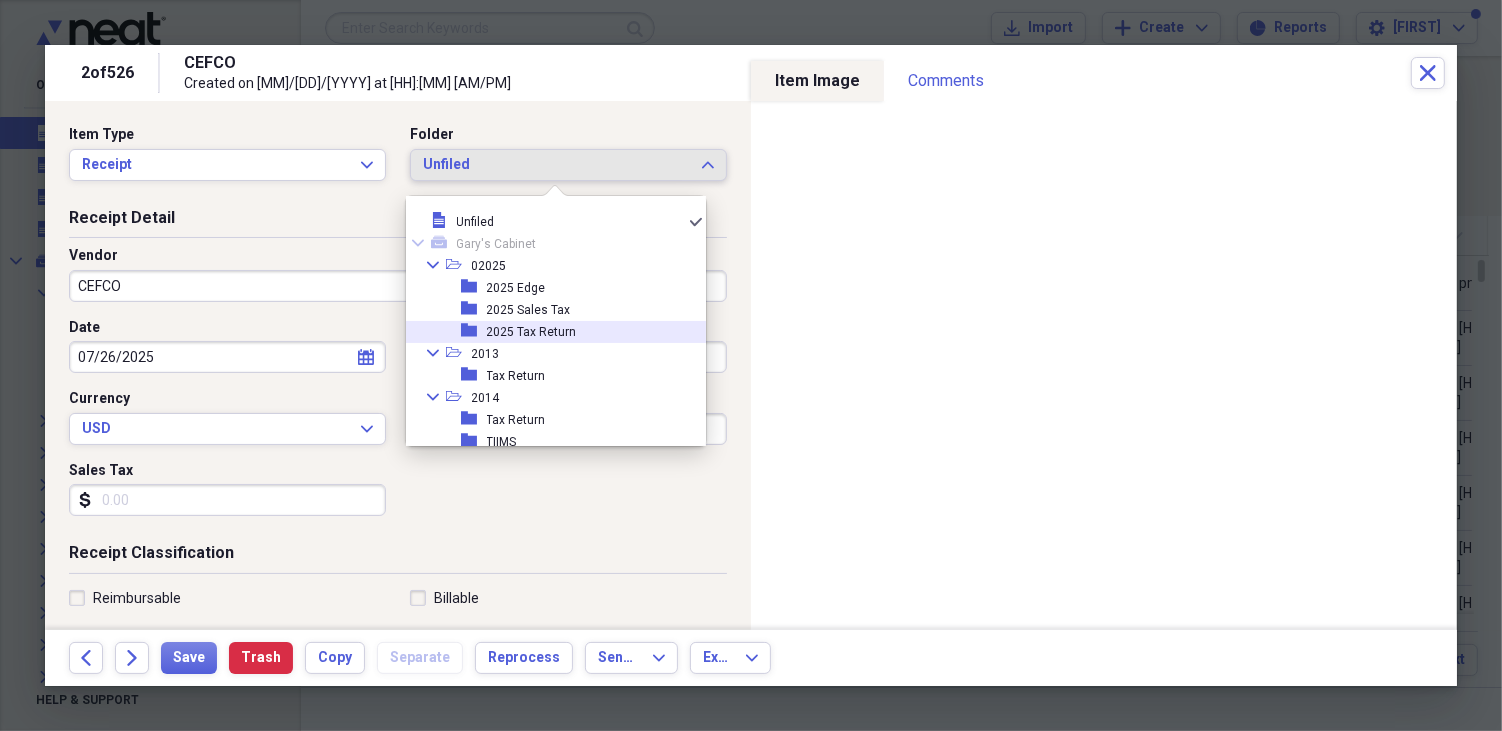 click on "2025 Tax Return" at bounding box center (532, 332) 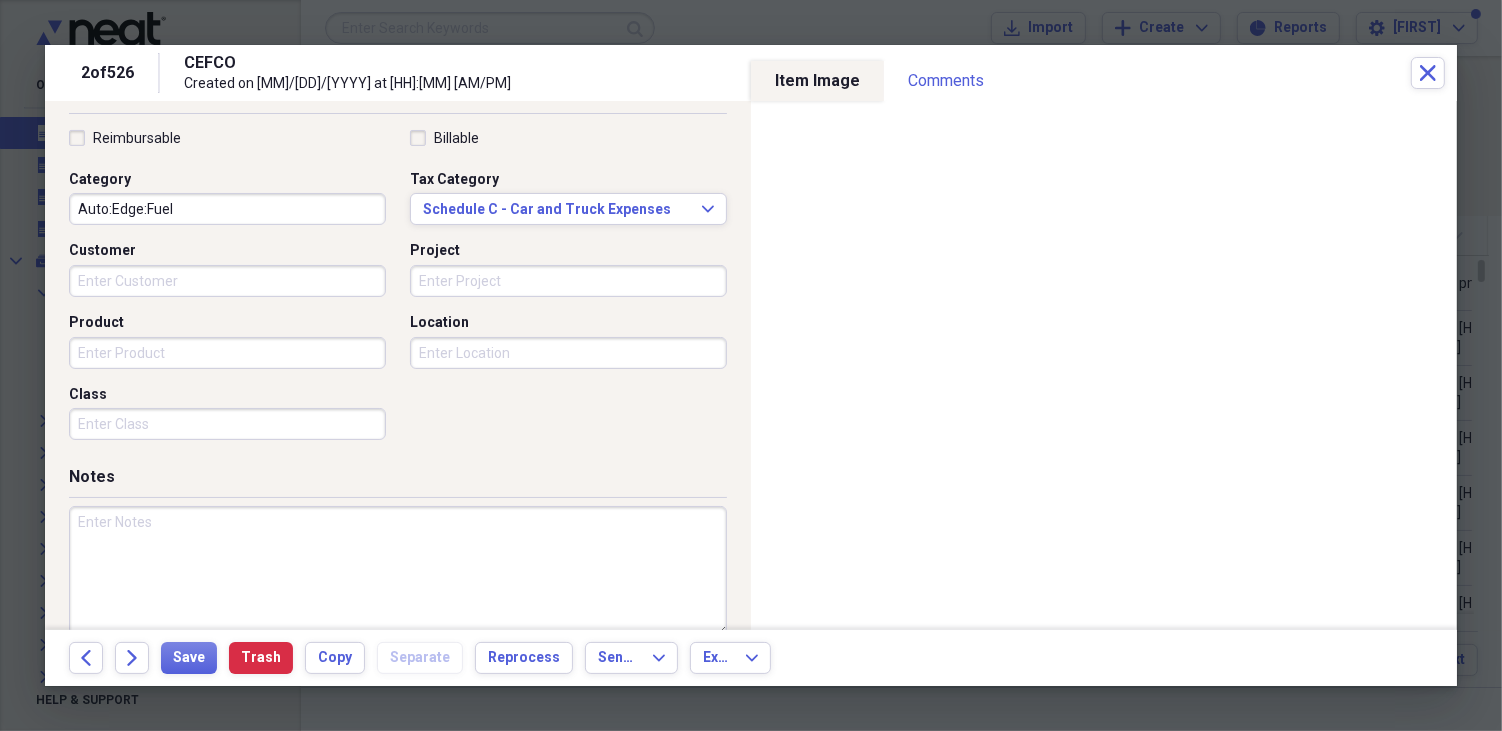 click on "Item Type Receipt Expand Folder [YYYY] Tax Return Expand Receipt Detail Vendor CEFCO Date [MM]/[DD]/[YYYY] calendar Calendar Payment Type MasterCard Currency USD Expand Amount dollar-sign [PRICE] Sales Tax dollar-sign Receipt Classification Reimbursable Billable Category Auto:Edge:Fuel Tax Category Schedule C - Car and Truck Expenses Expand Customer Project Product Location Class Notes" at bounding box center [398, 365] 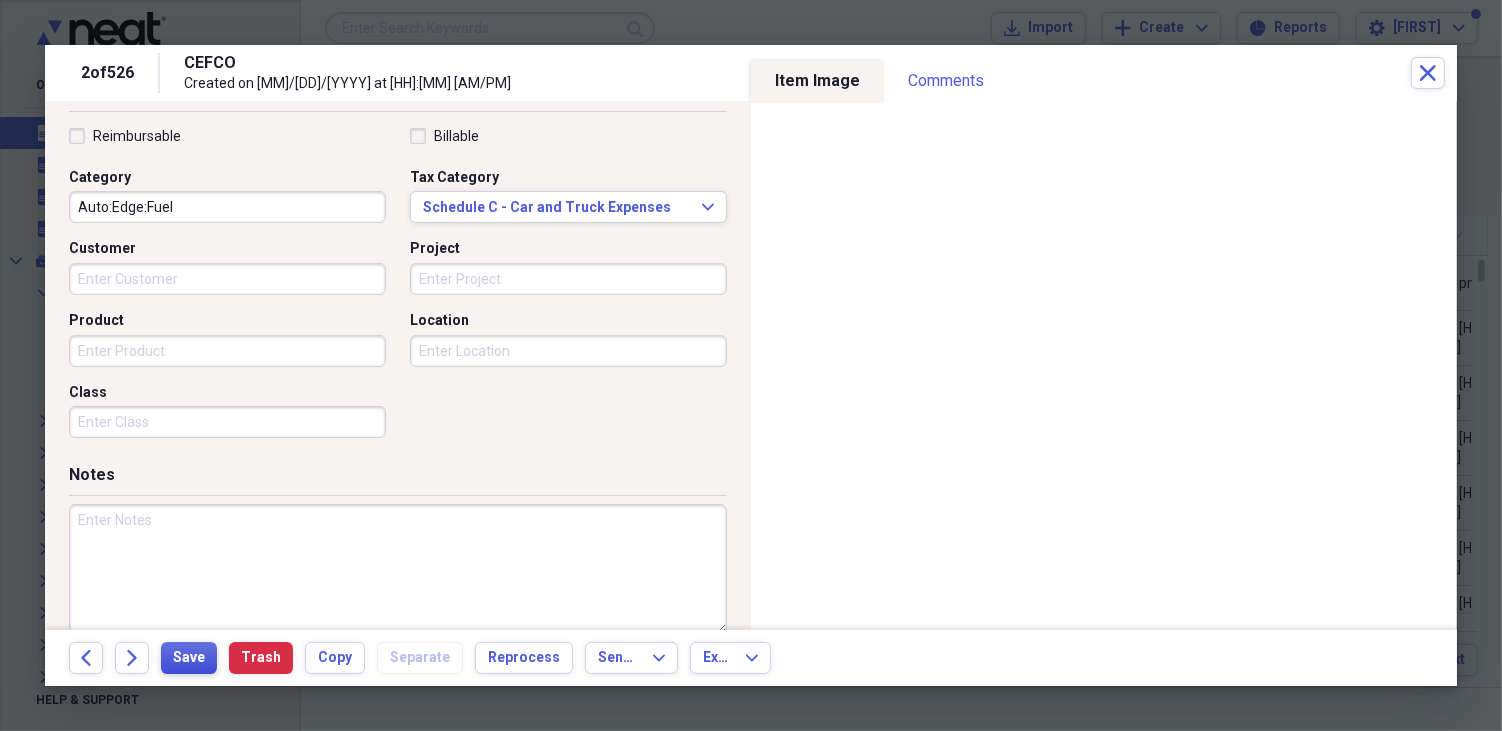 click on "Save" at bounding box center [189, 658] 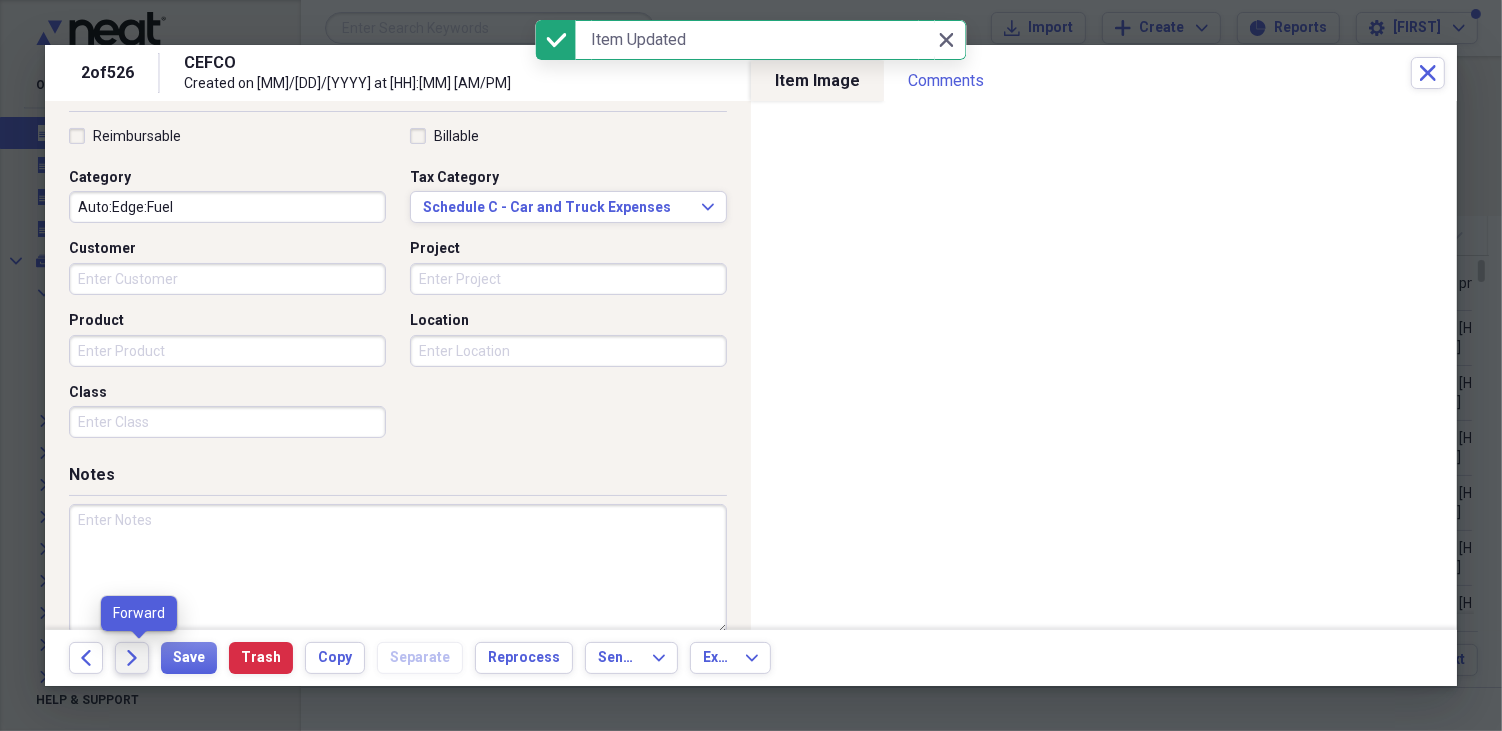 click on "Forward" at bounding box center (132, 658) 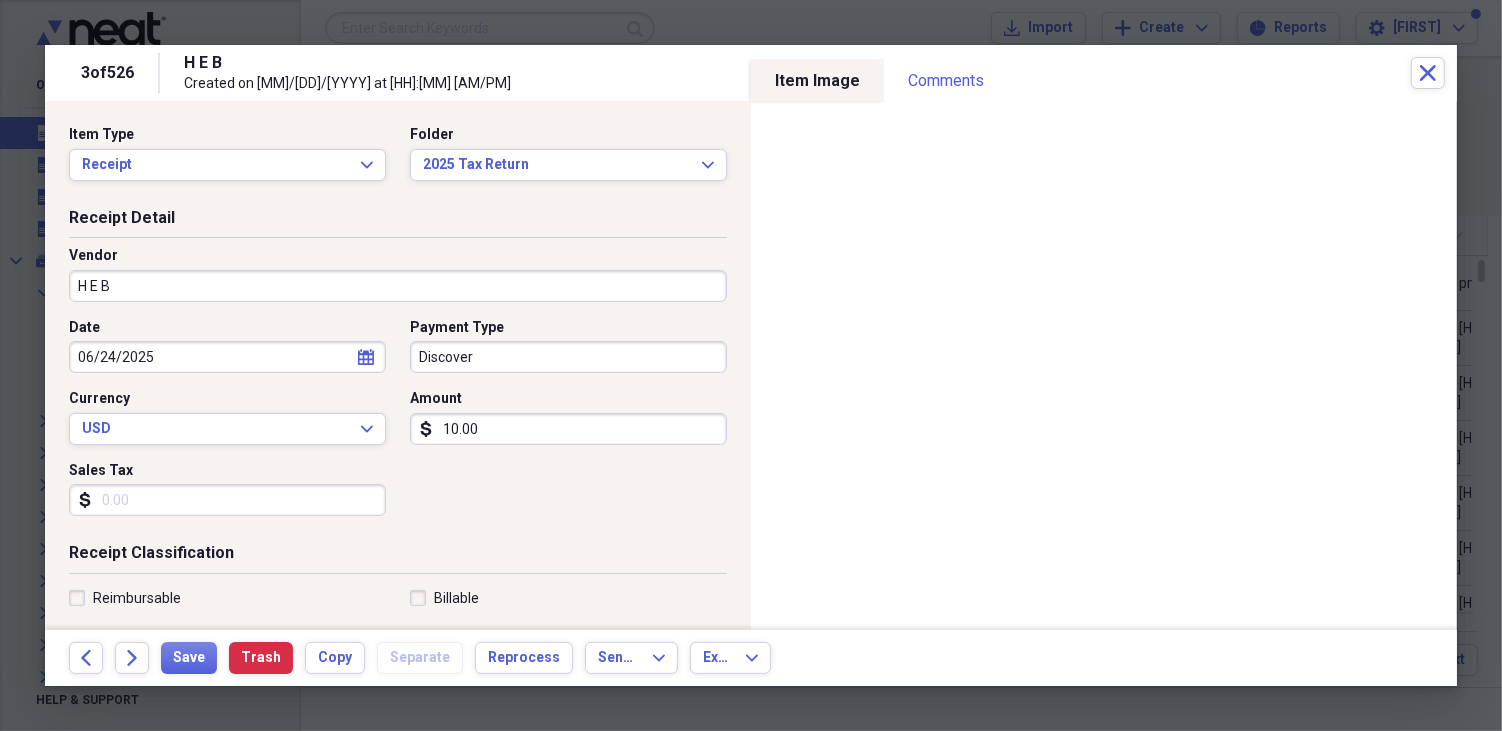 click on "H E B" at bounding box center [398, 286] 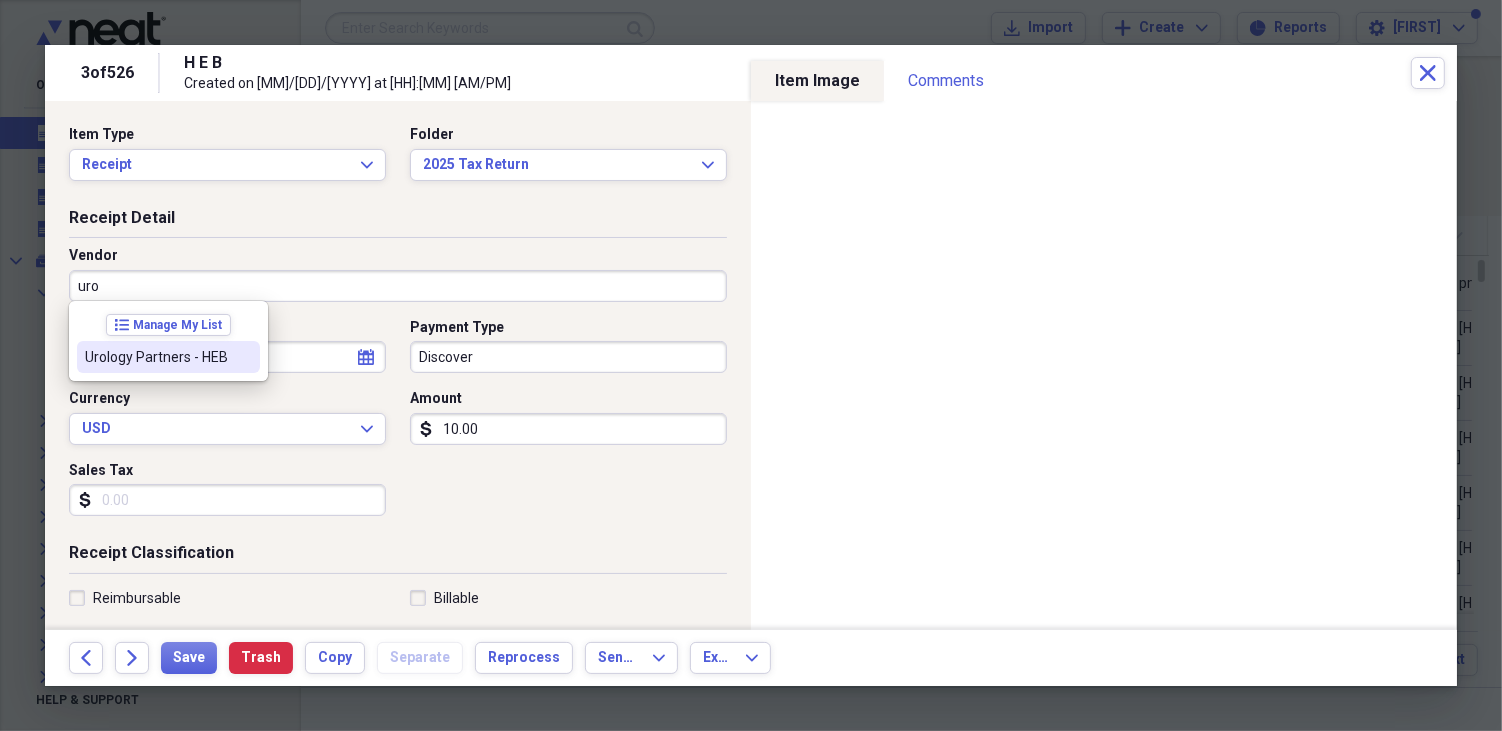 click on "Urology Partners - HEB" at bounding box center (168, 357) 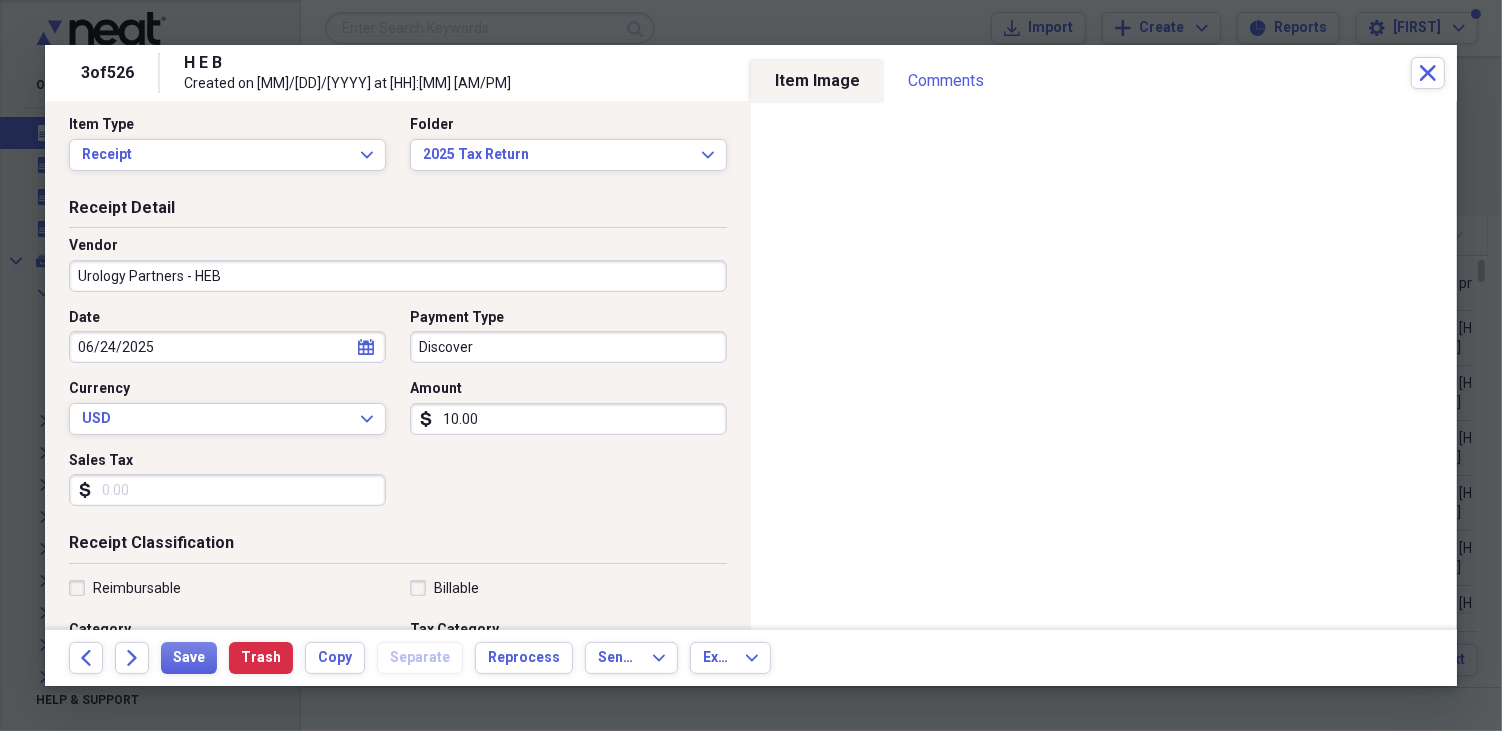 scroll, scrollTop: 0, scrollLeft: 0, axis: both 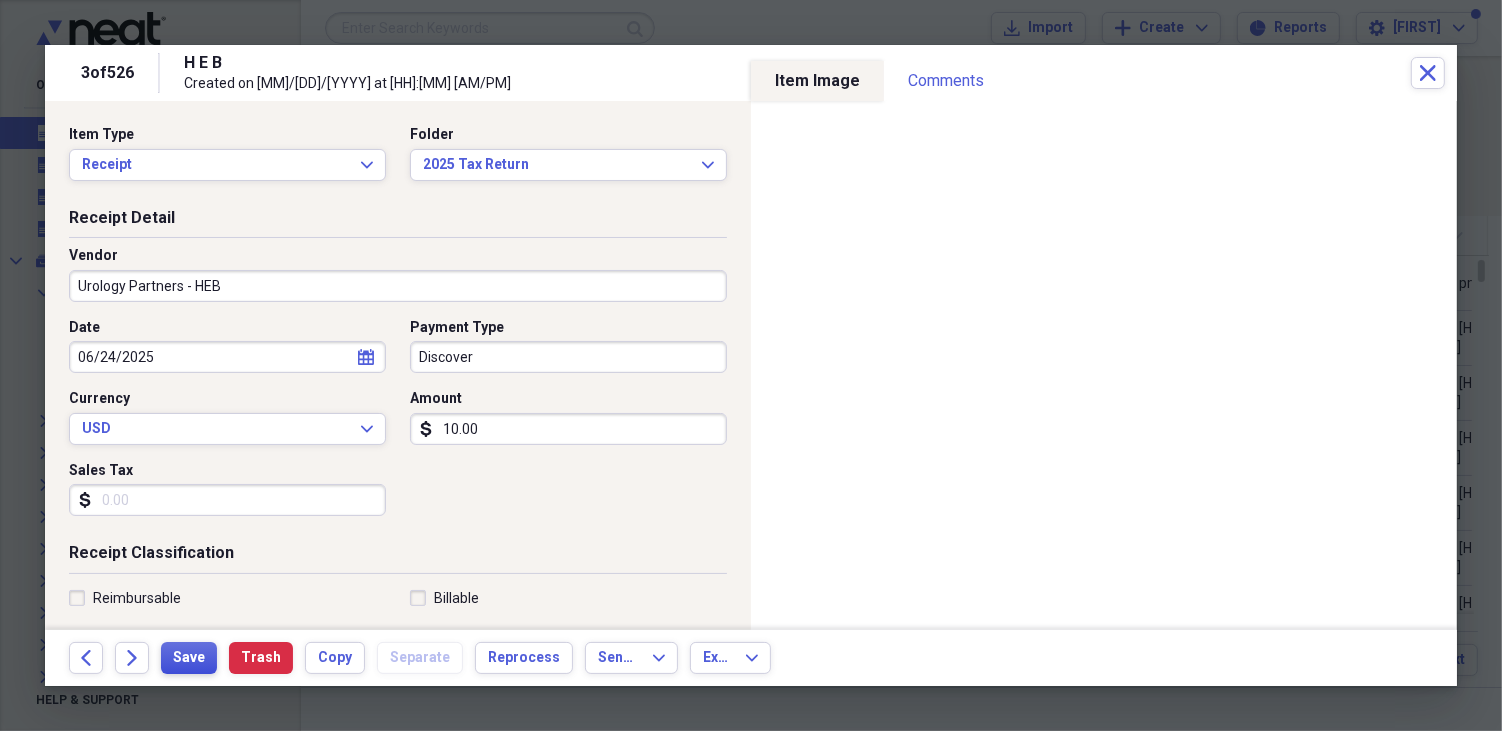 click on "Save" at bounding box center (189, 658) 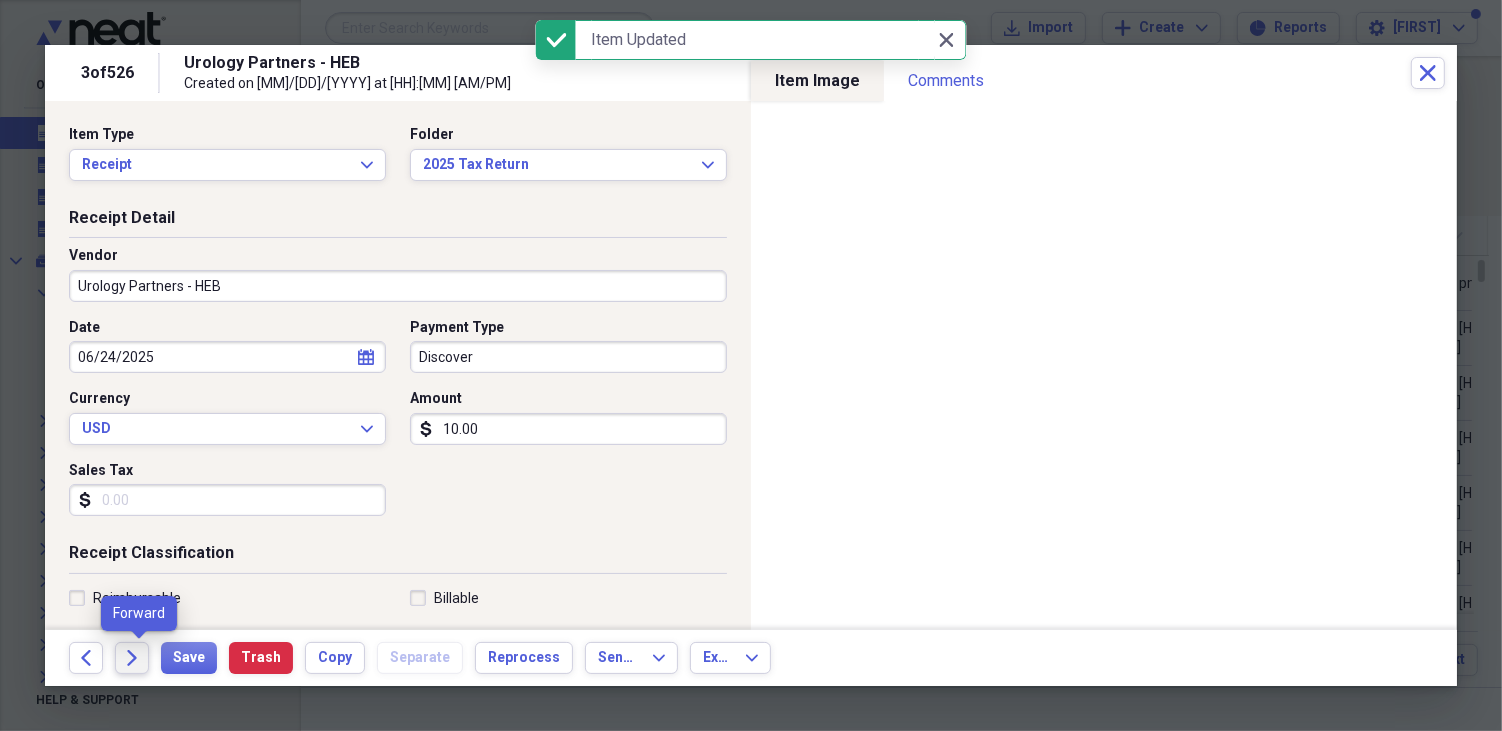 click on "Forward" 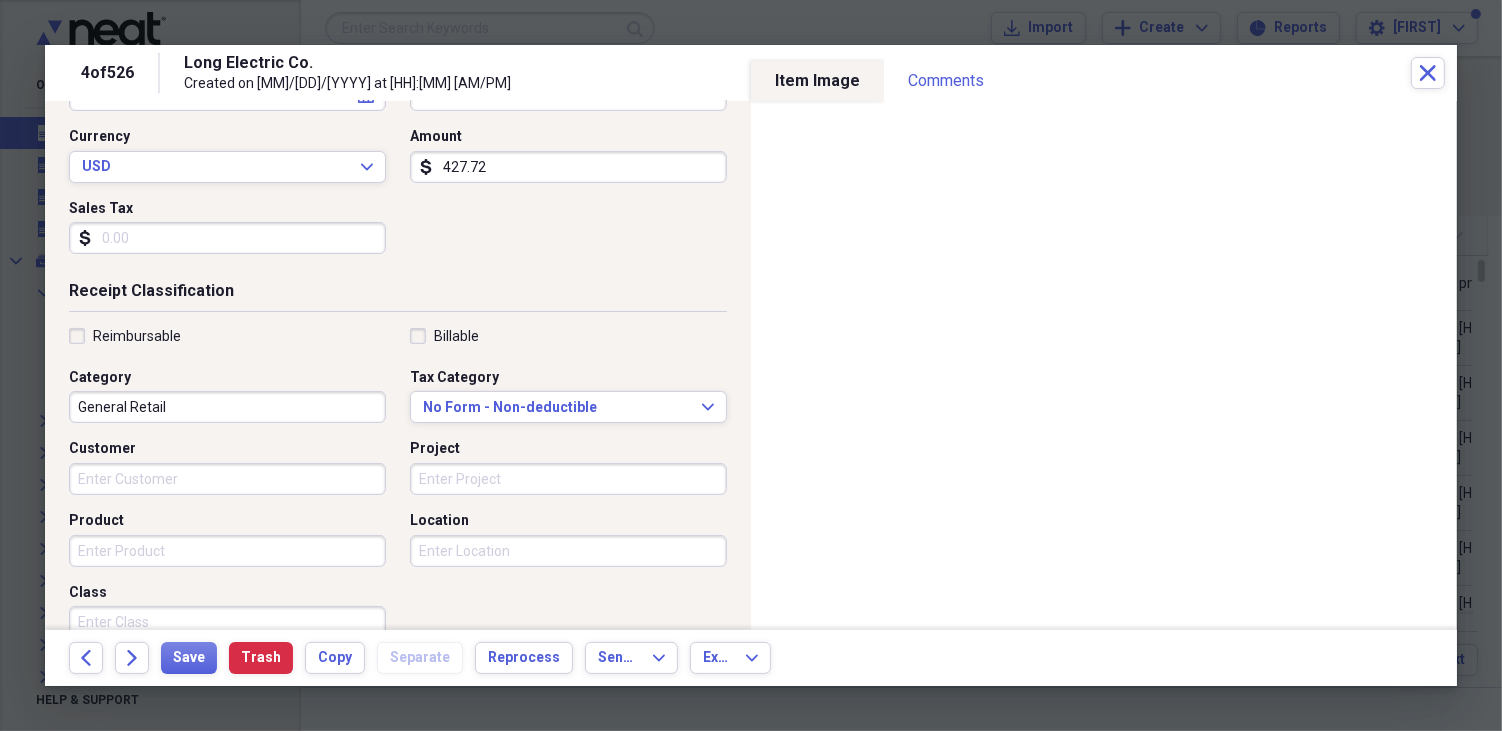 scroll, scrollTop: 333, scrollLeft: 0, axis: vertical 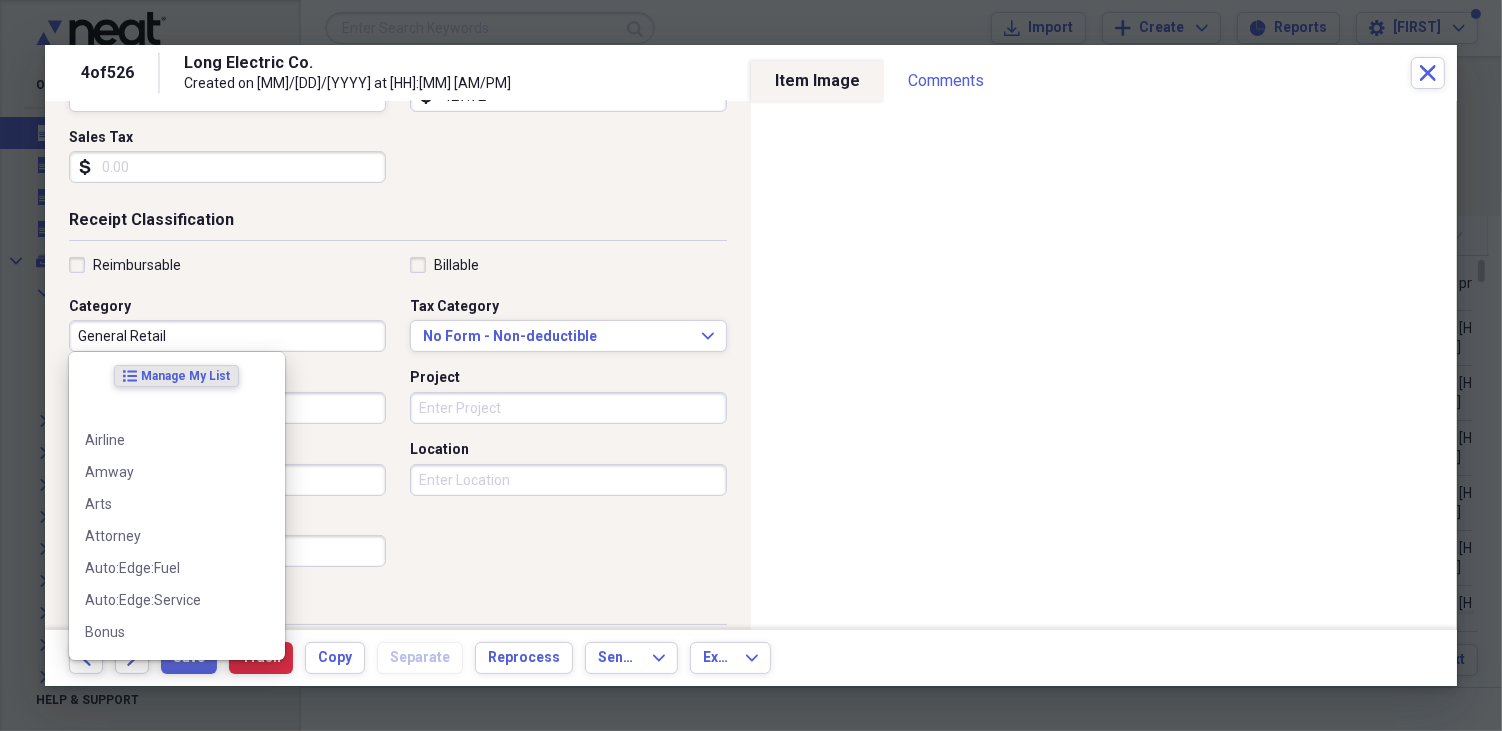 click on "General Retail" at bounding box center [227, 336] 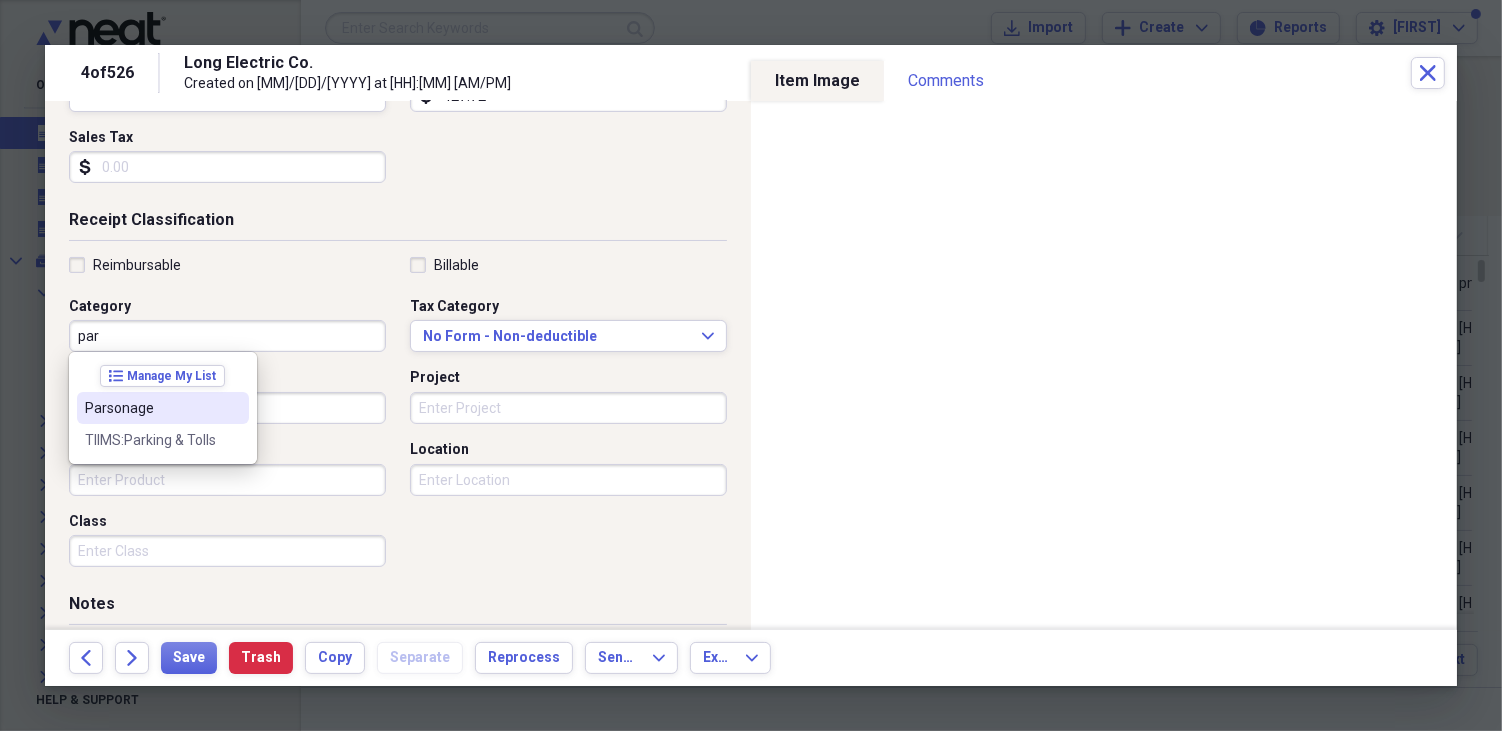 click on "Parsonage" at bounding box center [163, 408] 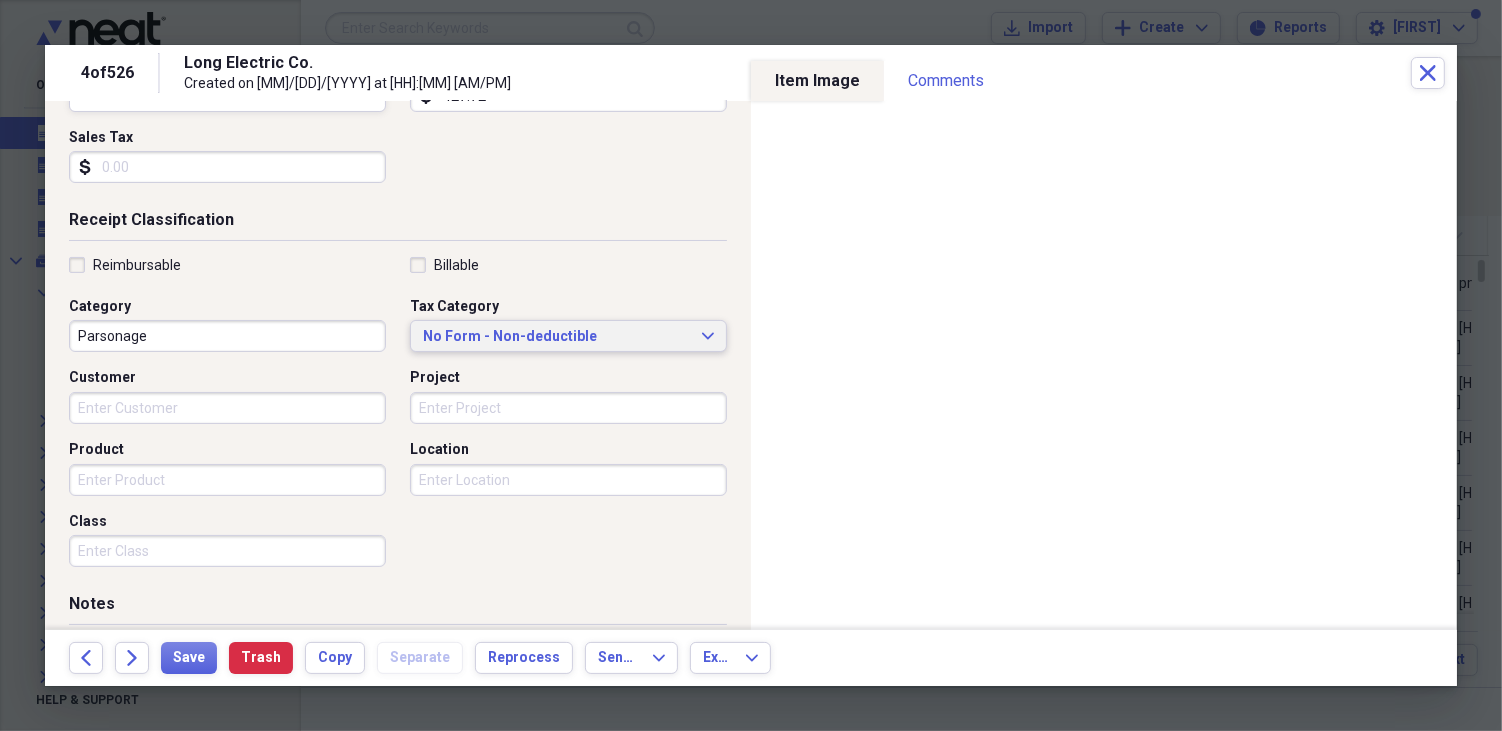 click on "No Form - Non-deductible" at bounding box center (556, 337) 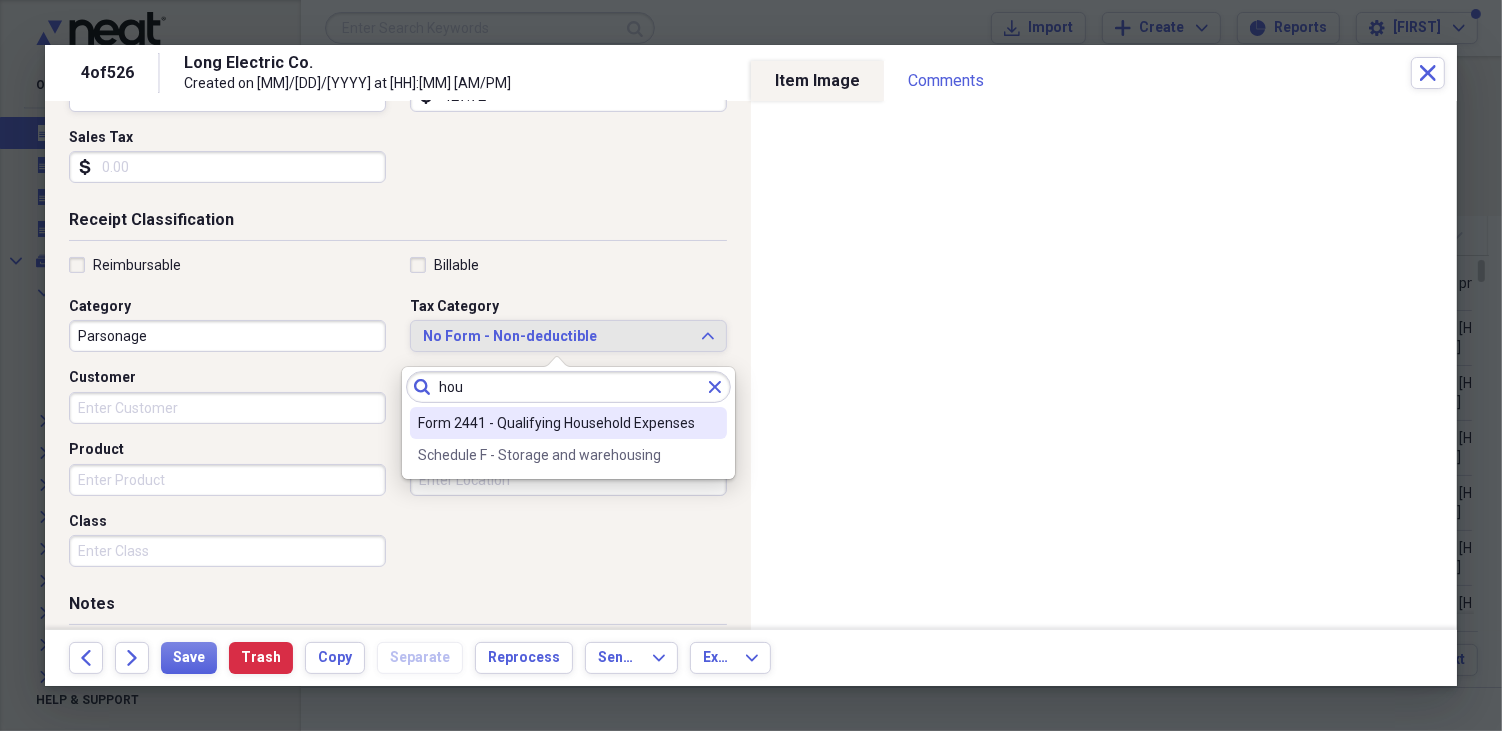type on "hou" 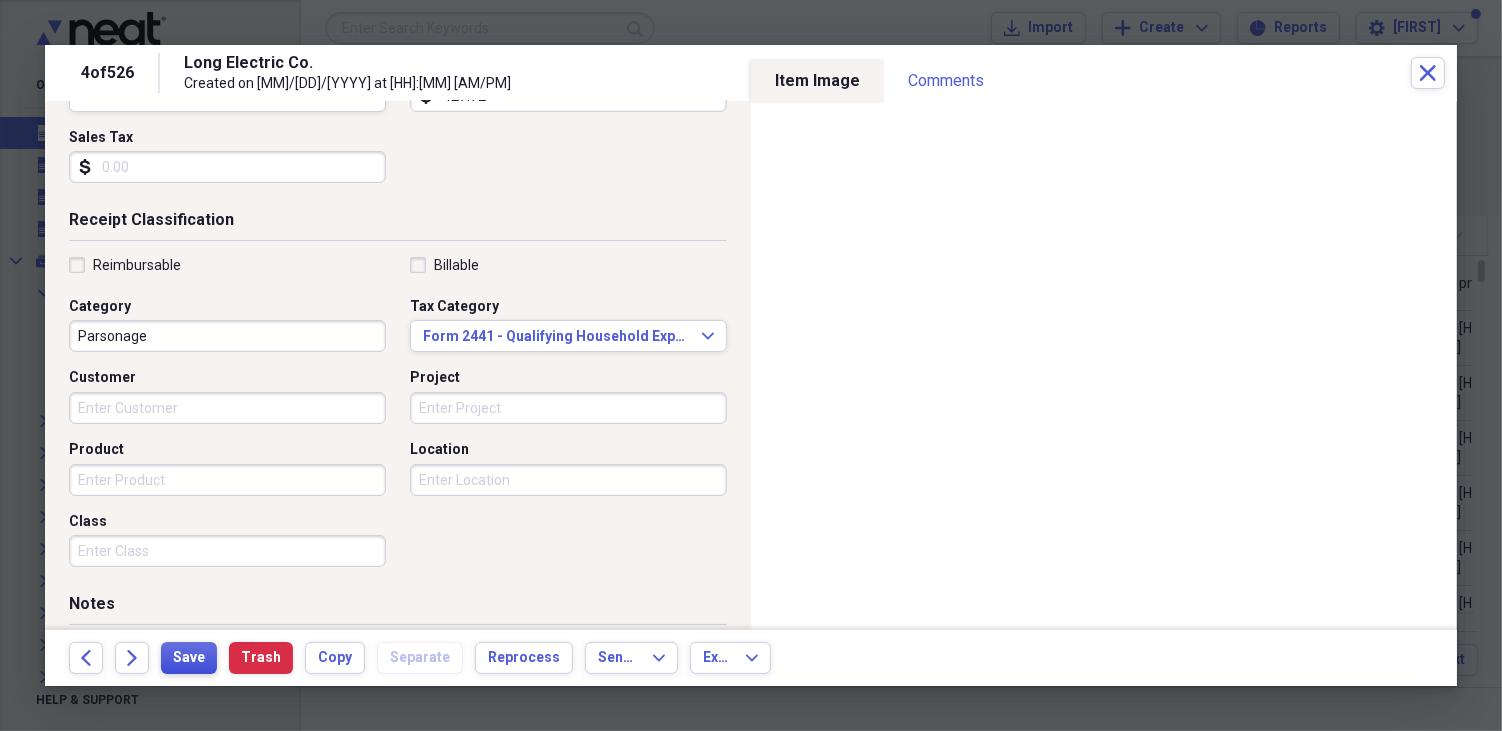 click on "Save" at bounding box center [189, 658] 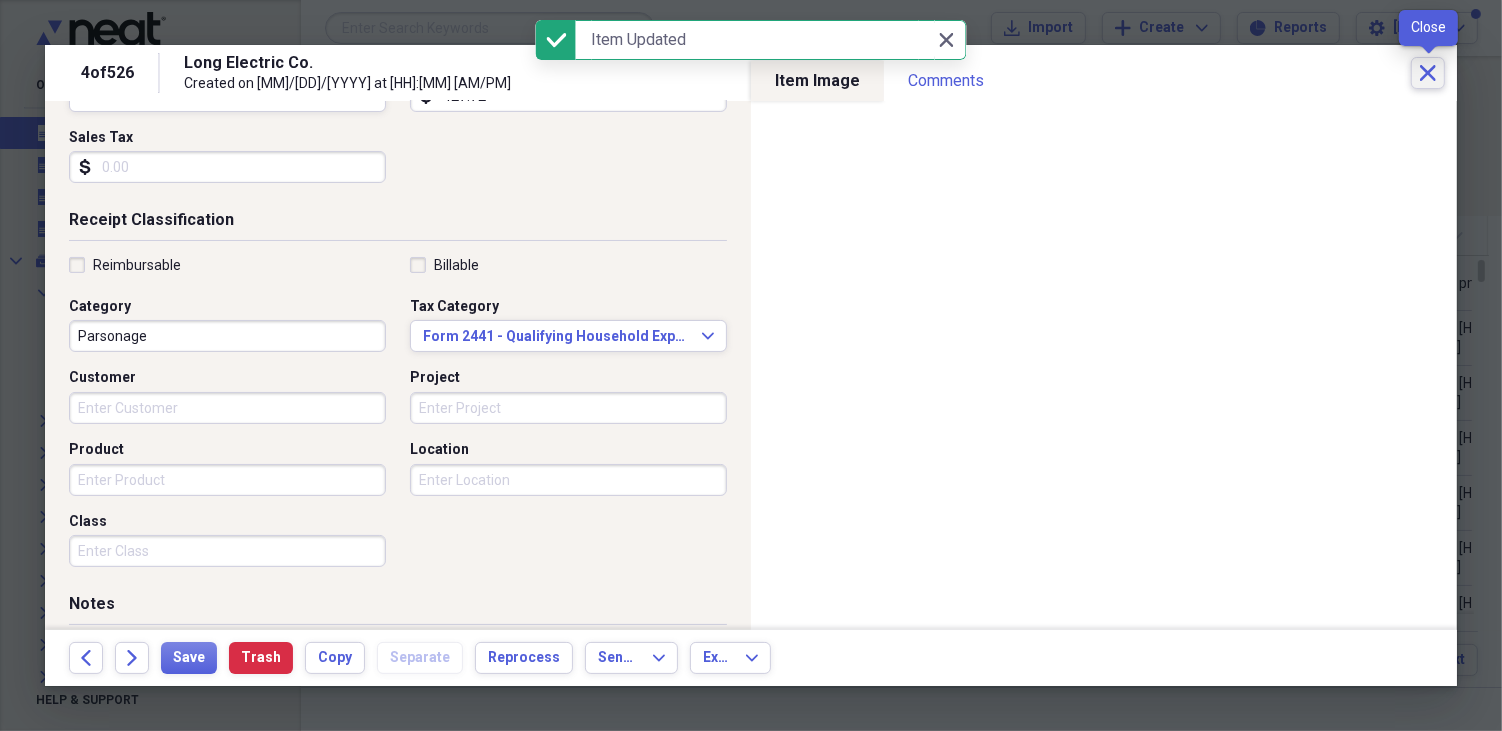 click on "Close" 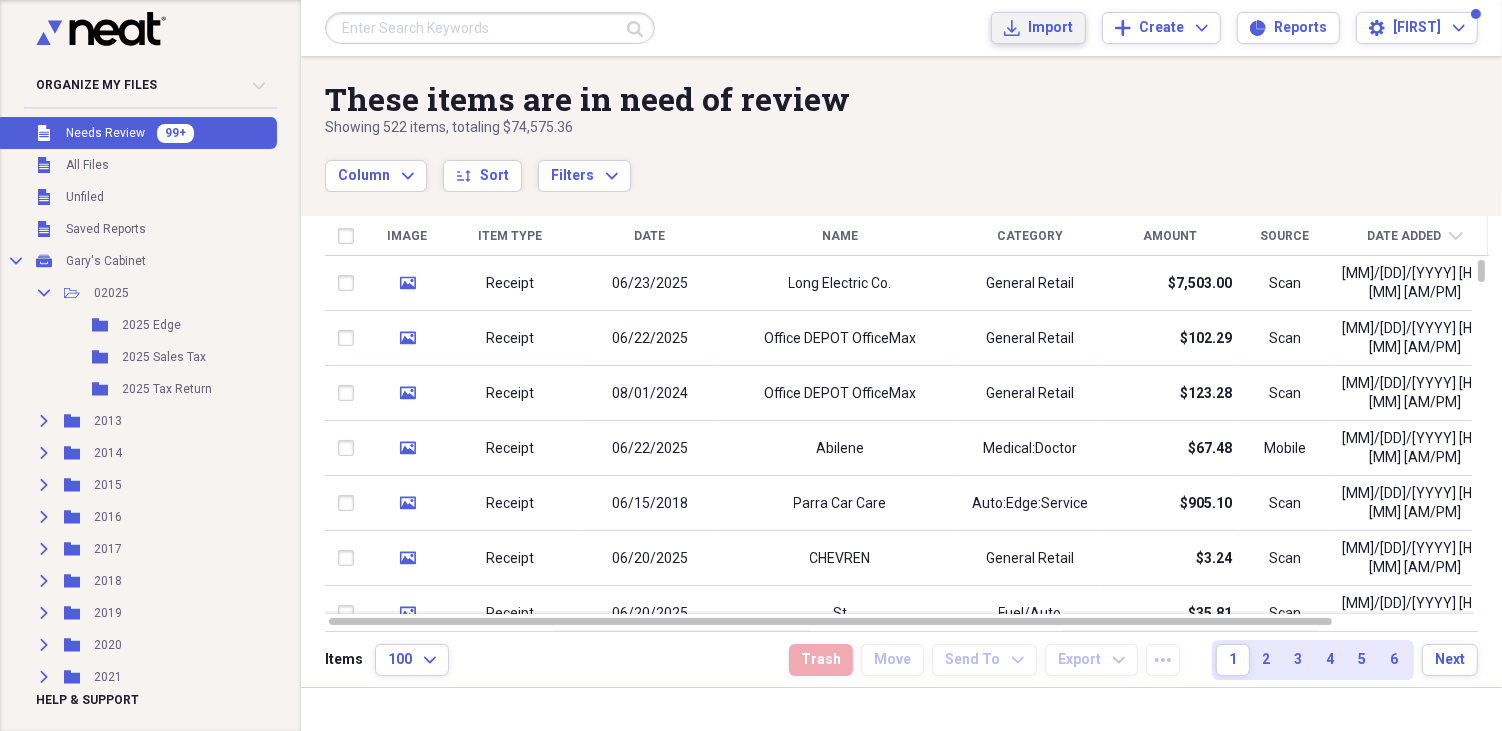 click on "Import" at bounding box center (1050, 28) 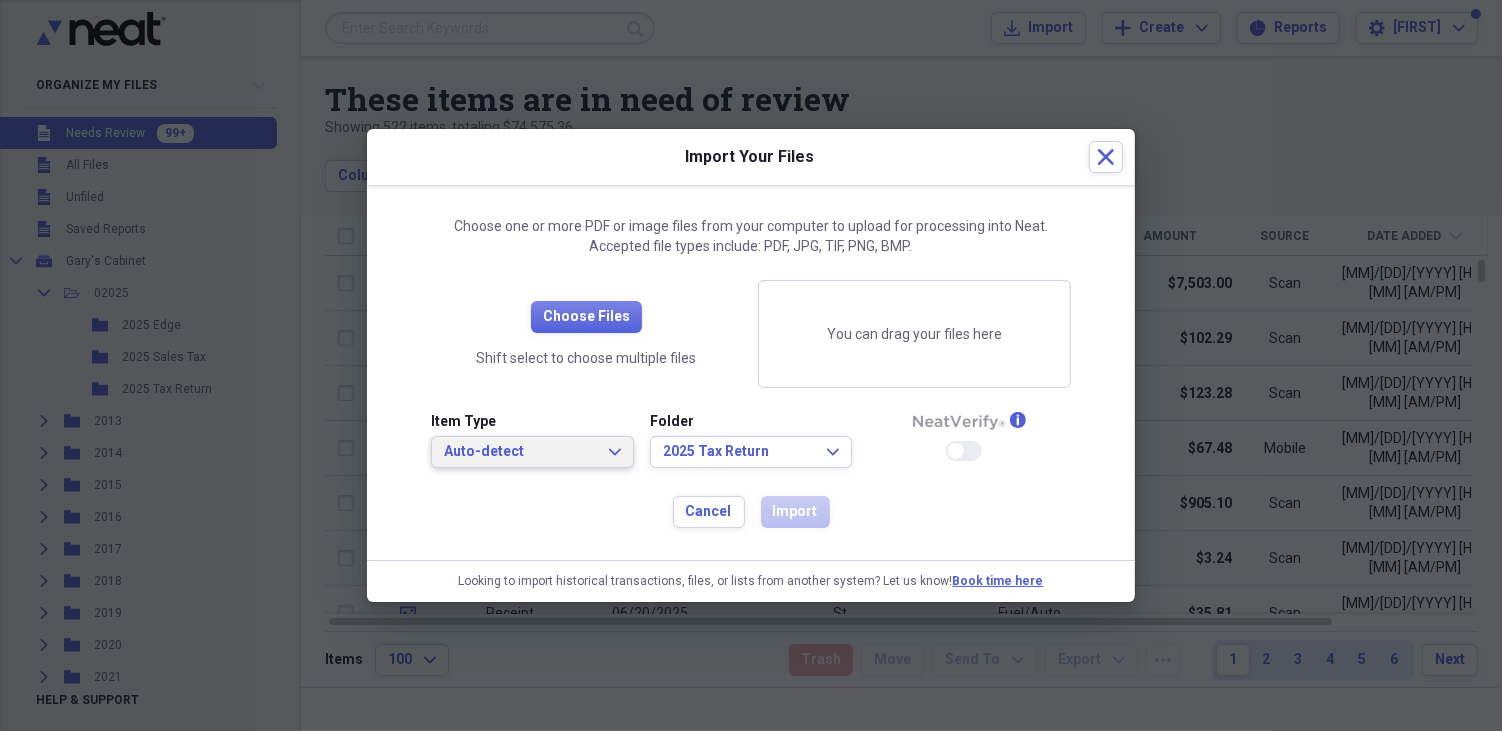 click on "Auto-detect Expand" at bounding box center [532, 452] 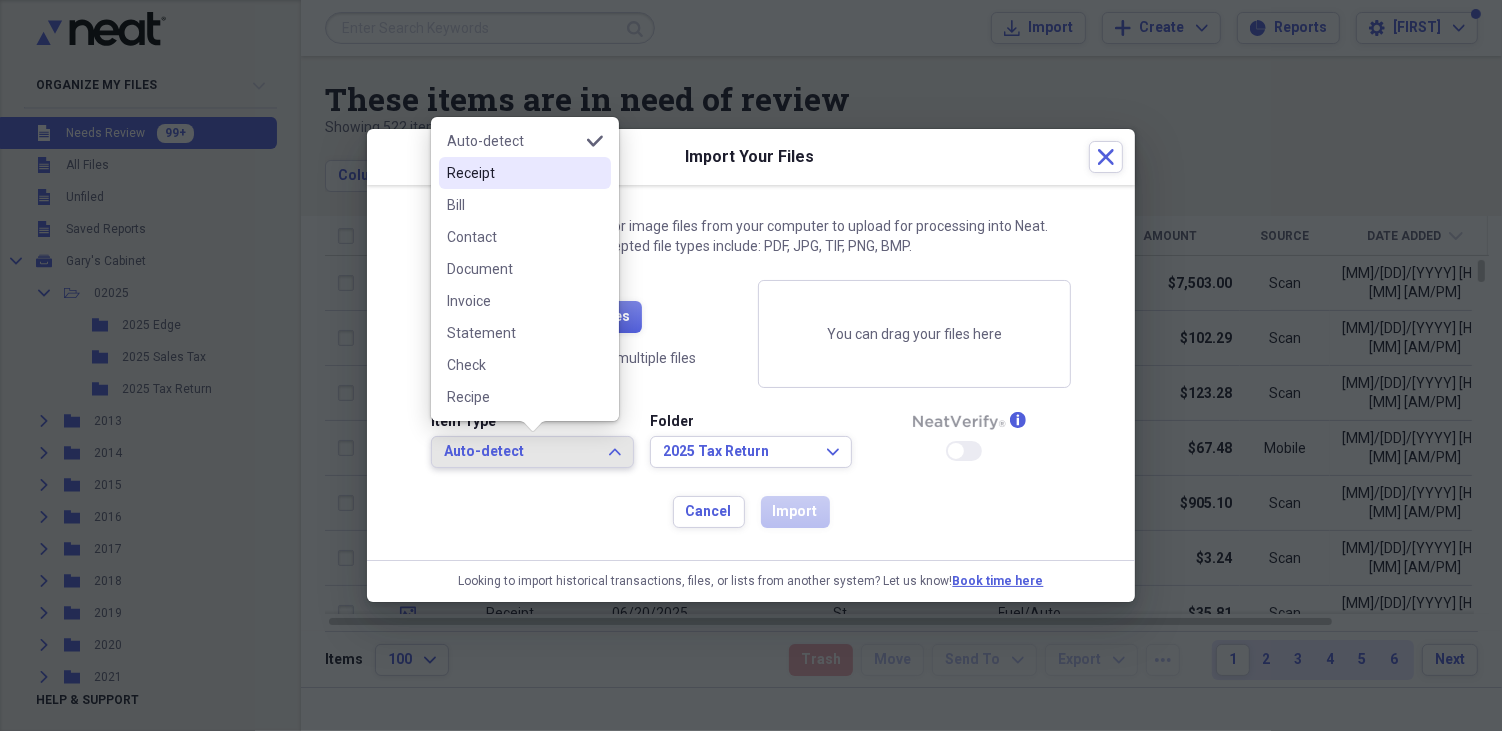 click on "Receipt" at bounding box center (513, 173) 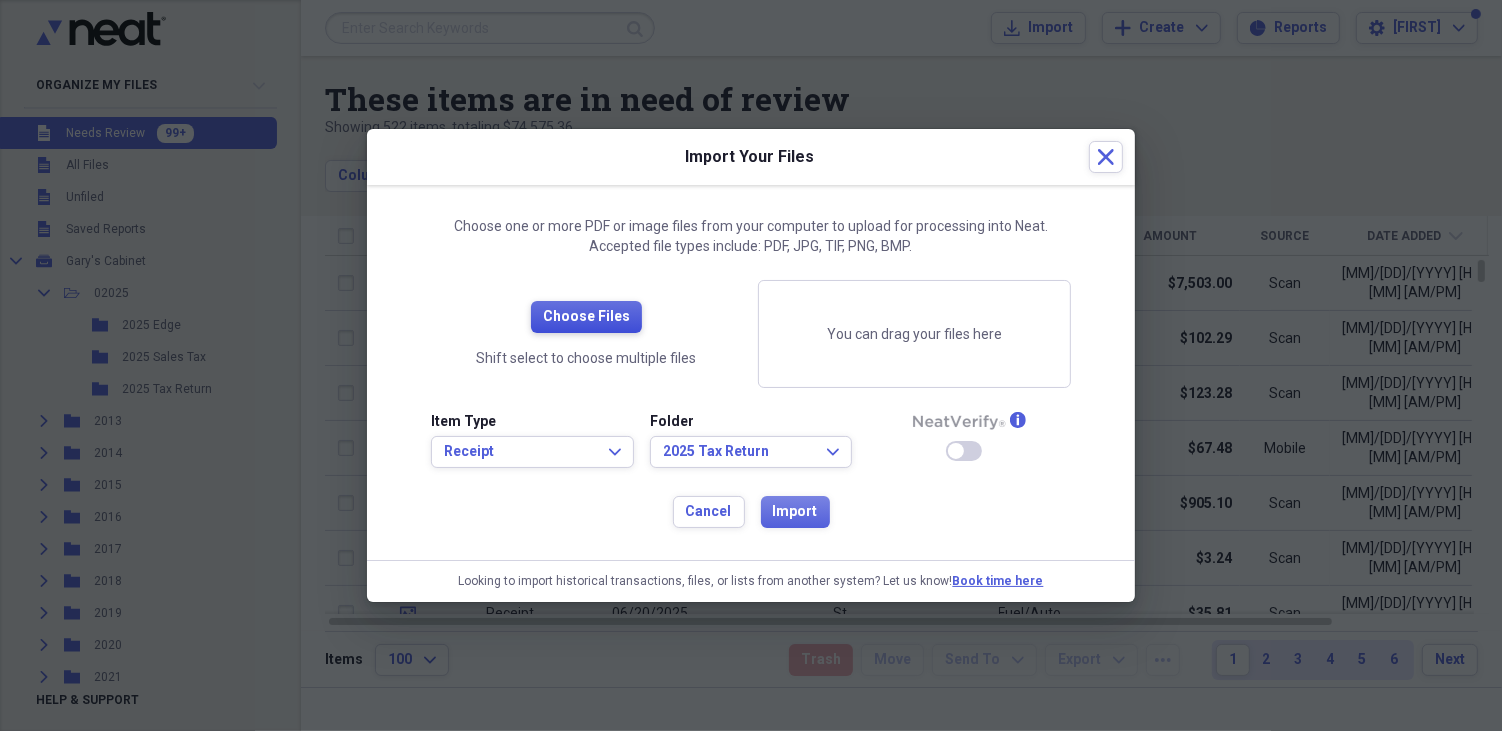click on "Choose Files" at bounding box center [586, 317] 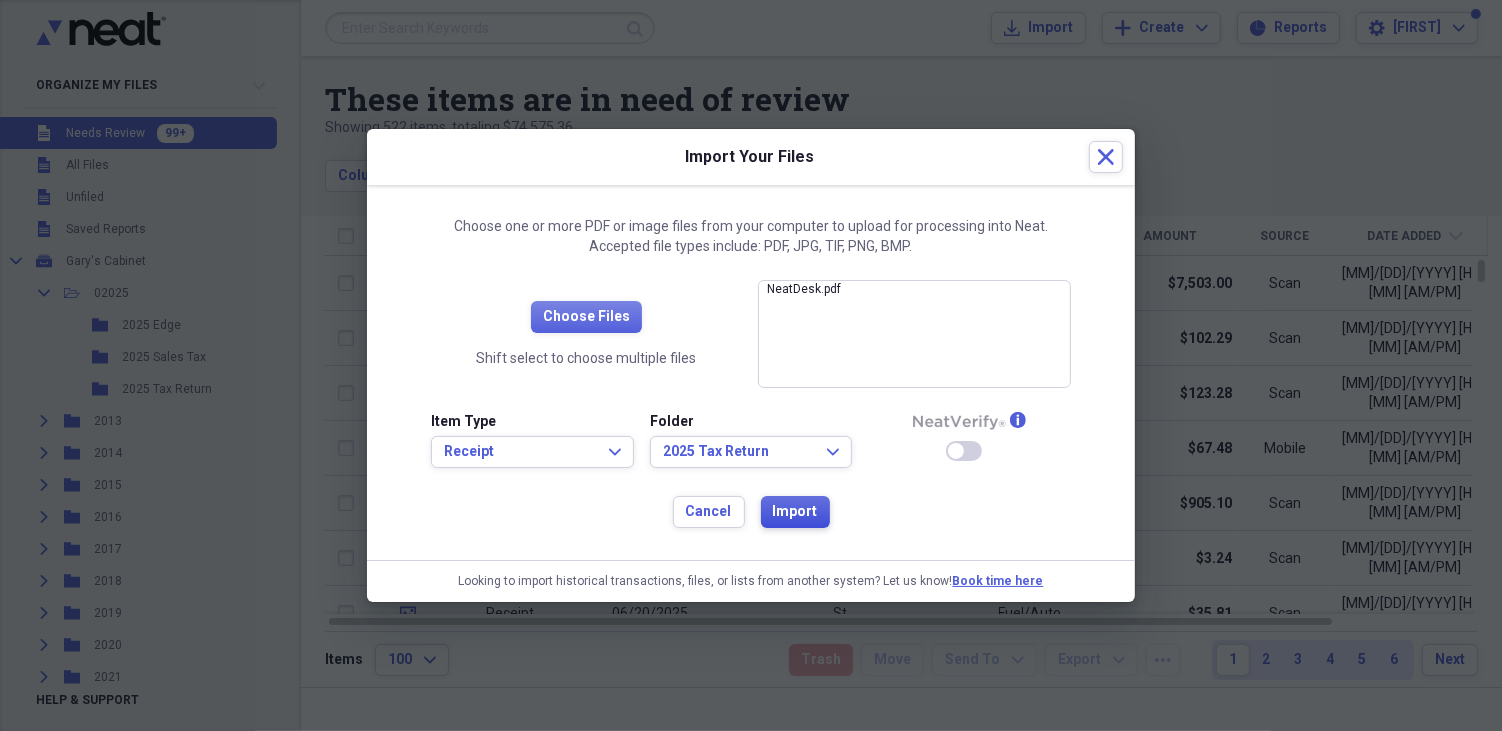 click on "Import" at bounding box center (795, 512) 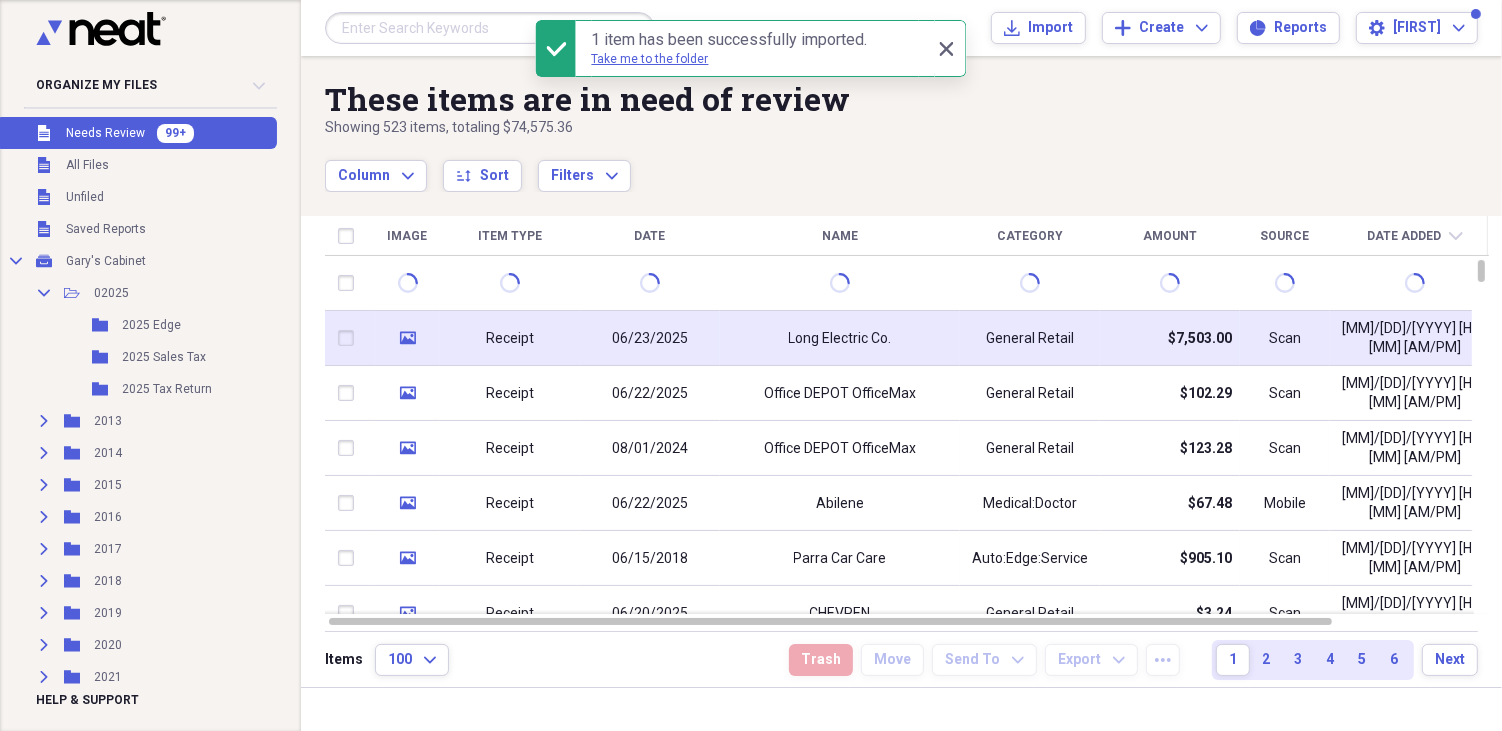 click on "Long Electric Co." at bounding box center [840, 338] 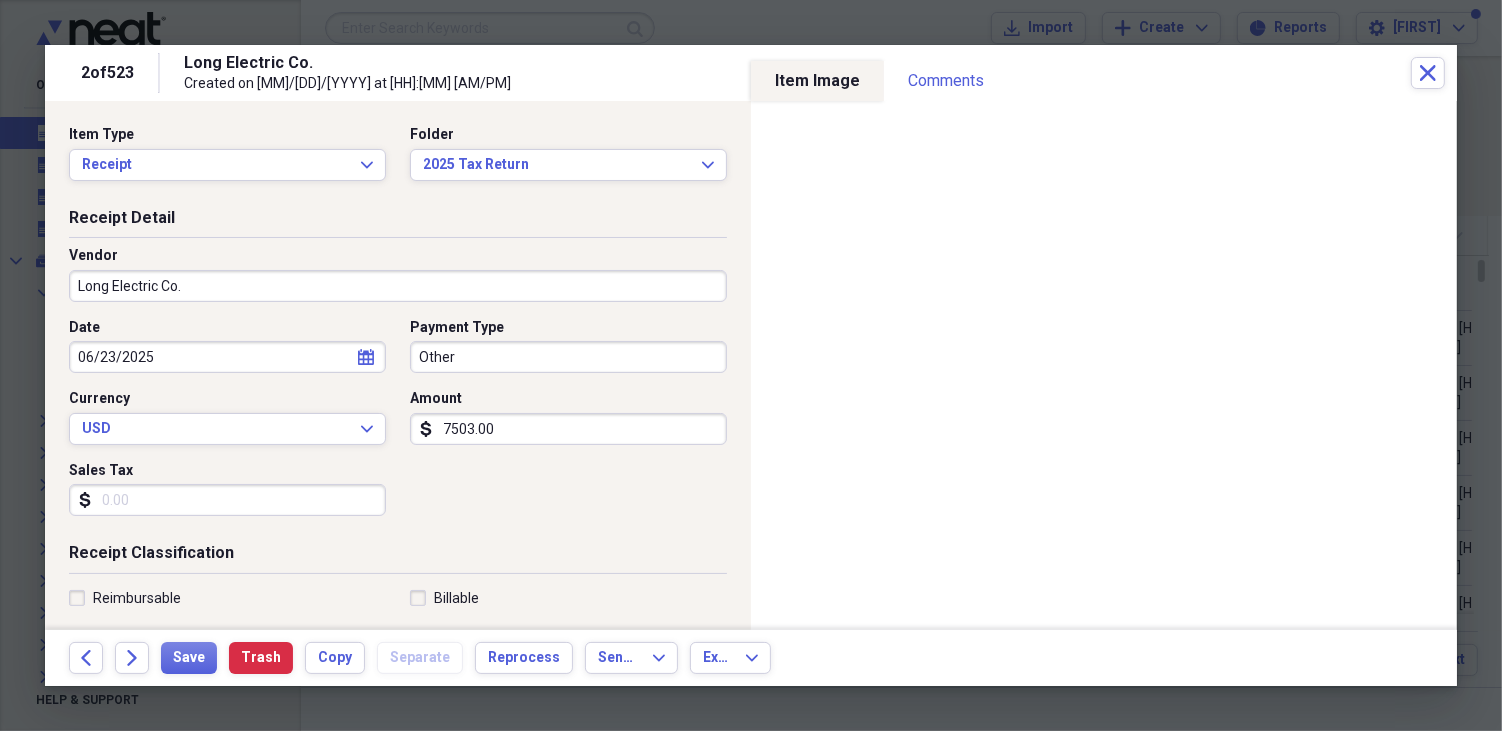 click on "Other" at bounding box center [568, 357] 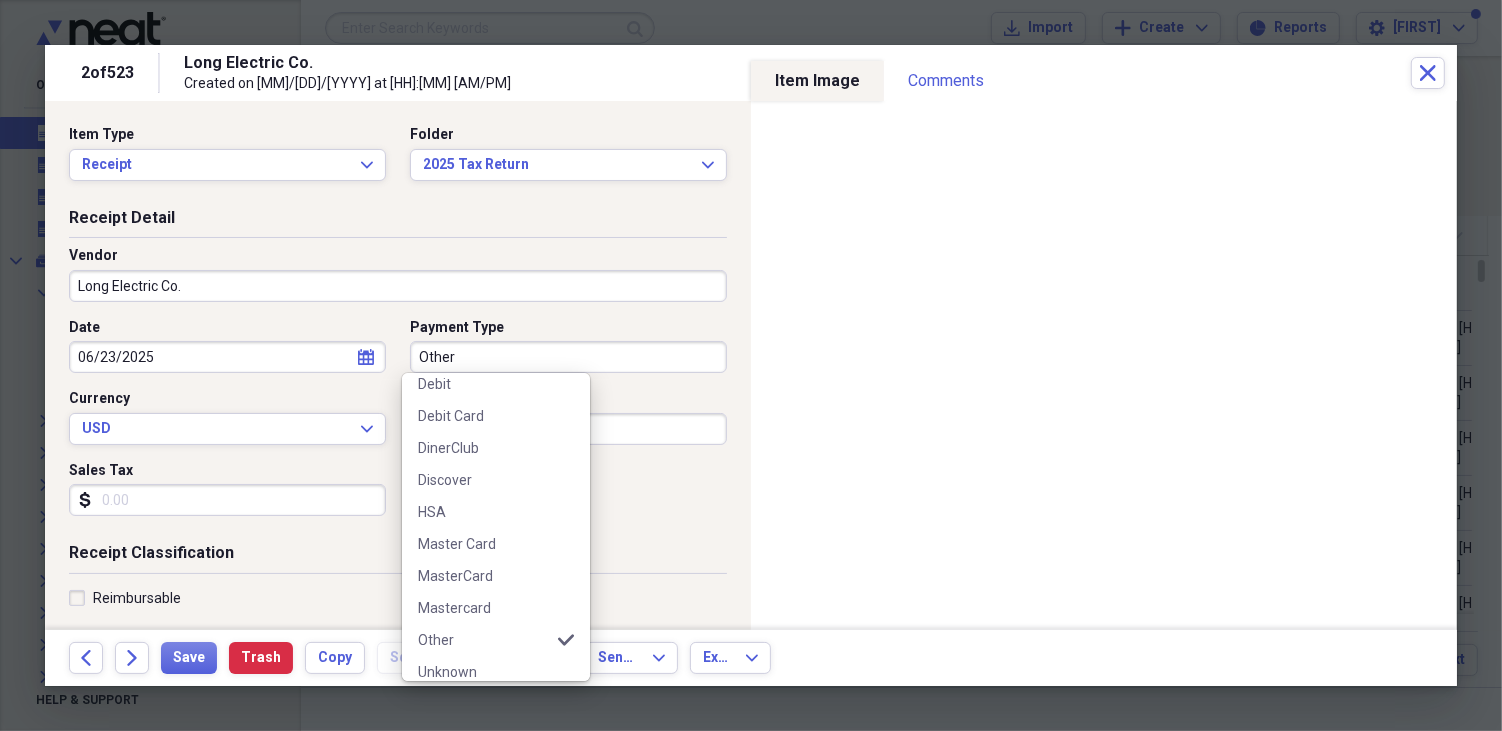 scroll, scrollTop: 315, scrollLeft: 0, axis: vertical 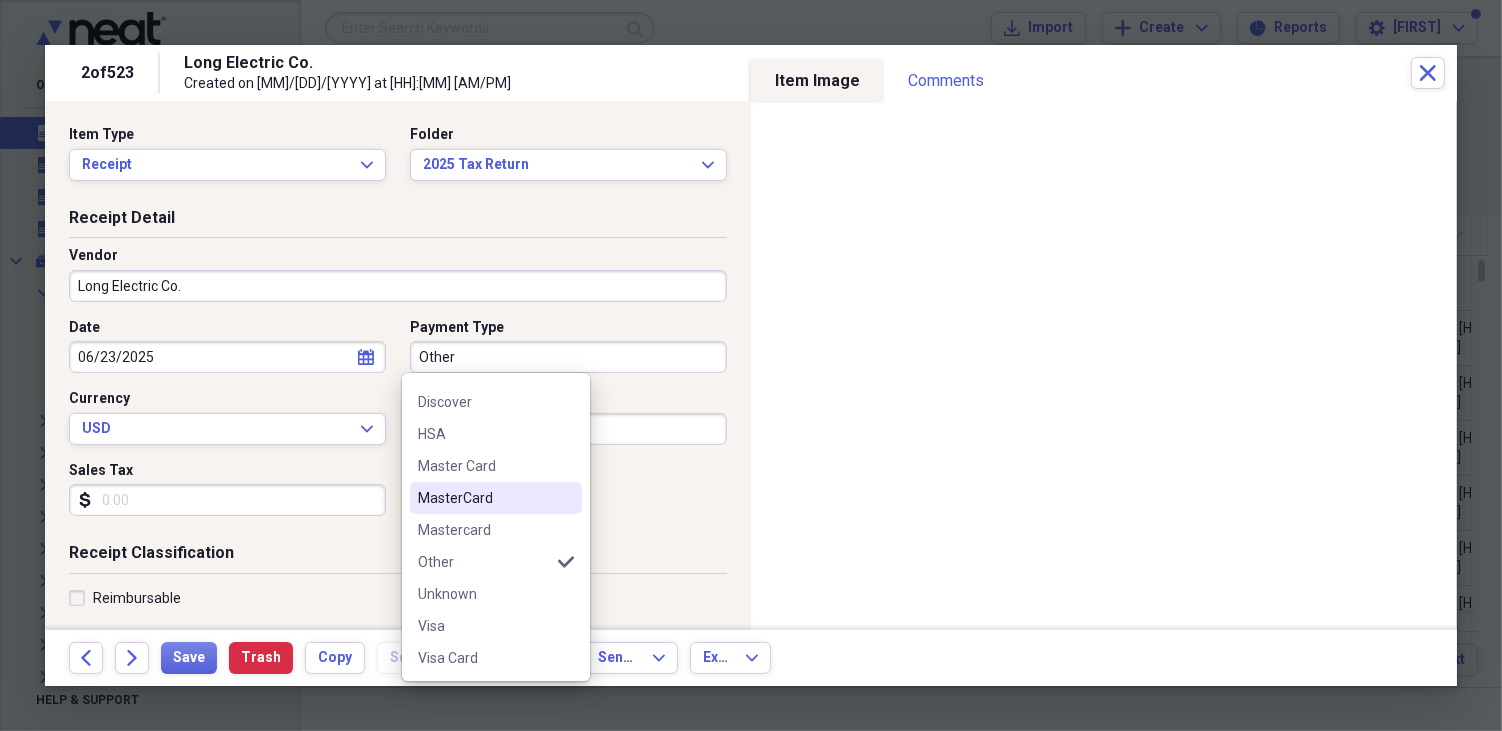 click on "MasterCard" at bounding box center [496, 498] 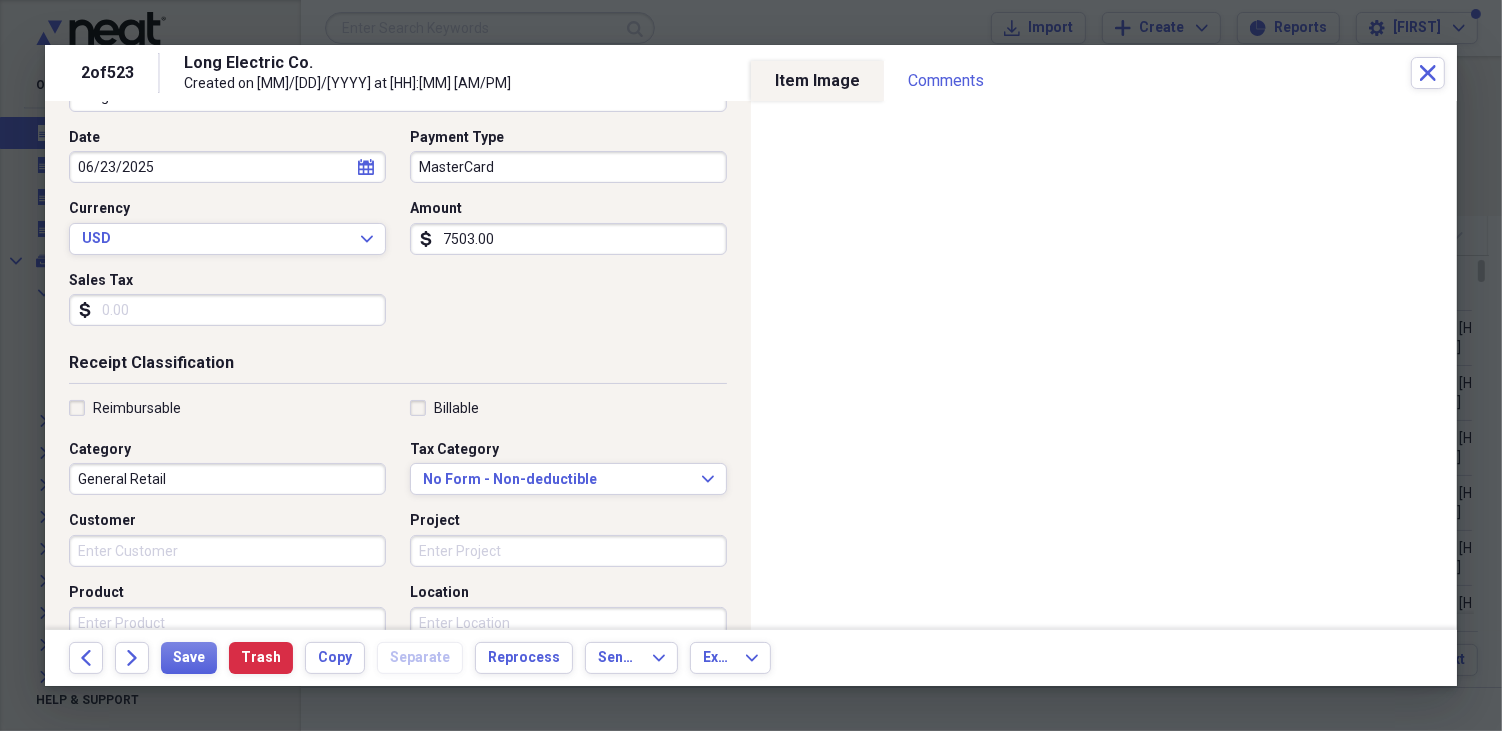 scroll, scrollTop: 222, scrollLeft: 0, axis: vertical 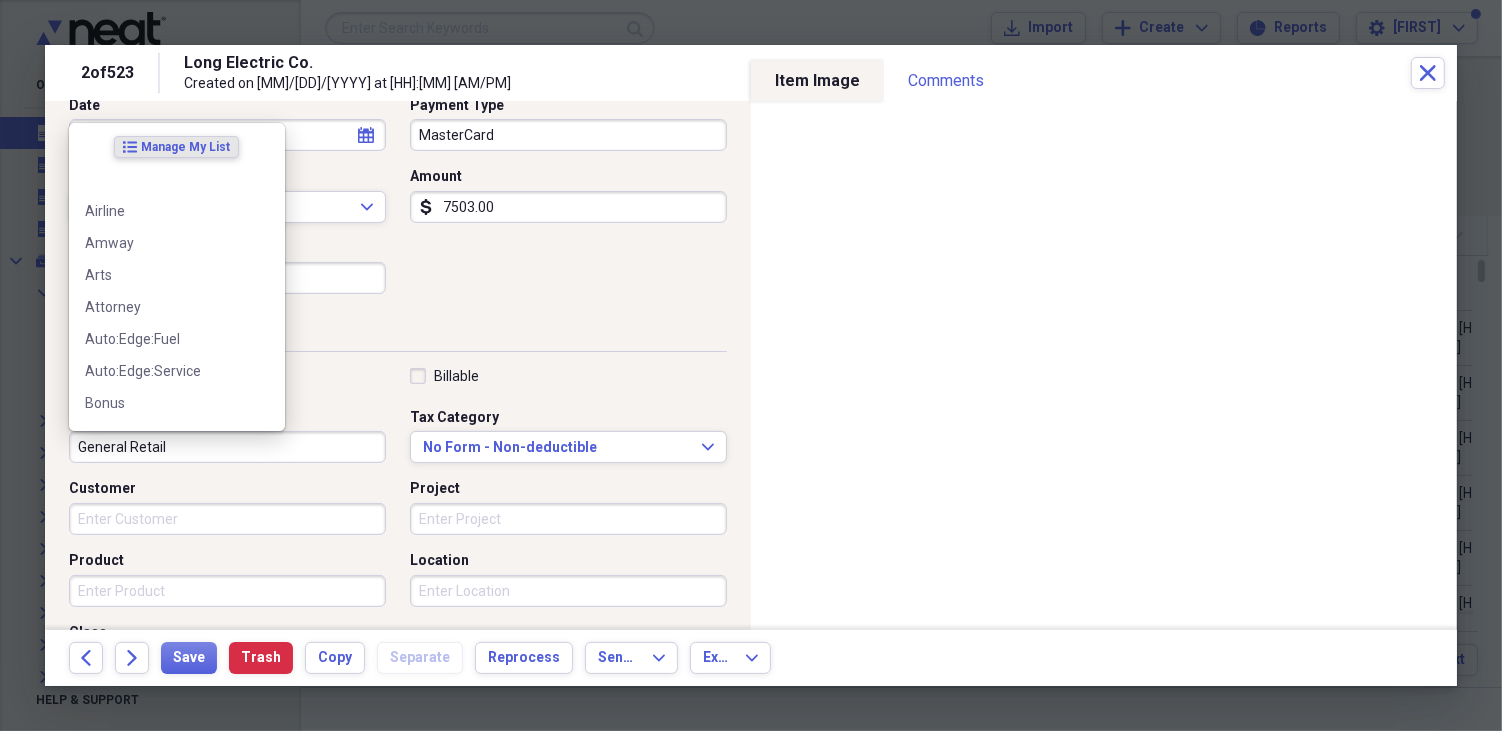 click on "General Retail" at bounding box center [227, 447] 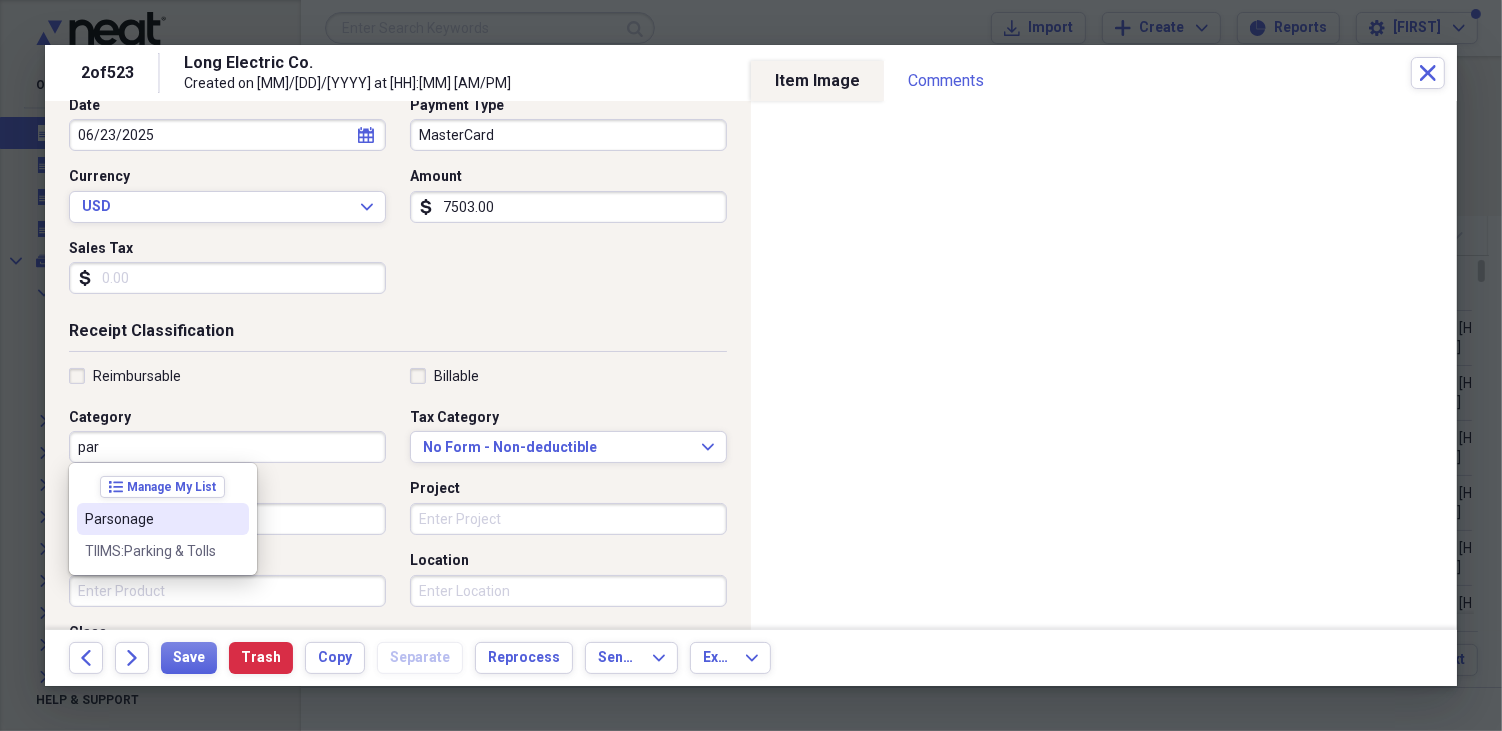 click on "Parsonage" at bounding box center [151, 519] 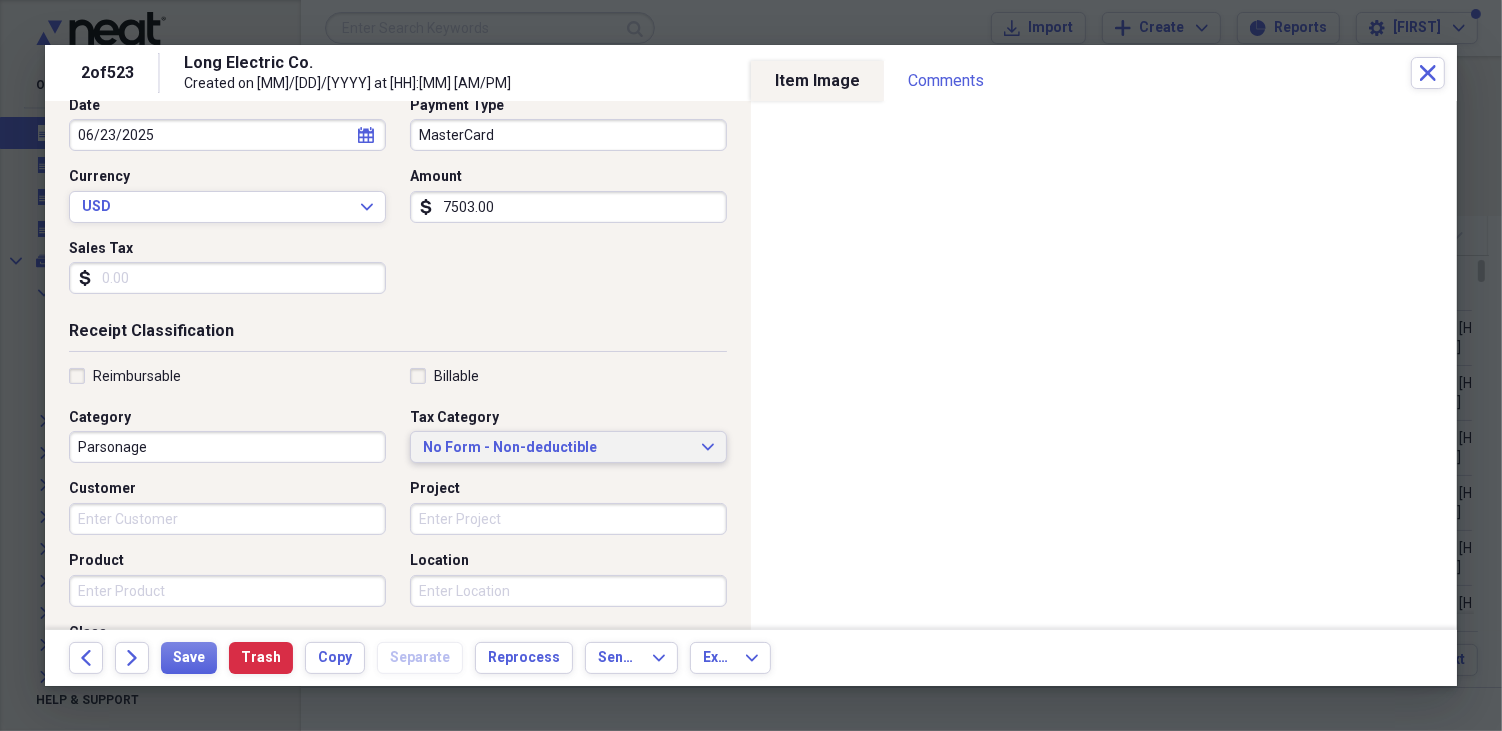click on "No Form - Non-deductible" at bounding box center [556, 448] 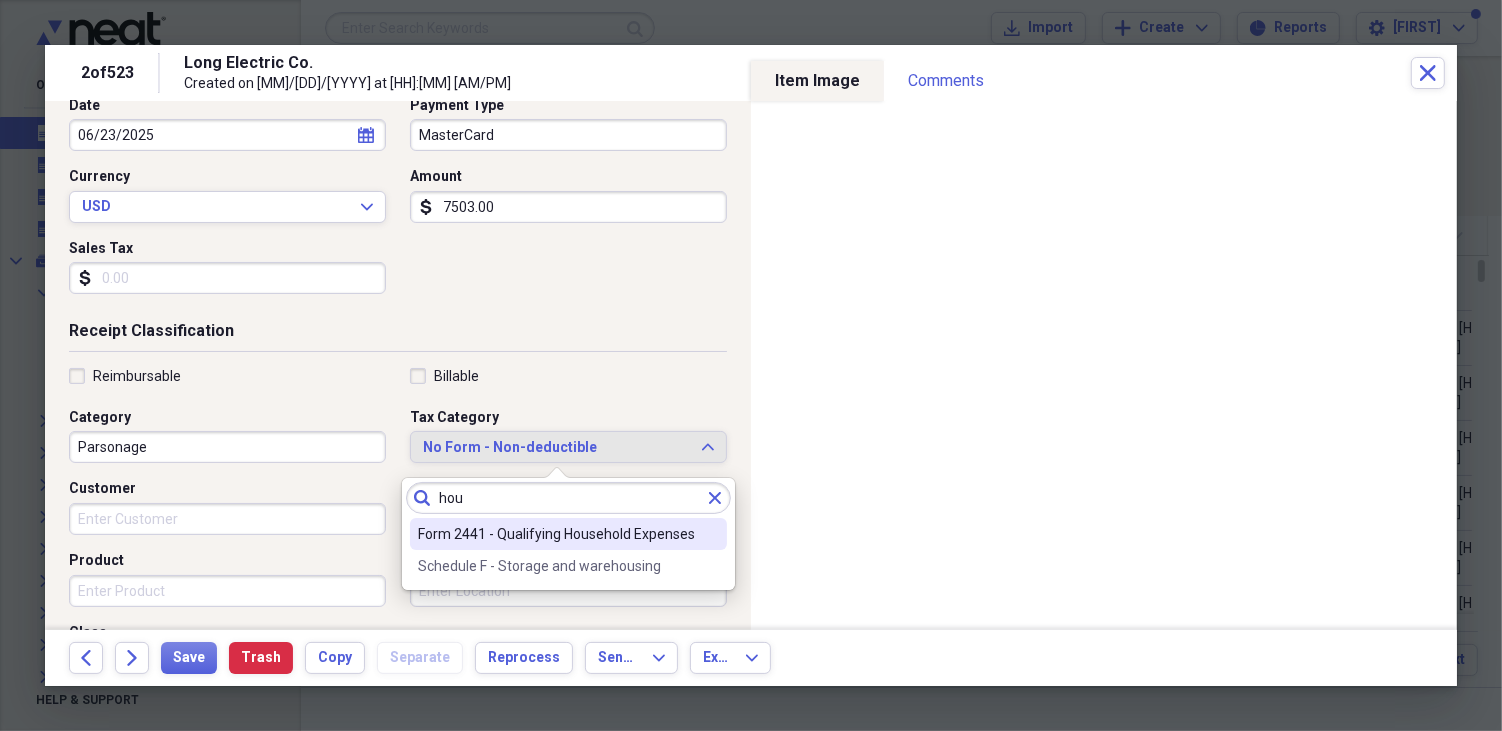 type on "hou" 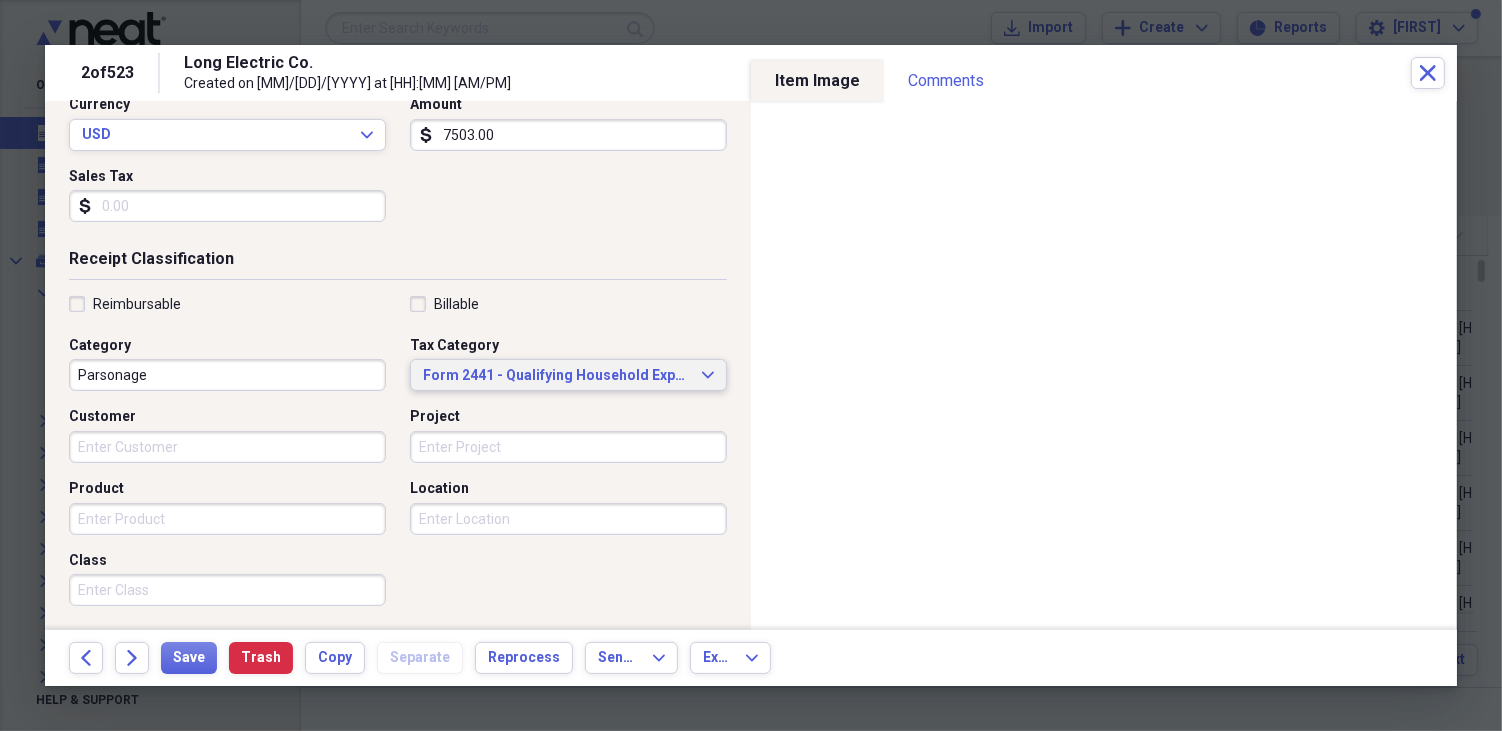 scroll, scrollTop: 333, scrollLeft: 0, axis: vertical 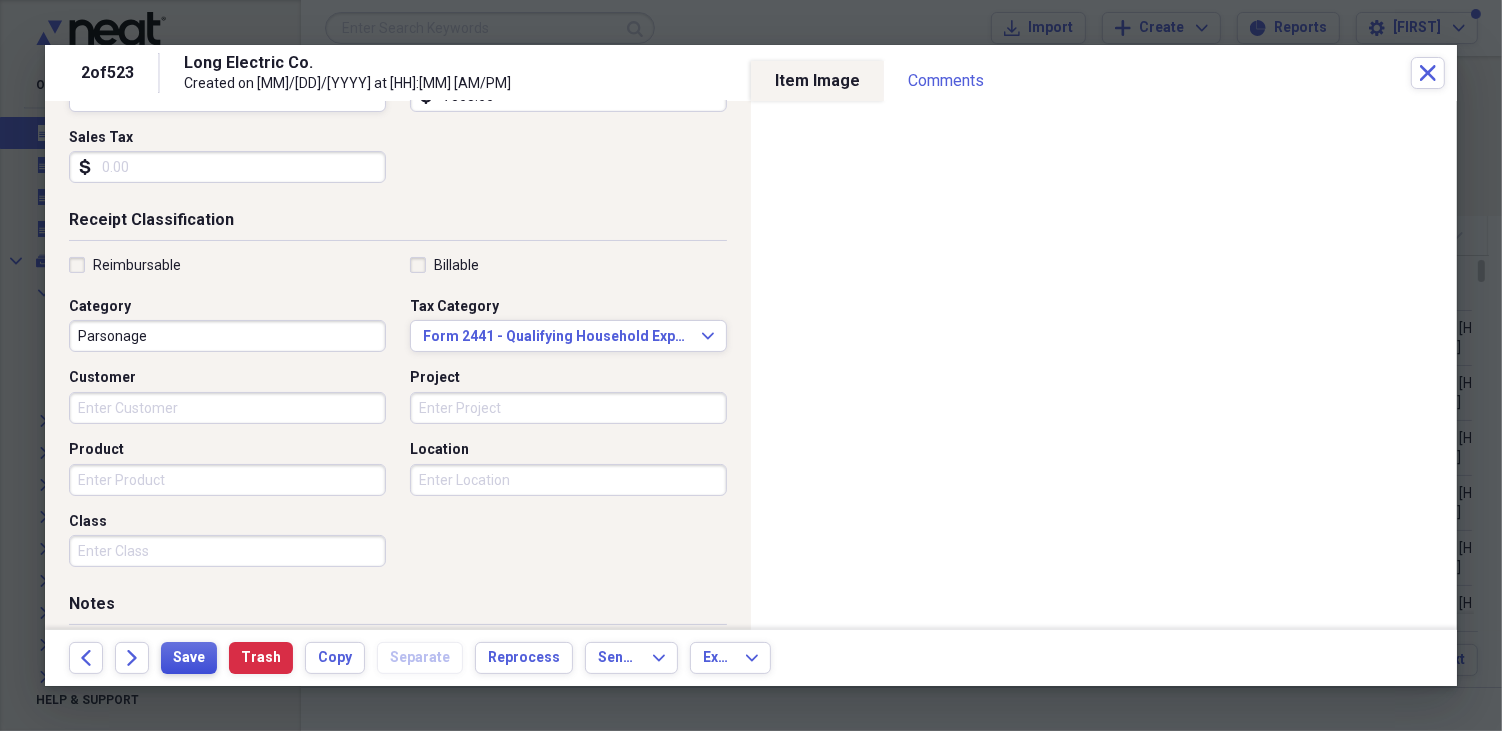 click on "Save" at bounding box center (189, 658) 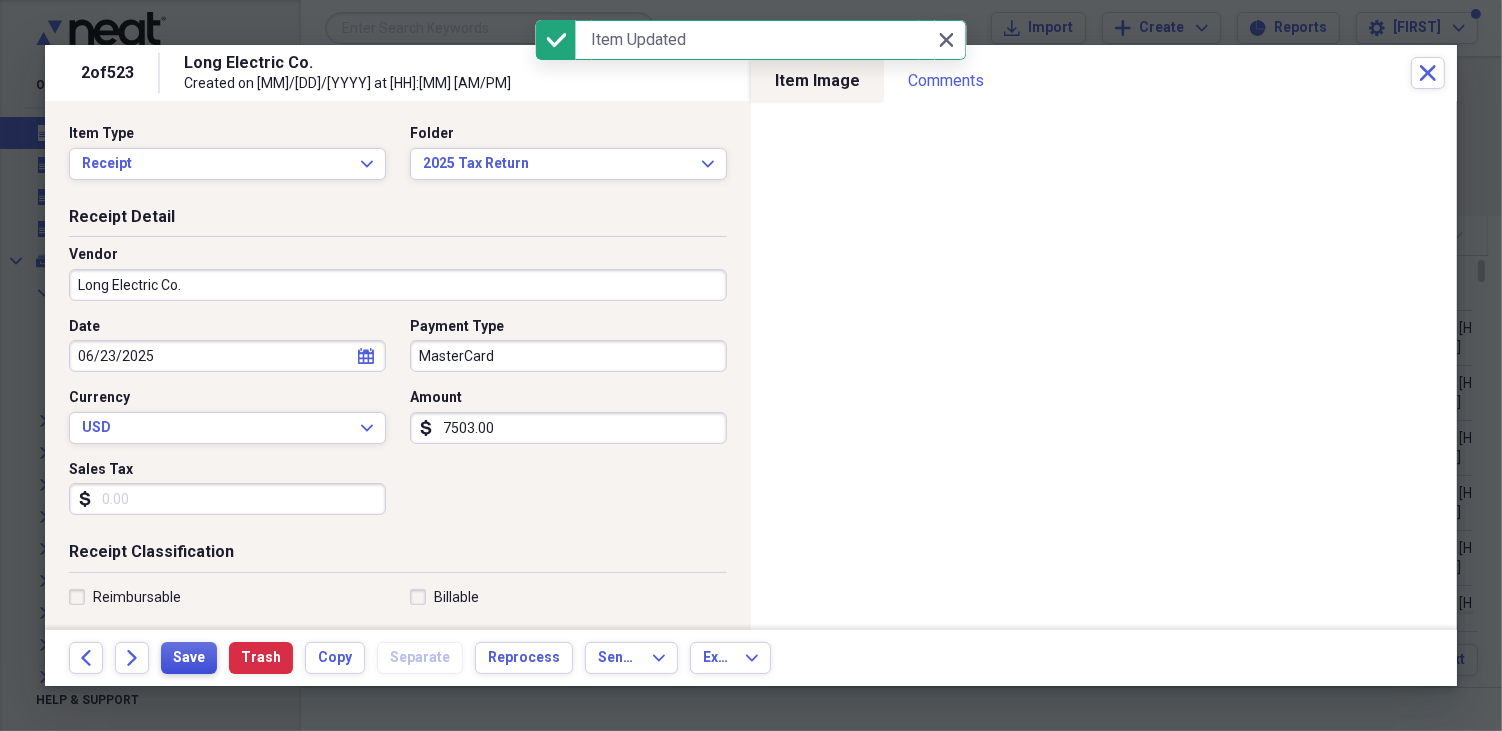 scroll, scrollTop: 0, scrollLeft: 0, axis: both 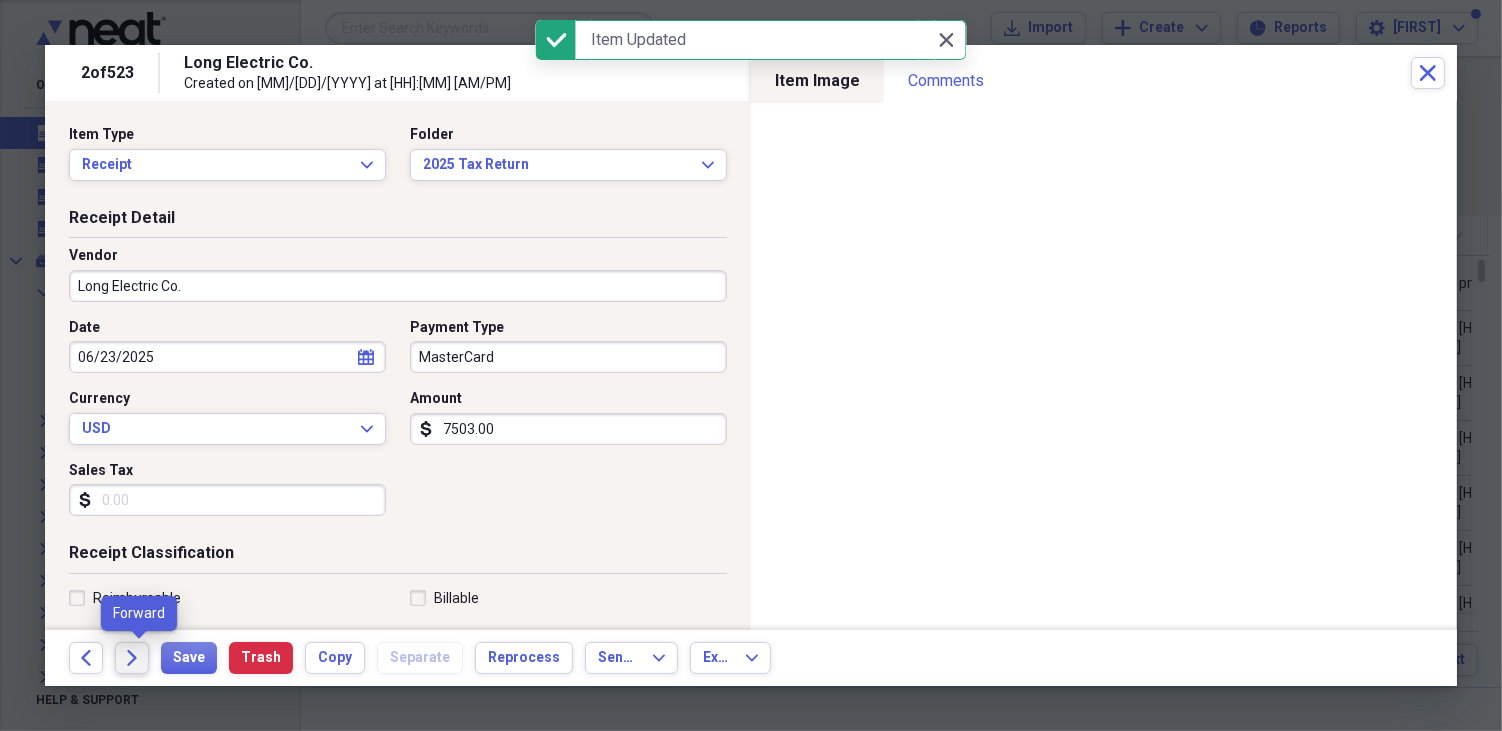 click on "Forward" 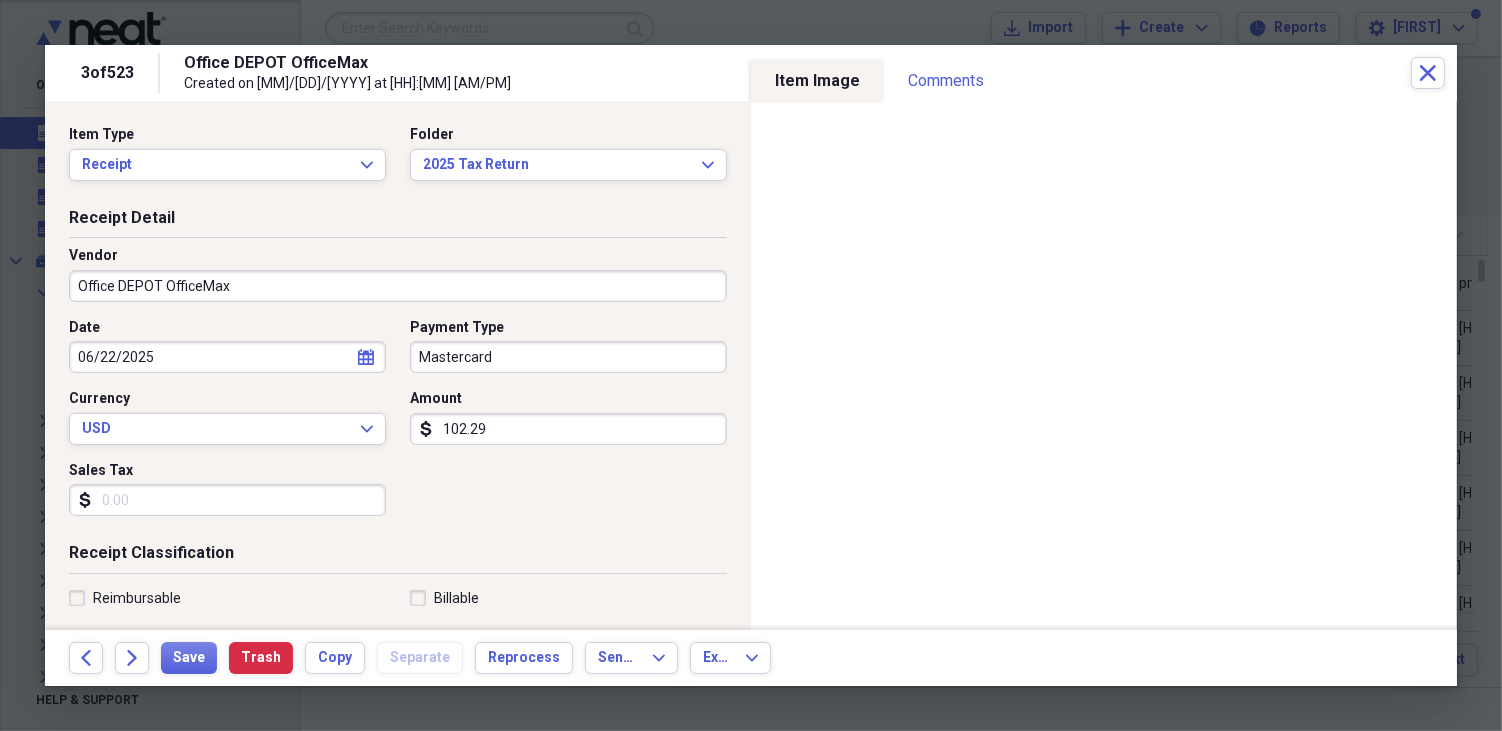 click on "102.29" at bounding box center [568, 429] 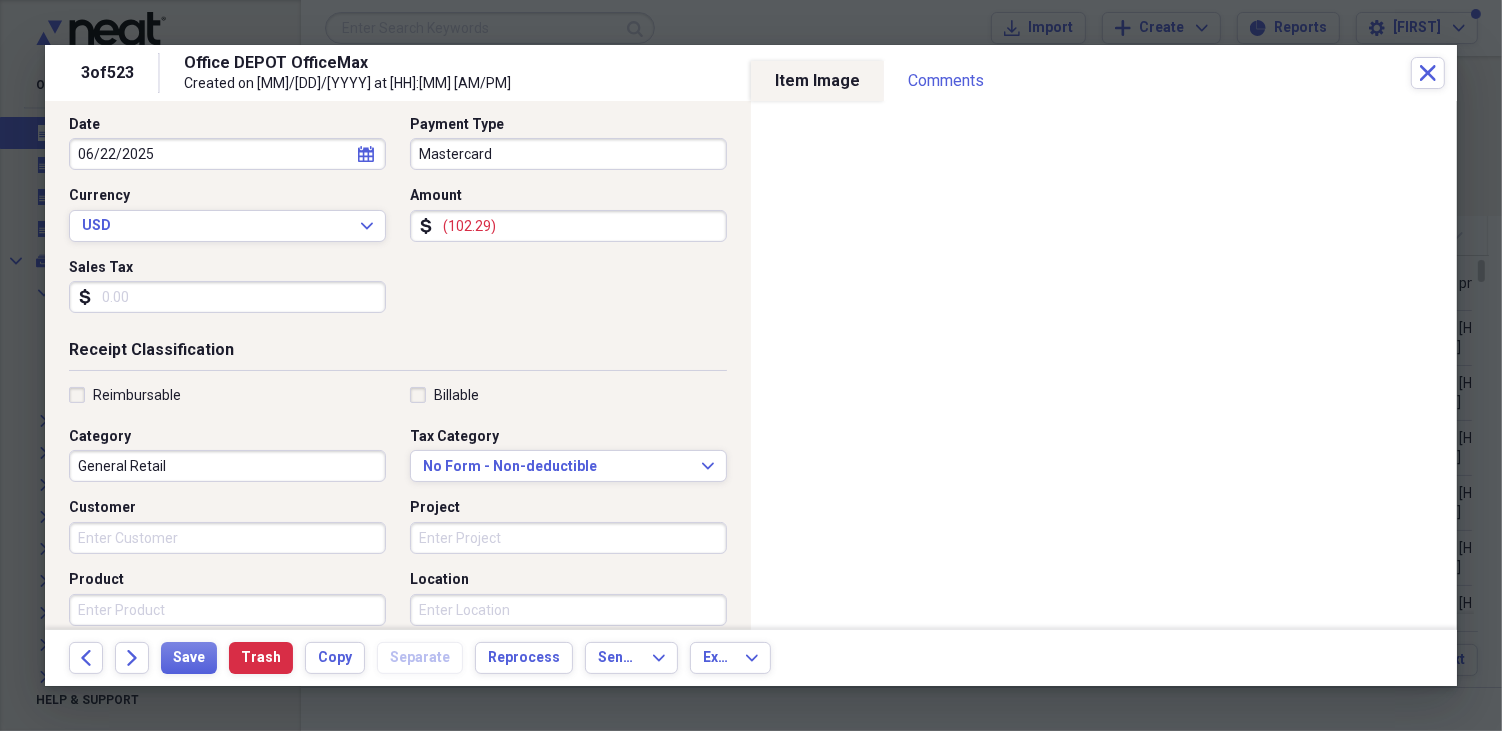 scroll, scrollTop: 222, scrollLeft: 0, axis: vertical 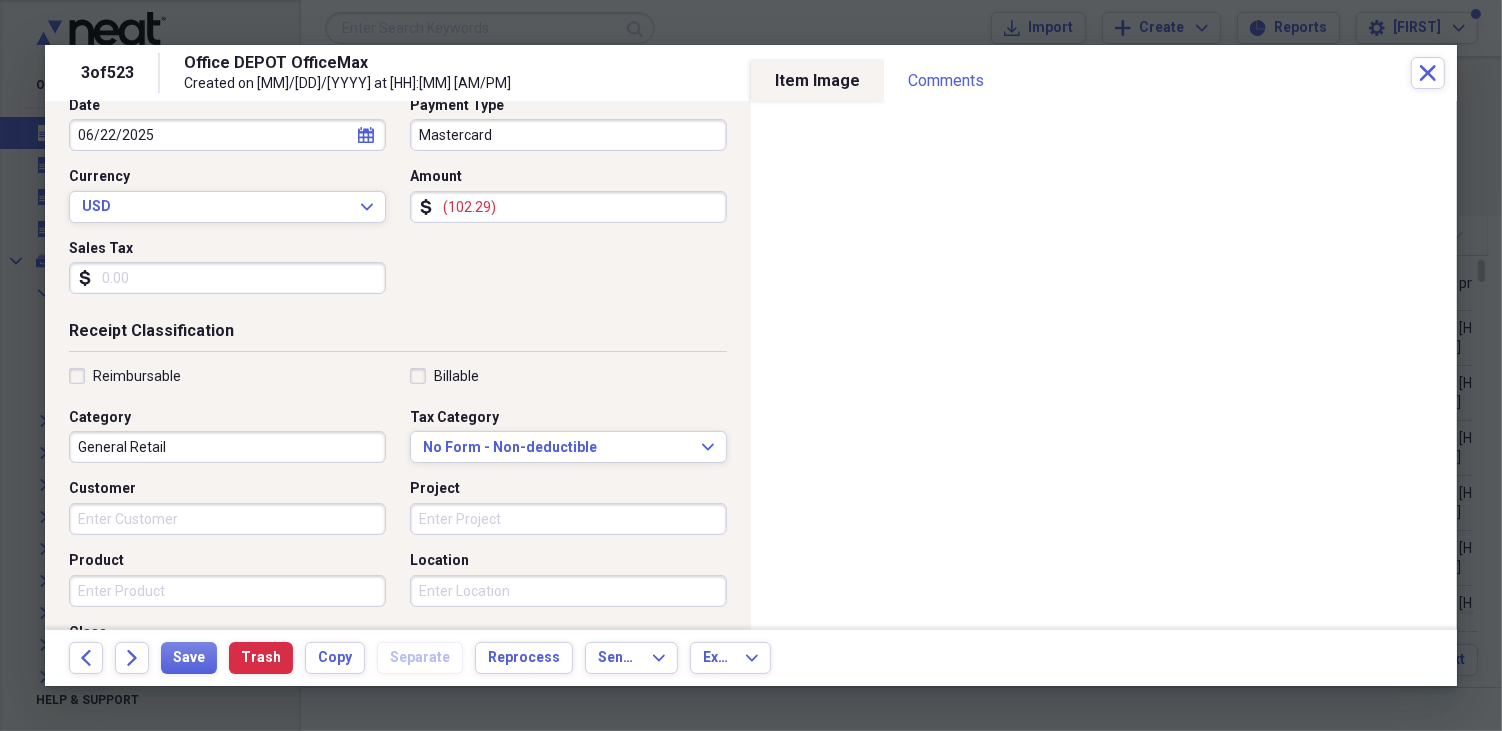click on "General Retail" at bounding box center [227, 447] 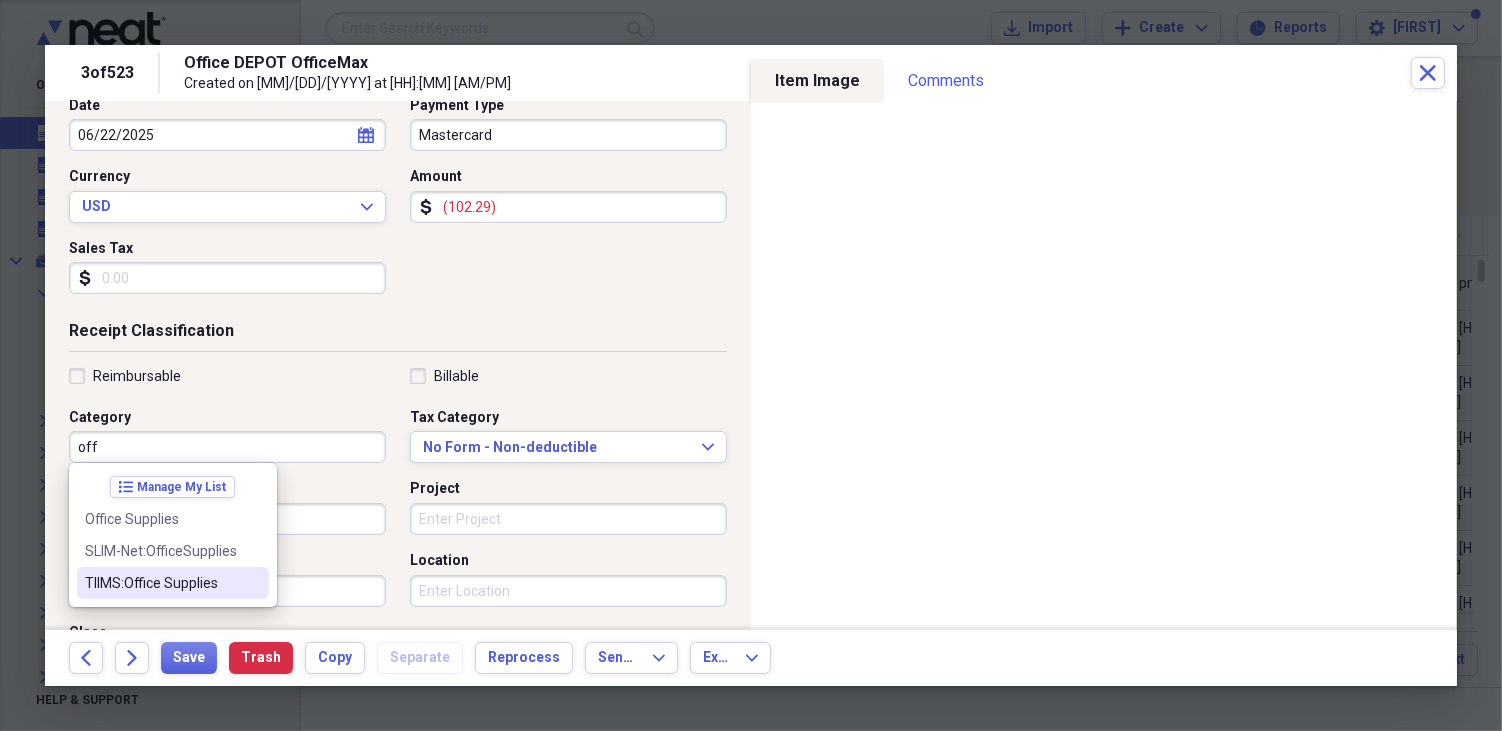 click on "TIIMS:Office Supplies" at bounding box center (161, 583) 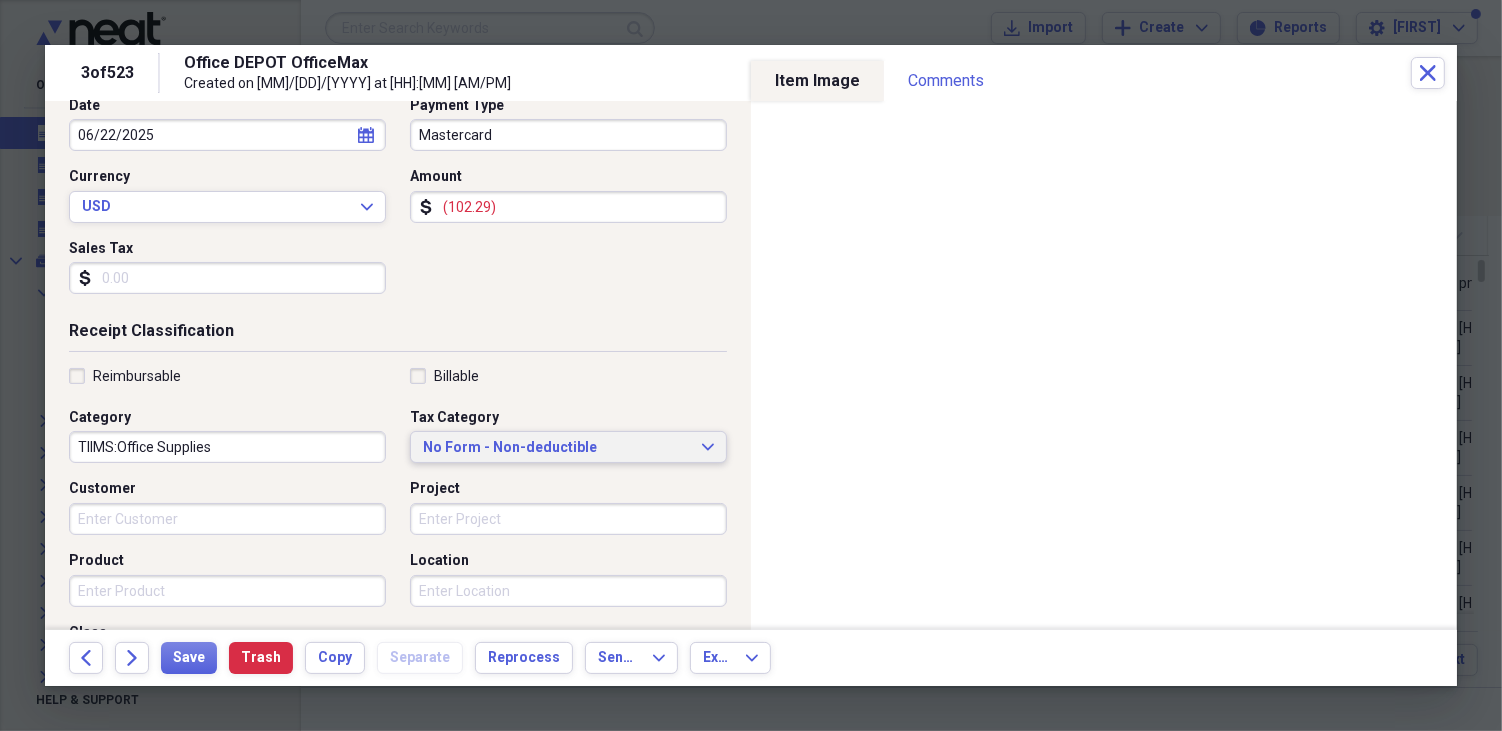 click on "No Form - Non-deductible" at bounding box center (556, 448) 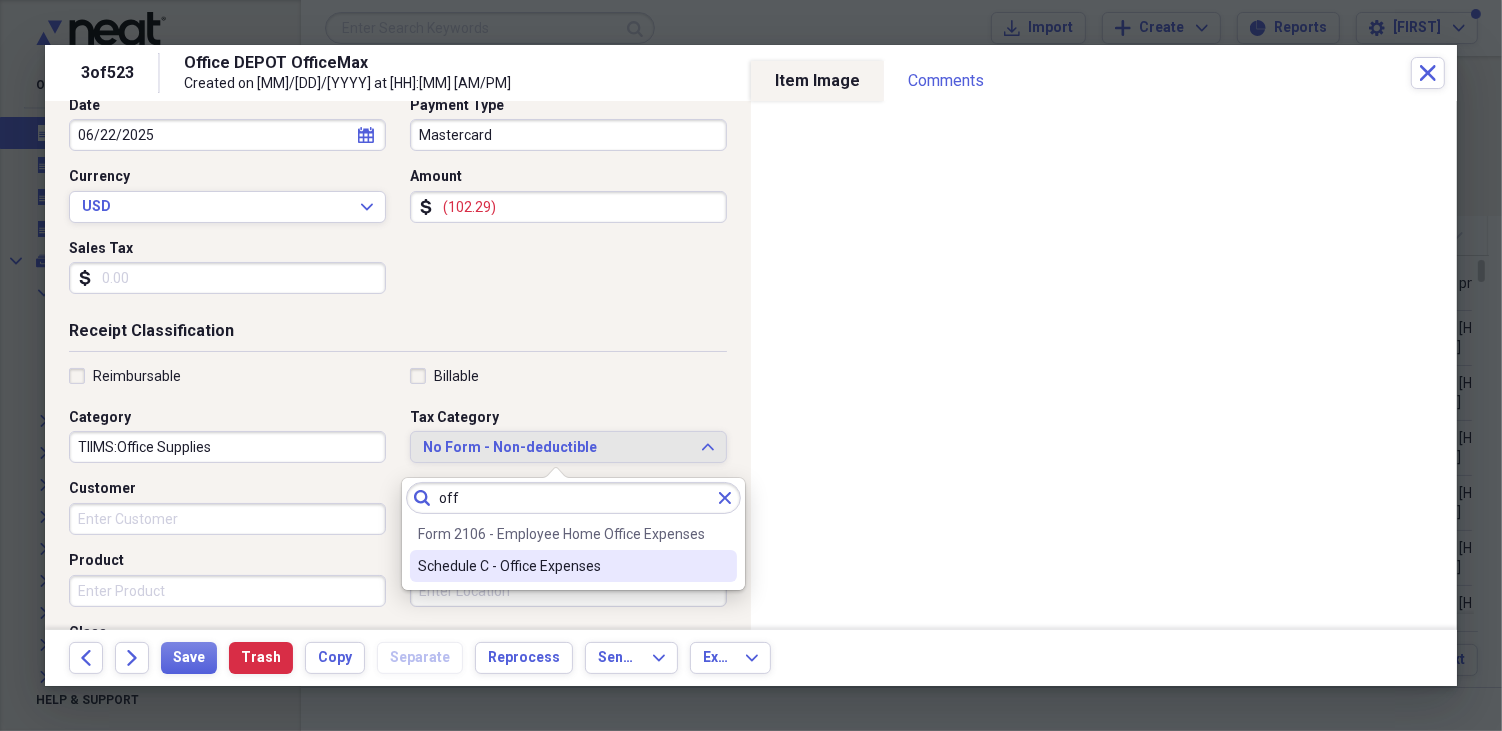 type on "off" 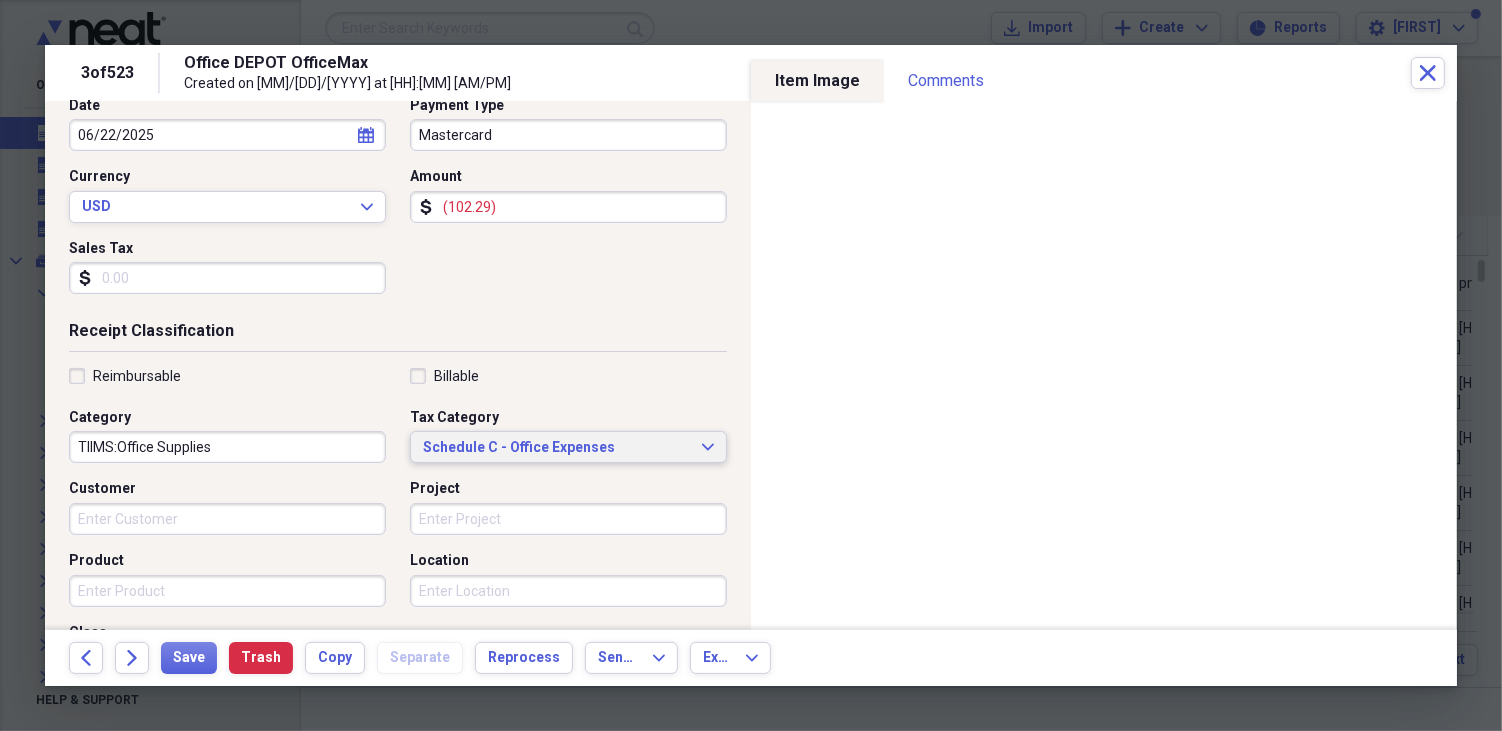 click on "Schedule C - Office Expenses Expand" at bounding box center (568, 447) 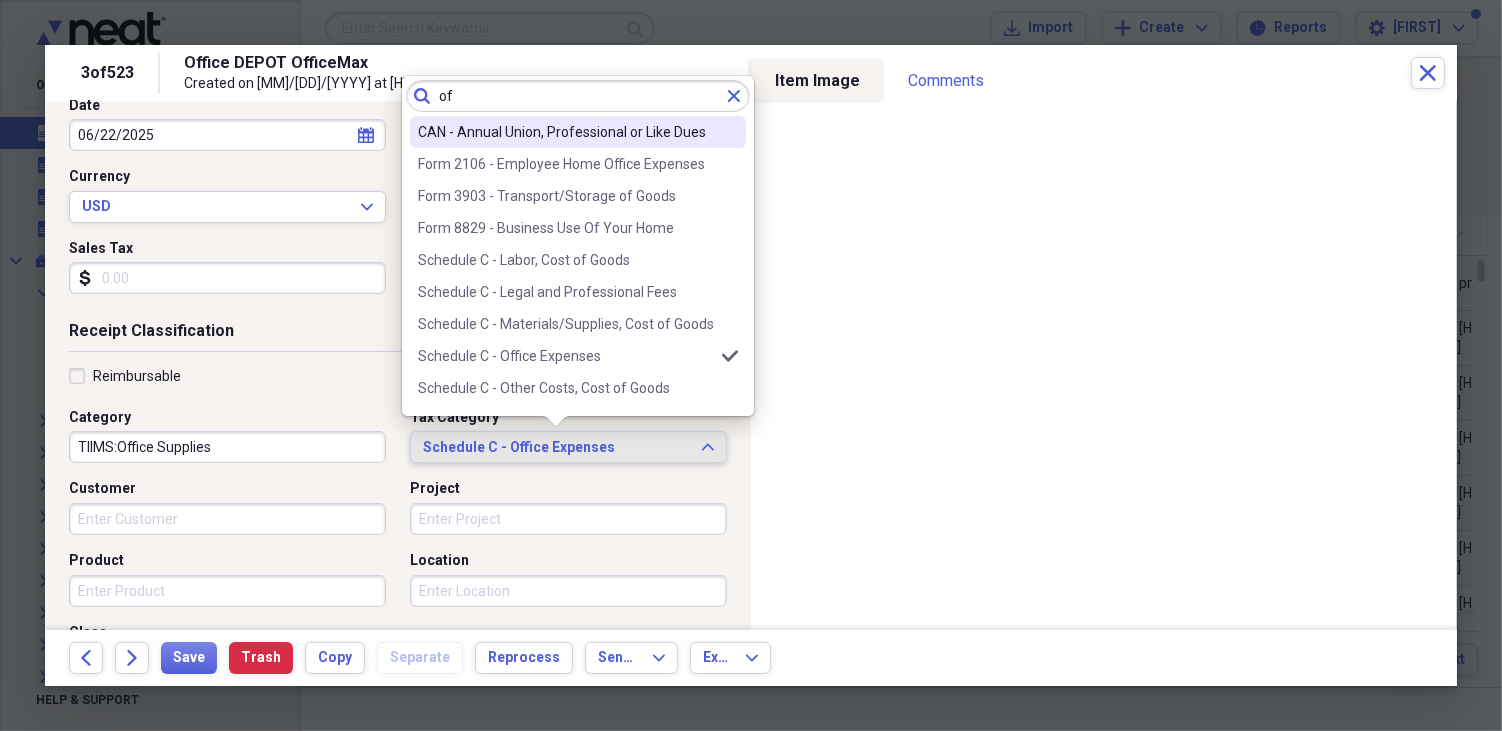 type on "o" 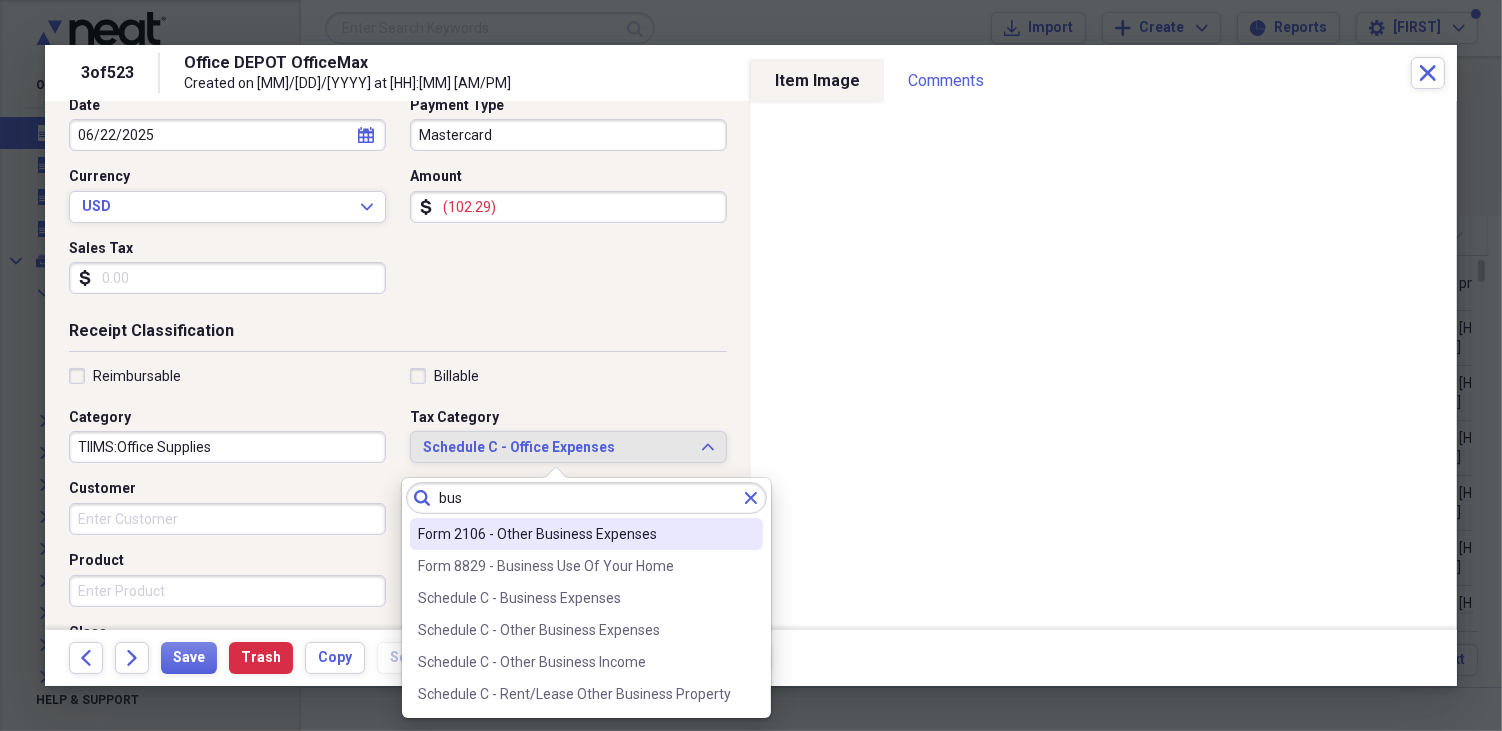click on "bus" at bounding box center (586, 498) 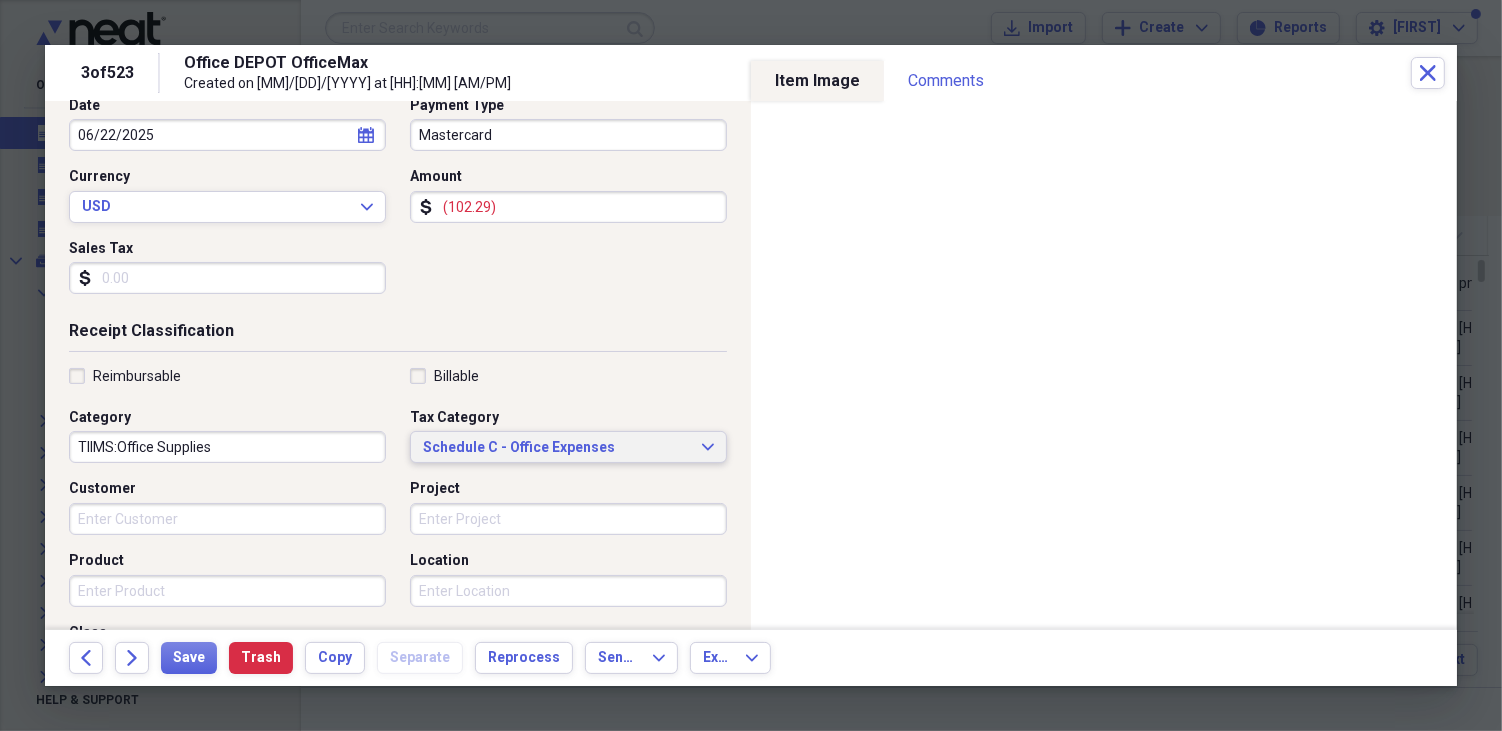 click on "Receipt Classification" at bounding box center [398, 335] 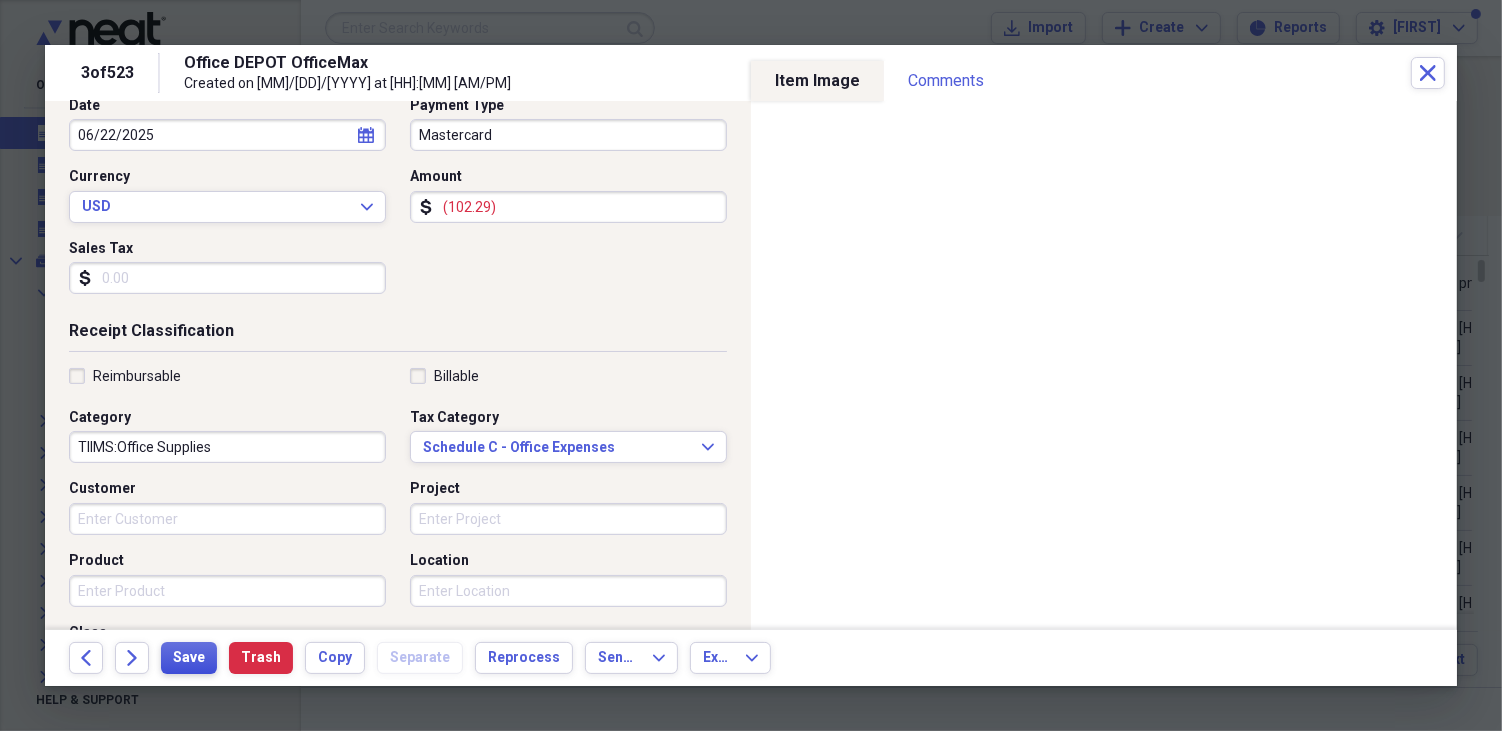 click on "Save" at bounding box center [189, 658] 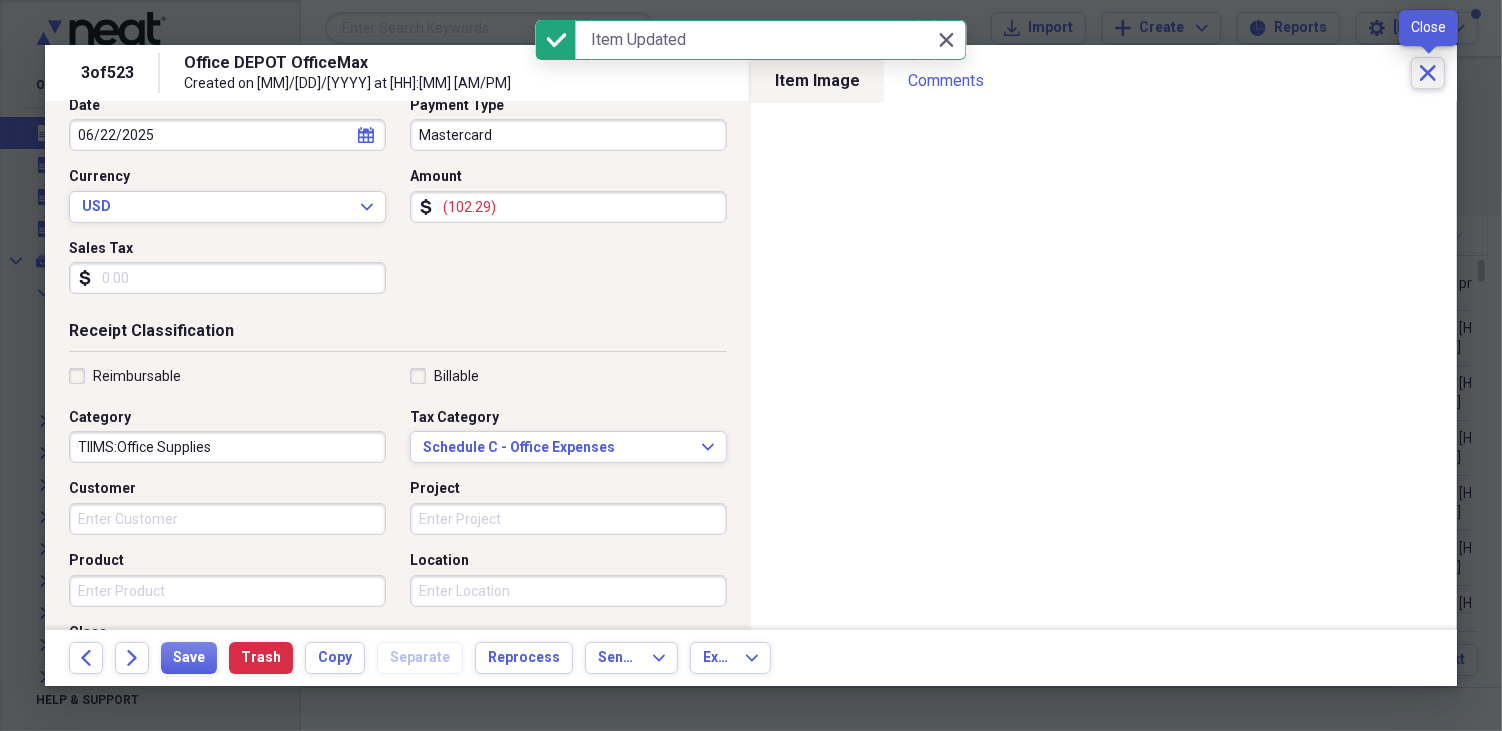 click on "Close" at bounding box center [1428, 73] 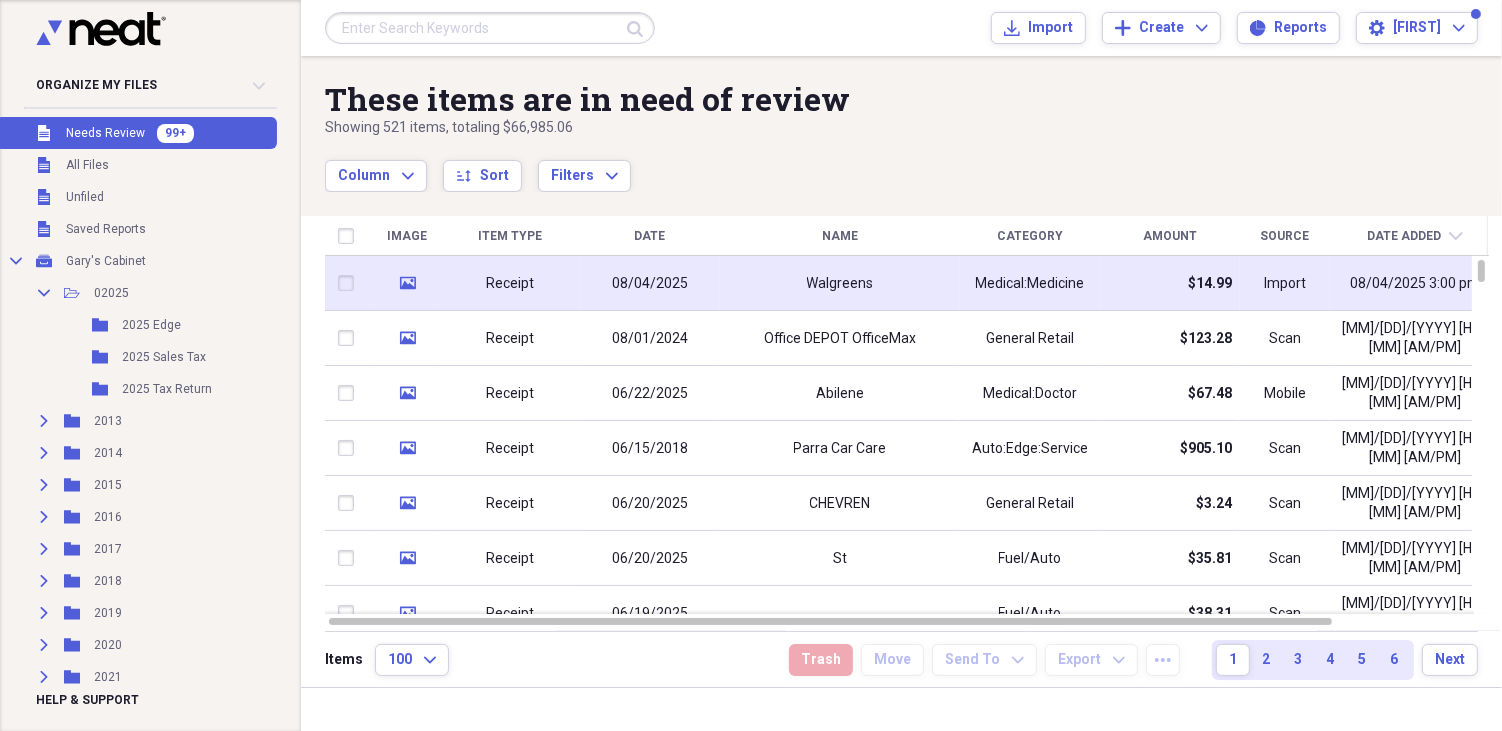 click on "Walgreens" at bounding box center (840, 284) 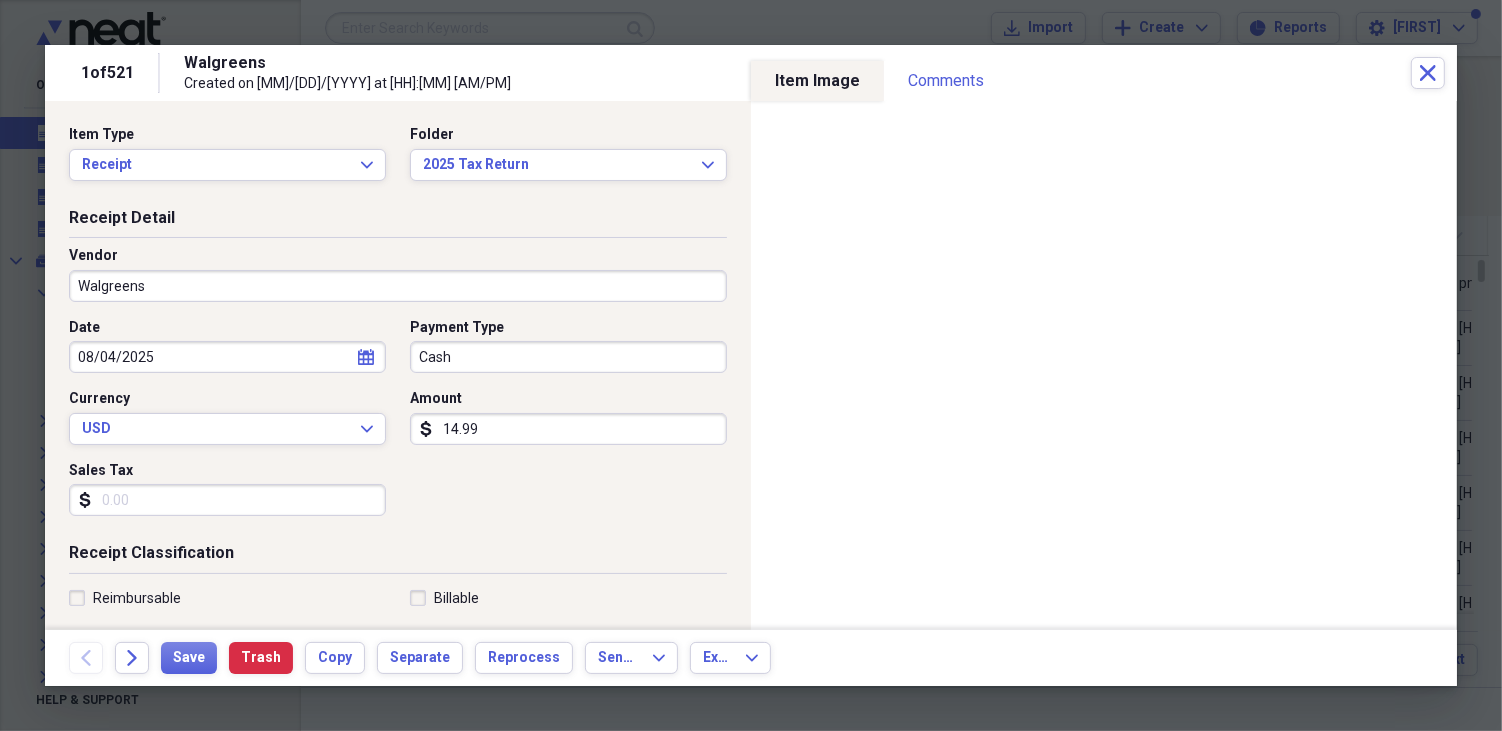 click on "Cash" at bounding box center (568, 357) 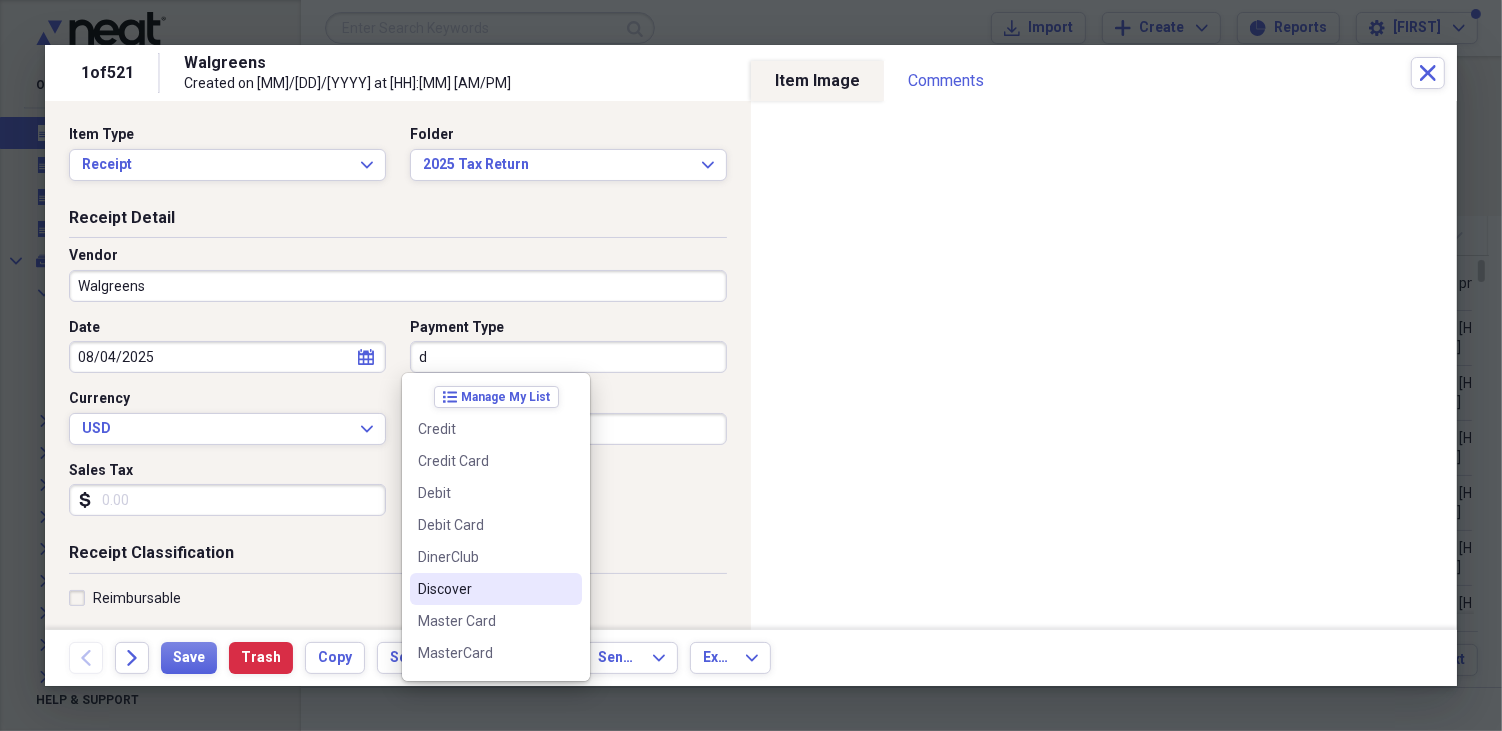 click on "Discover" at bounding box center (484, 589) 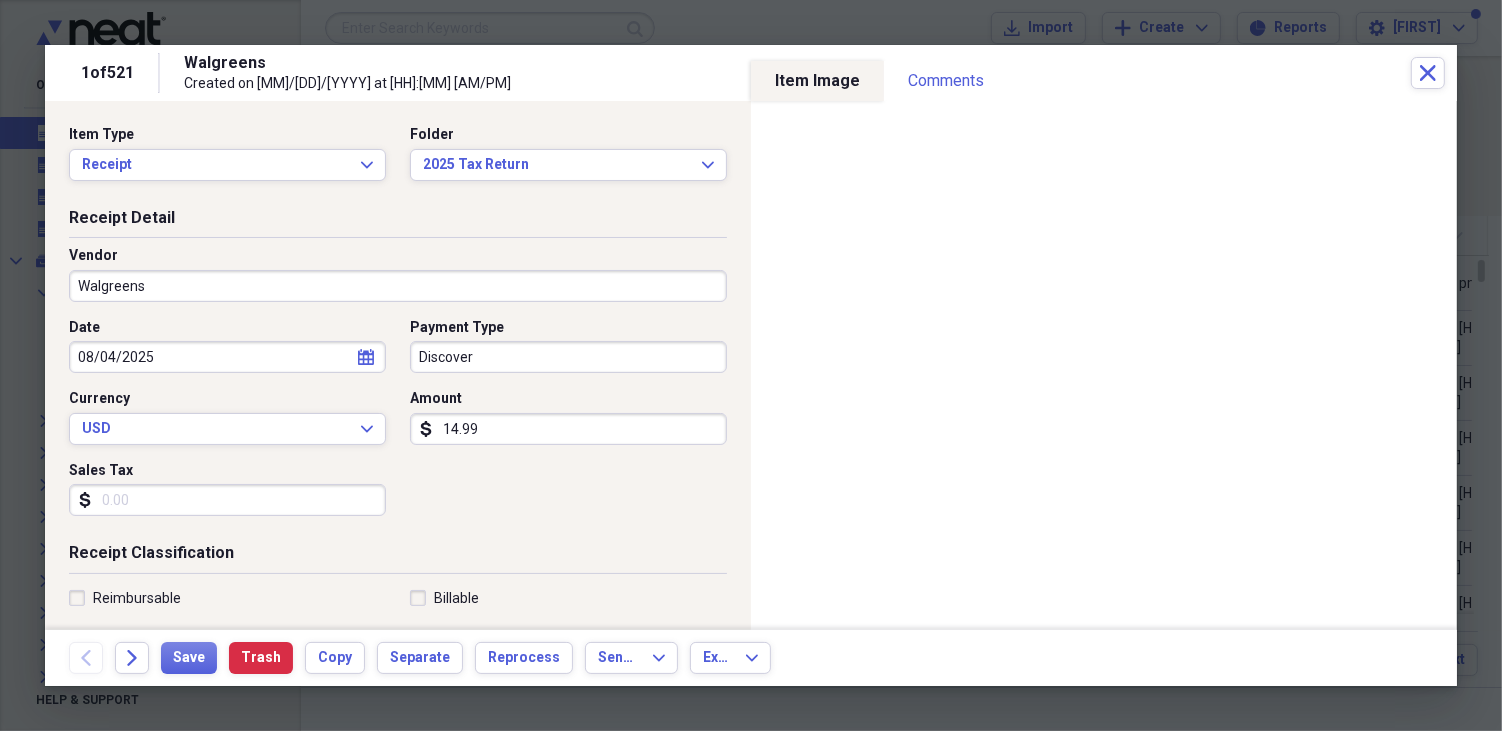 click on "14.99" at bounding box center [568, 429] 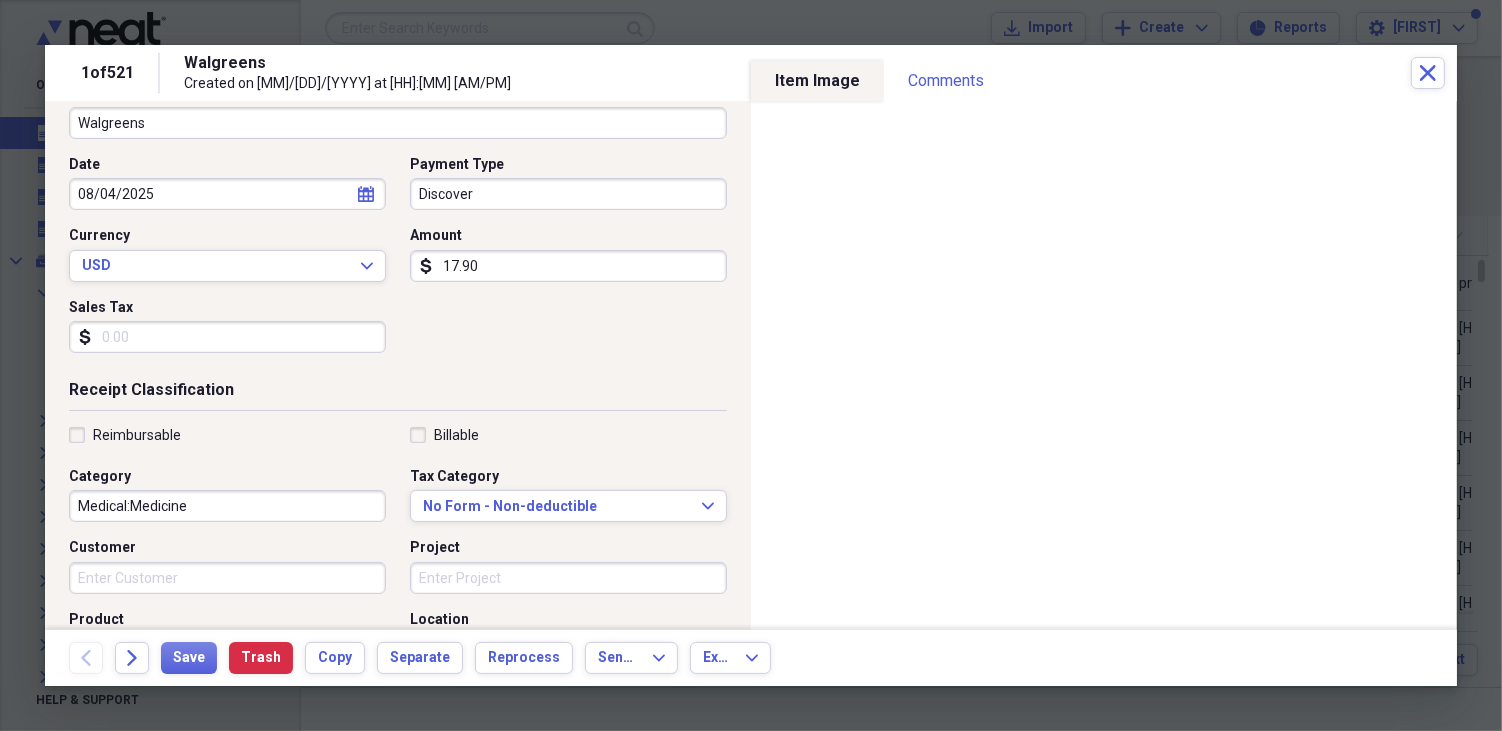 scroll, scrollTop: 222, scrollLeft: 0, axis: vertical 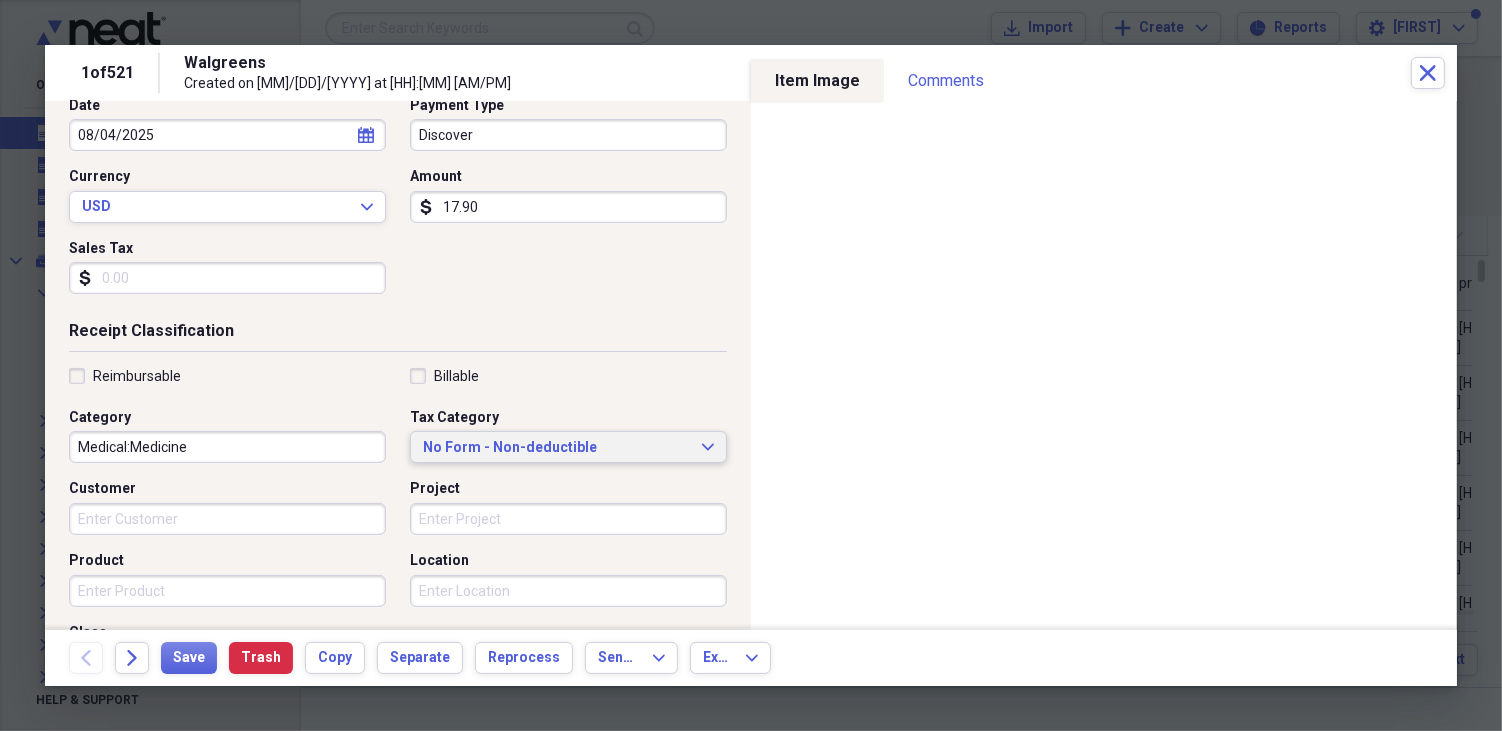 type on "17.90" 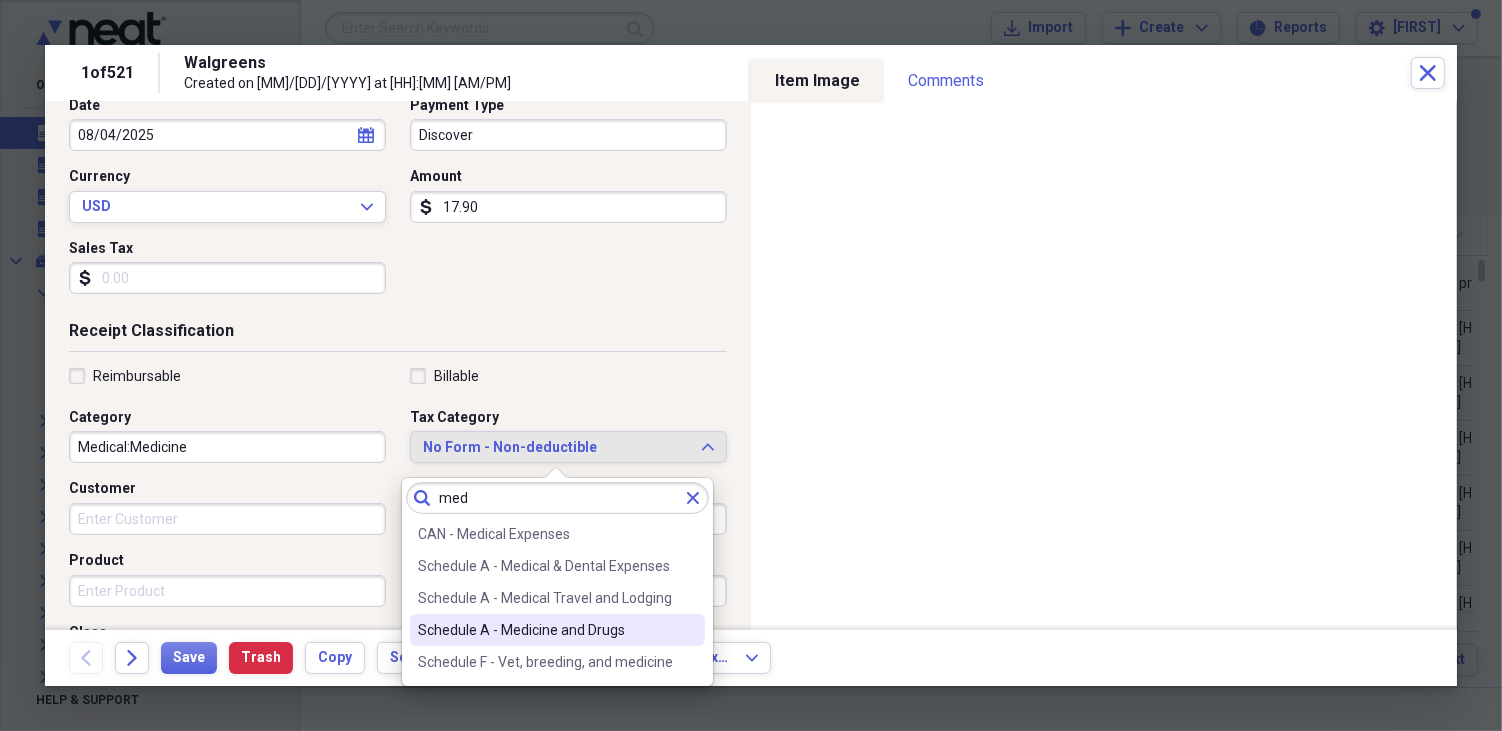 type on "med" 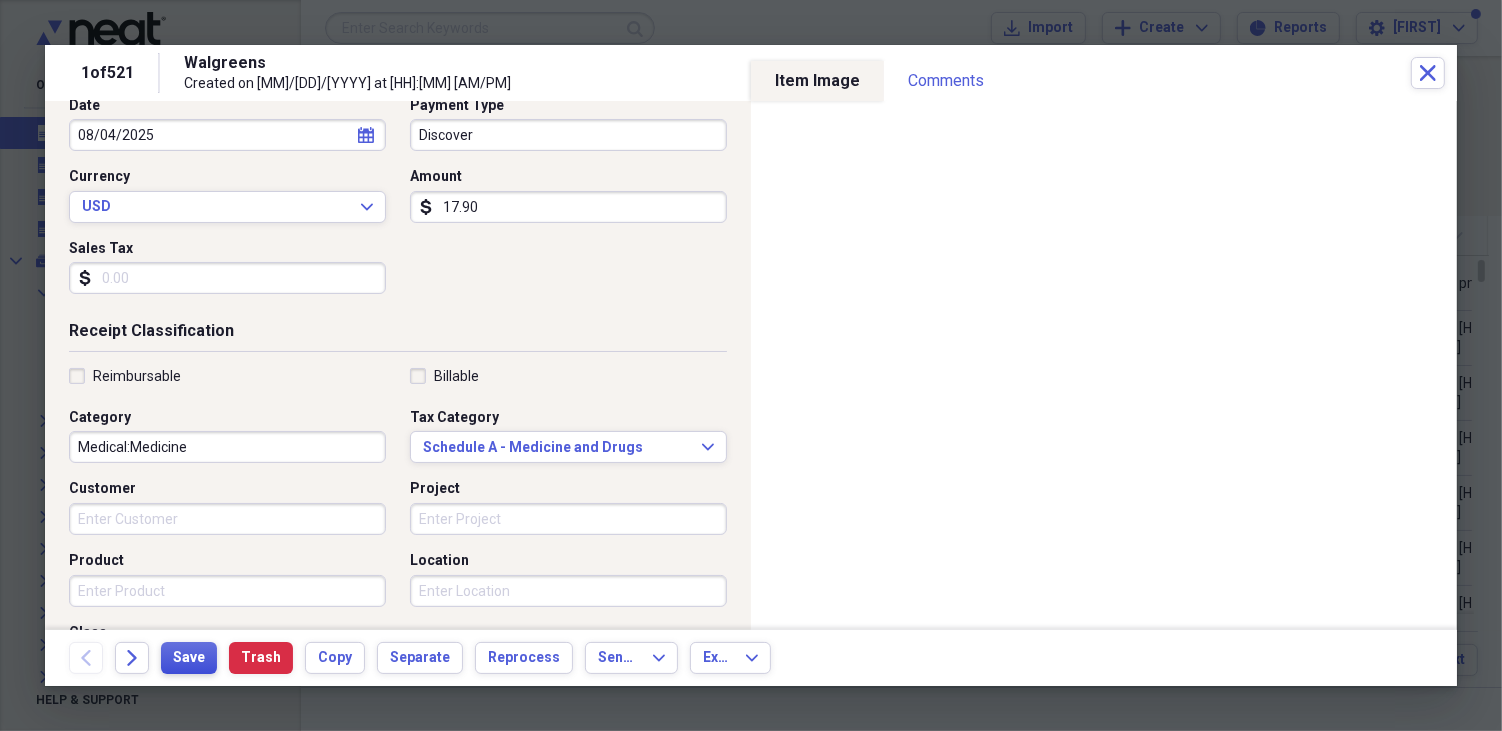 click on "Save" at bounding box center [189, 658] 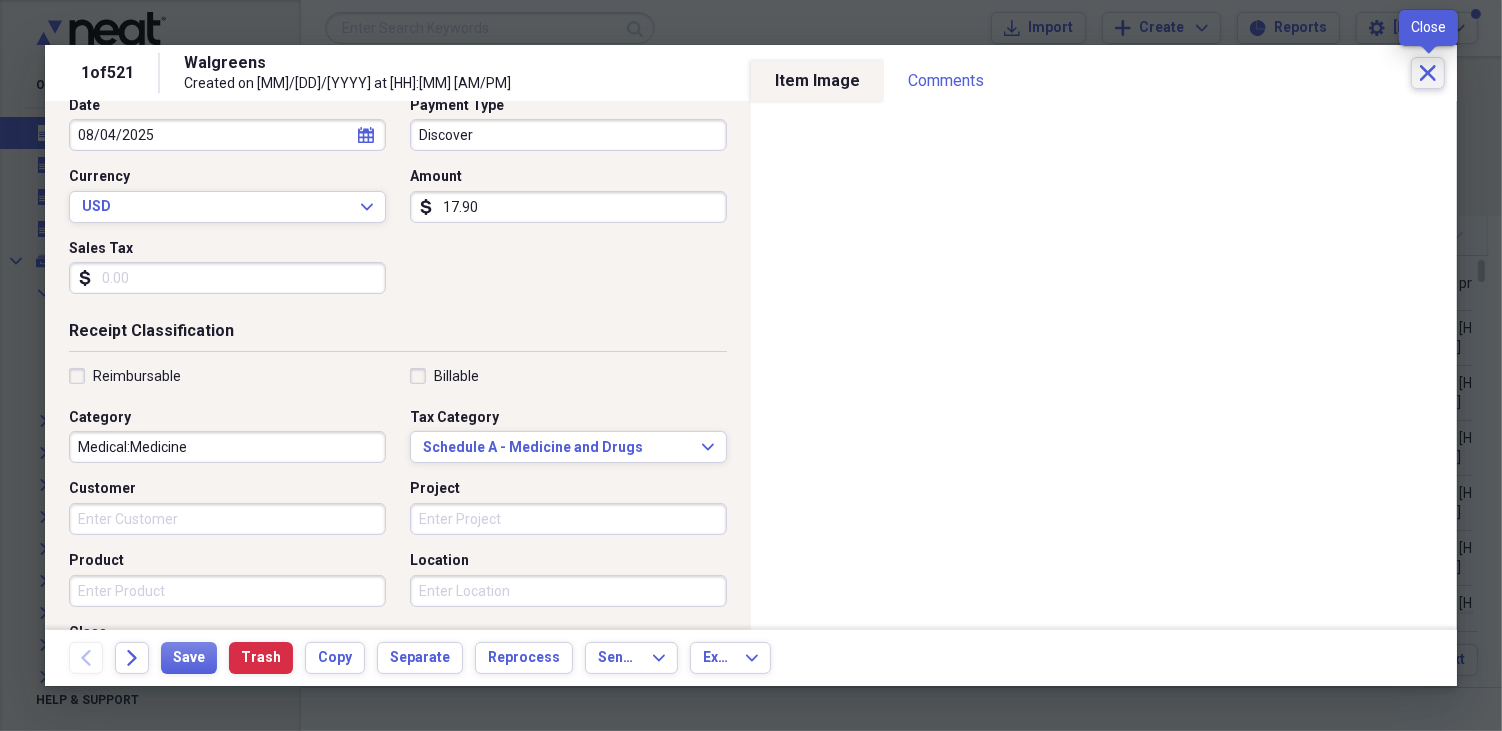 click on "Close" 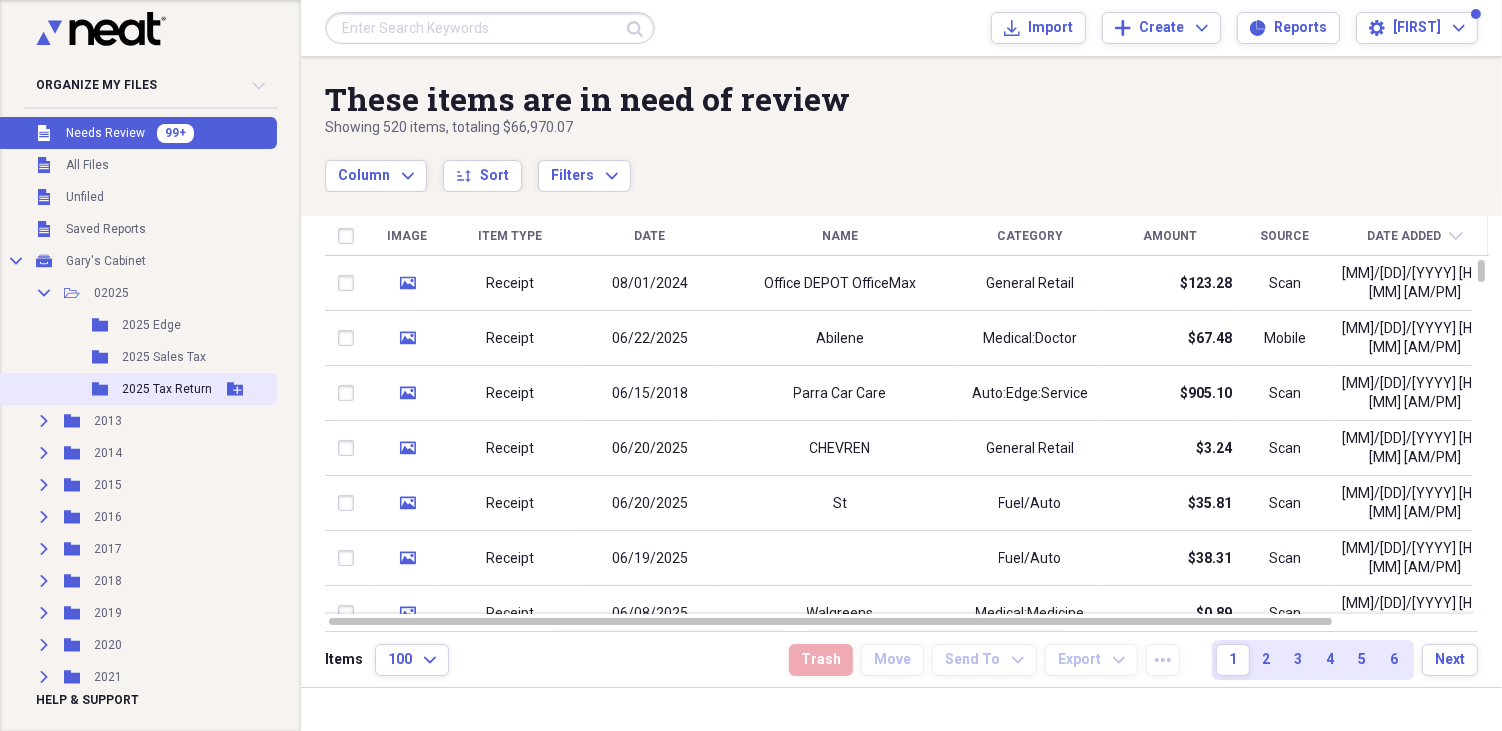 click on "2025 Tax Return" at bounding box center (167, 389) 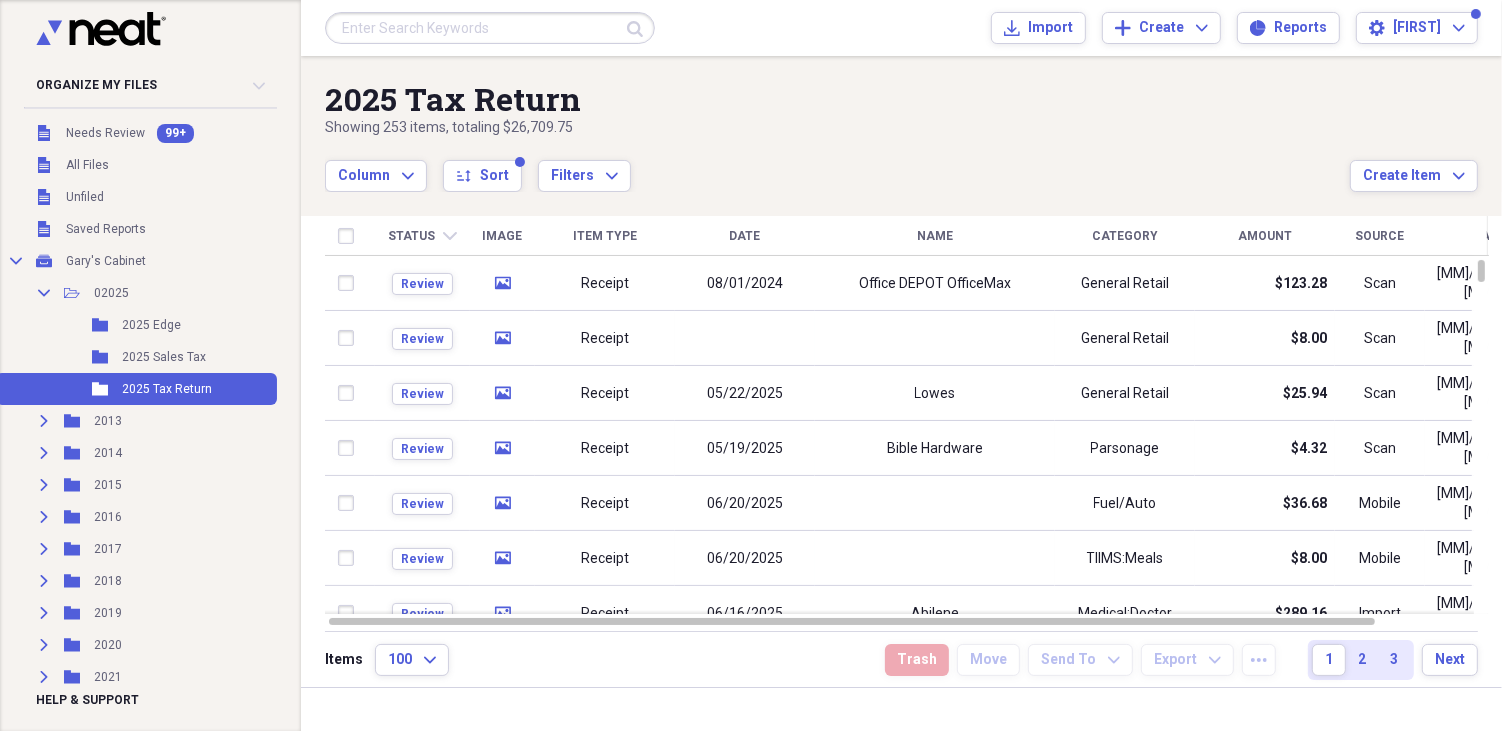 click on "Date" at bounding box center (745, 236) 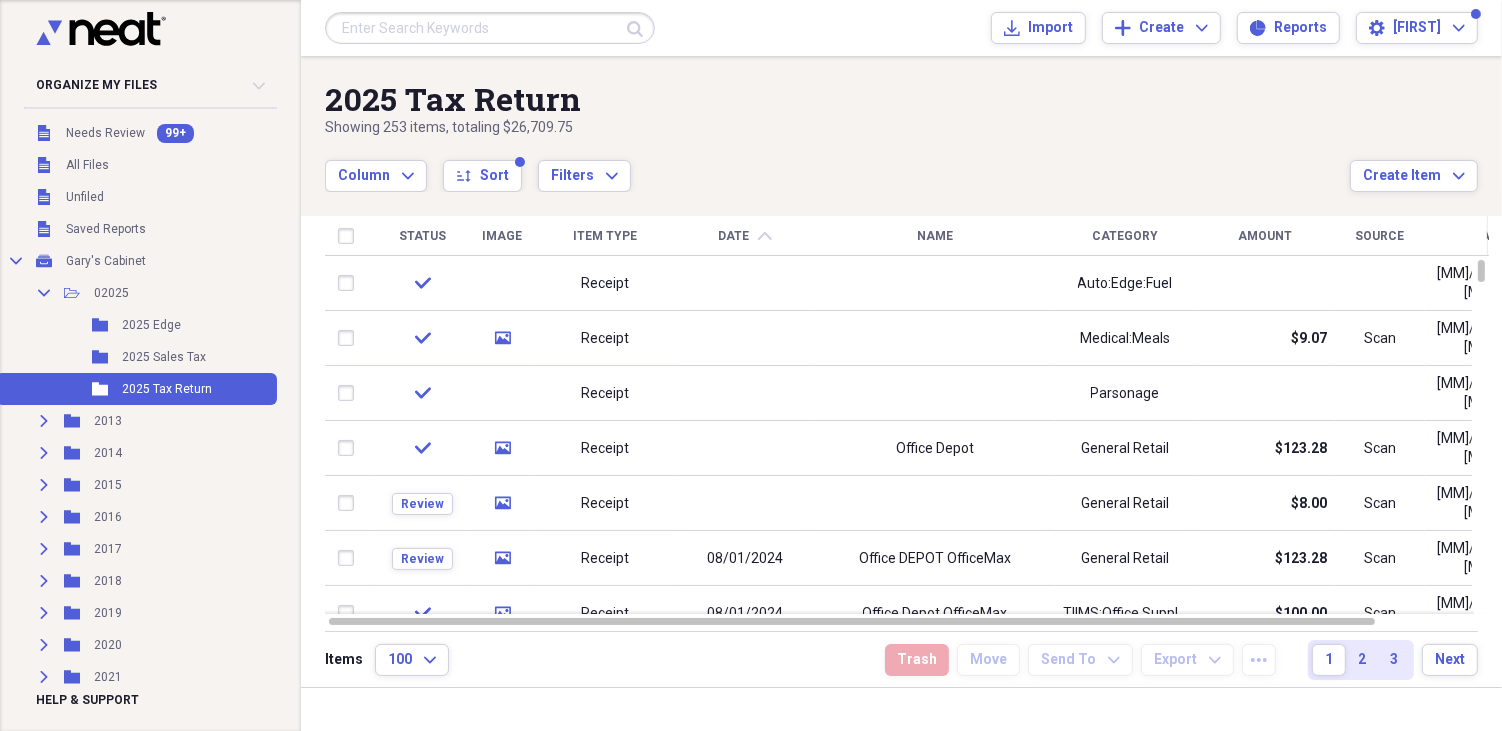 click on "Date" at bounding box center (734, 236) 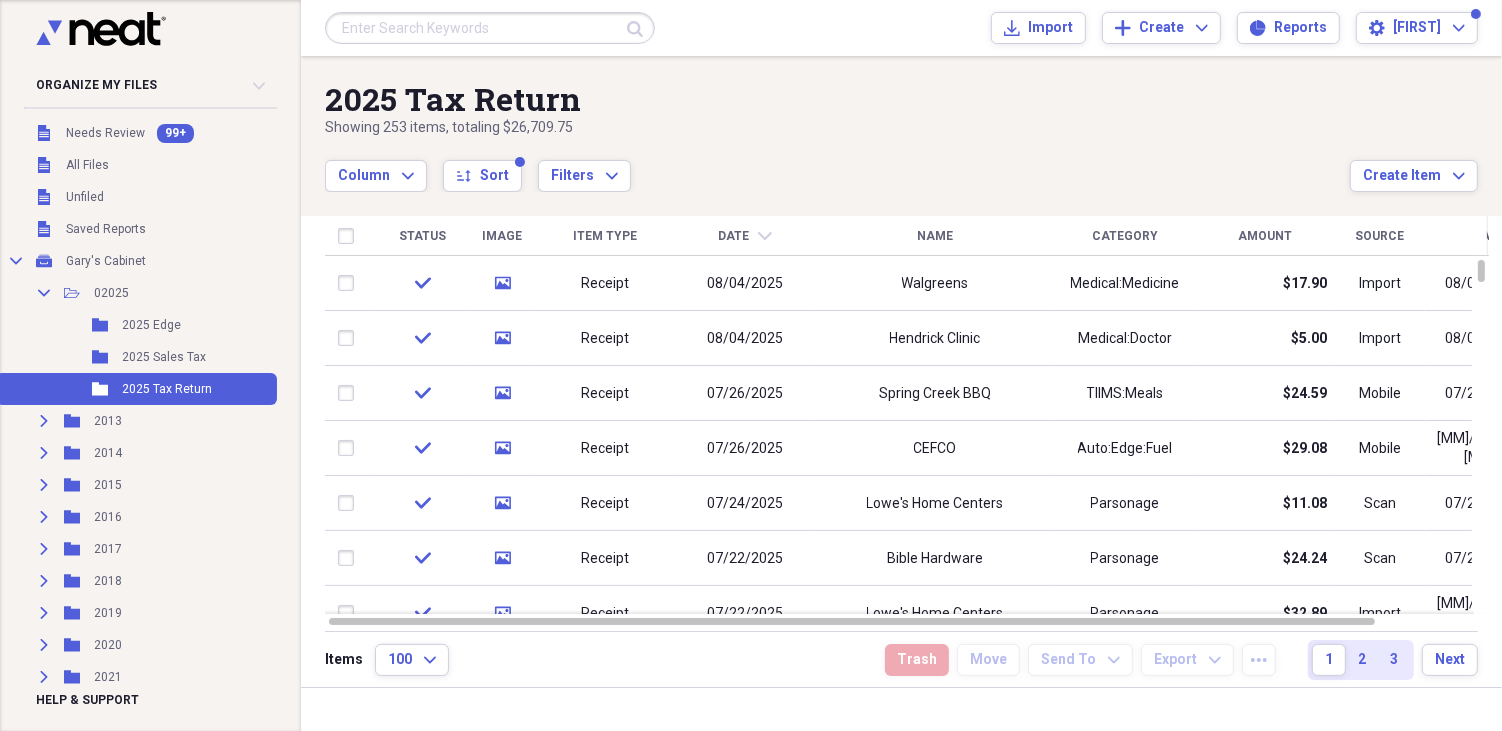 click on "Date" at bounding box center (734, 236) 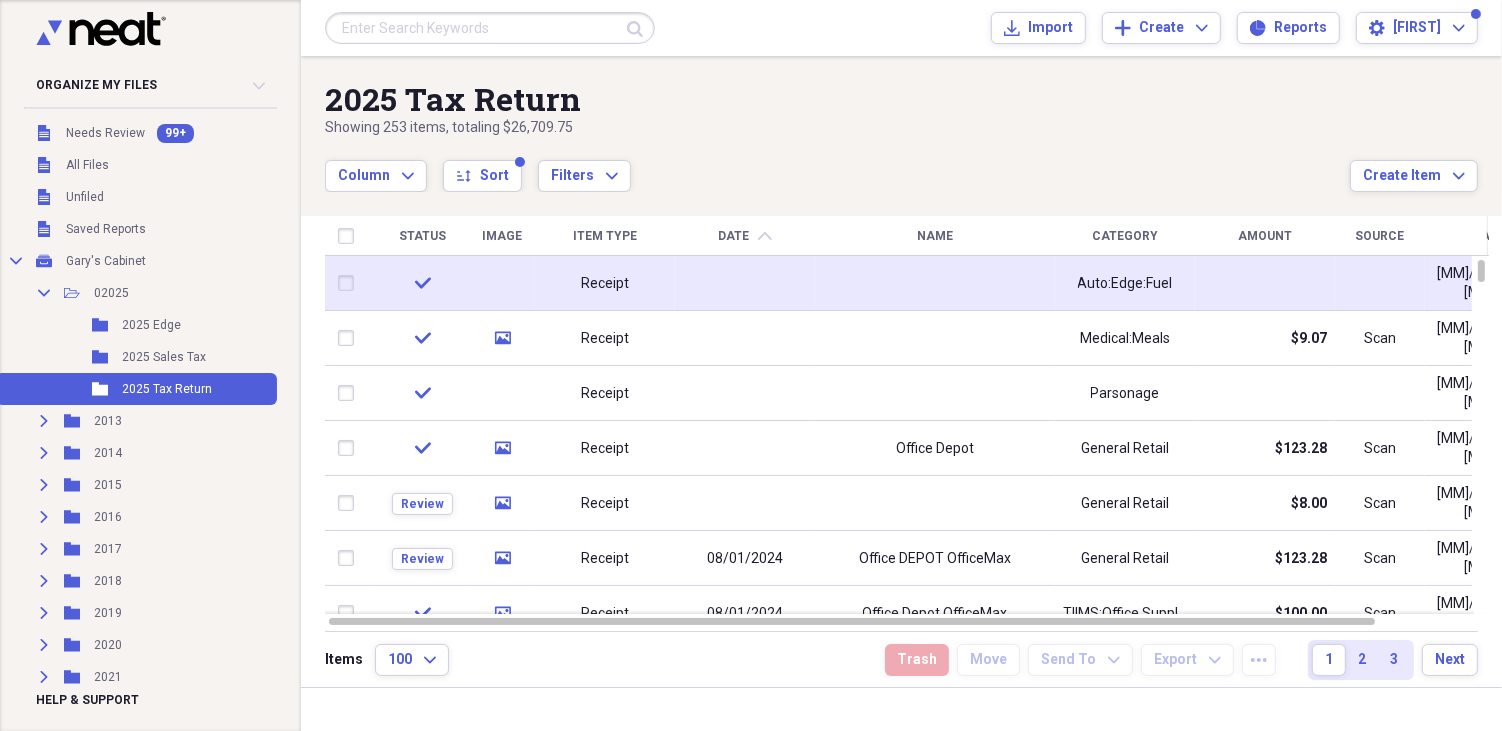 click at bounding box center (745, 283) 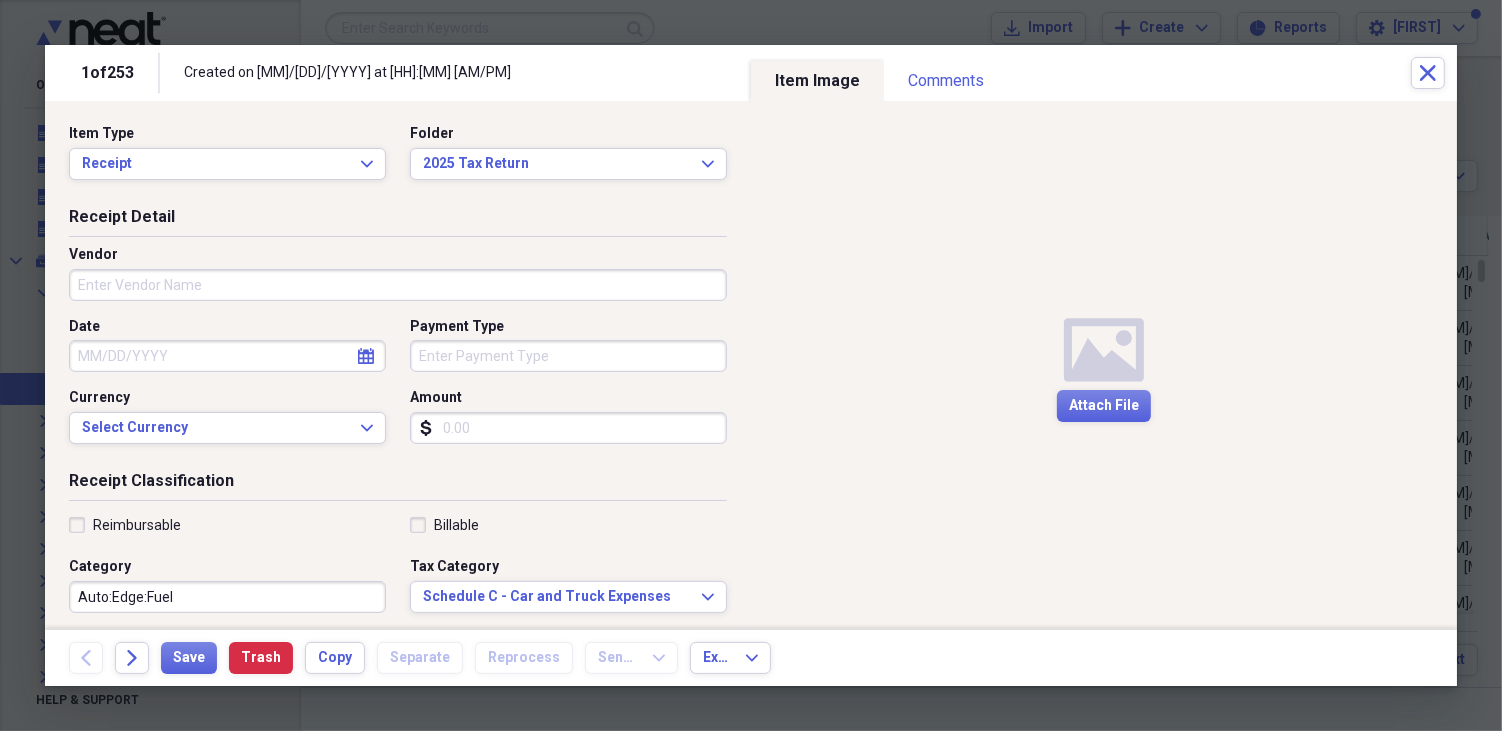 scroll, scrollTop: 0, scrollLeft: 0, axis: both 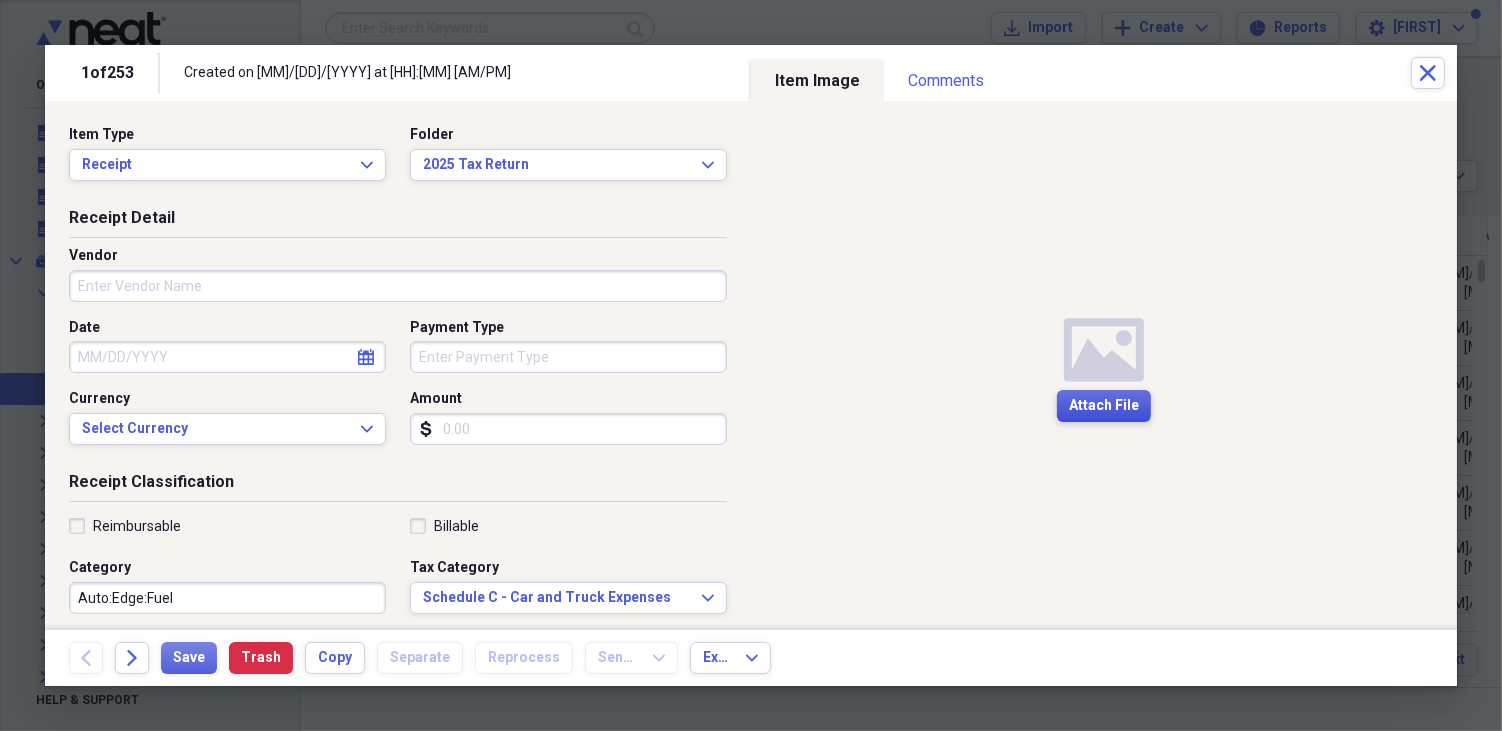click on "Attach File" at bounding box center (1104, 406) 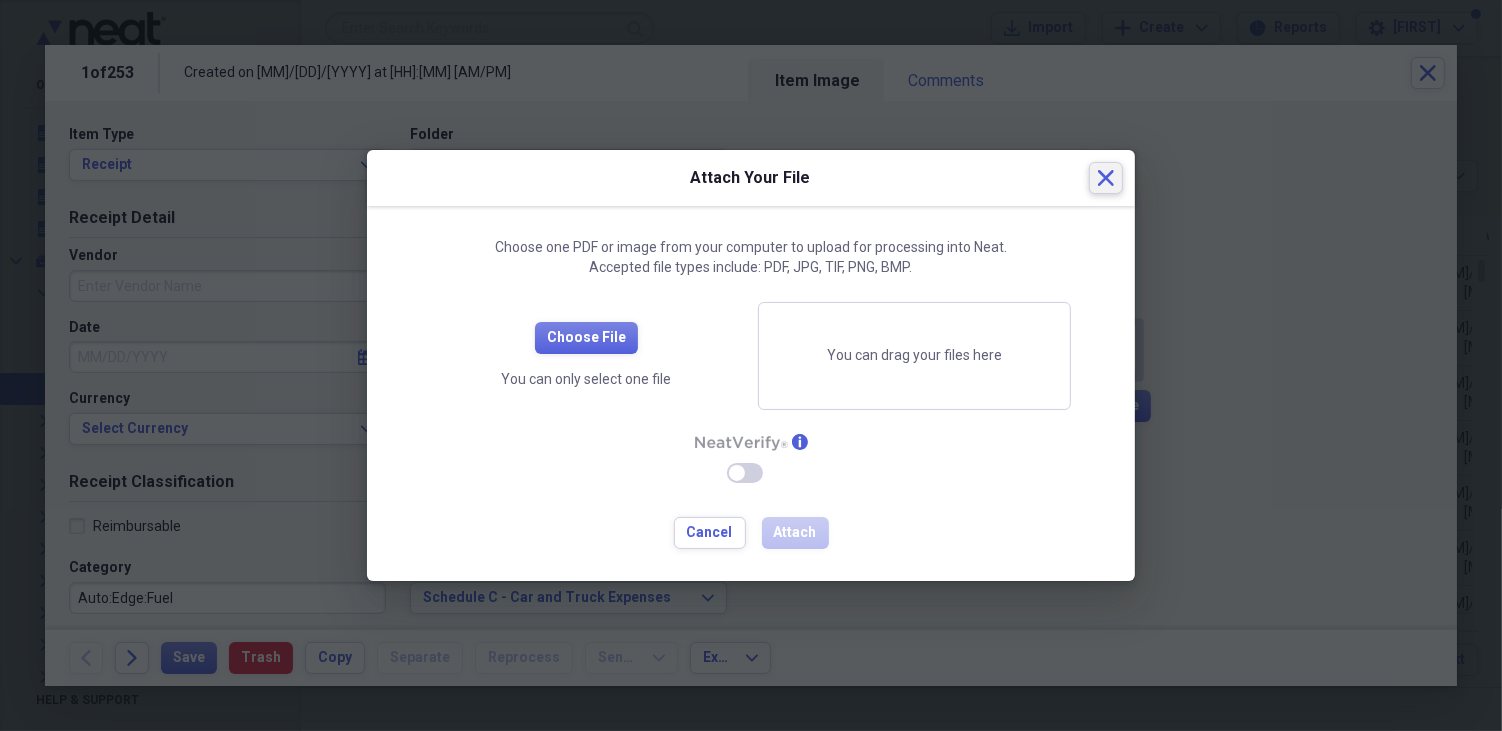 click on "Close" at bounding box center (1106, 178) 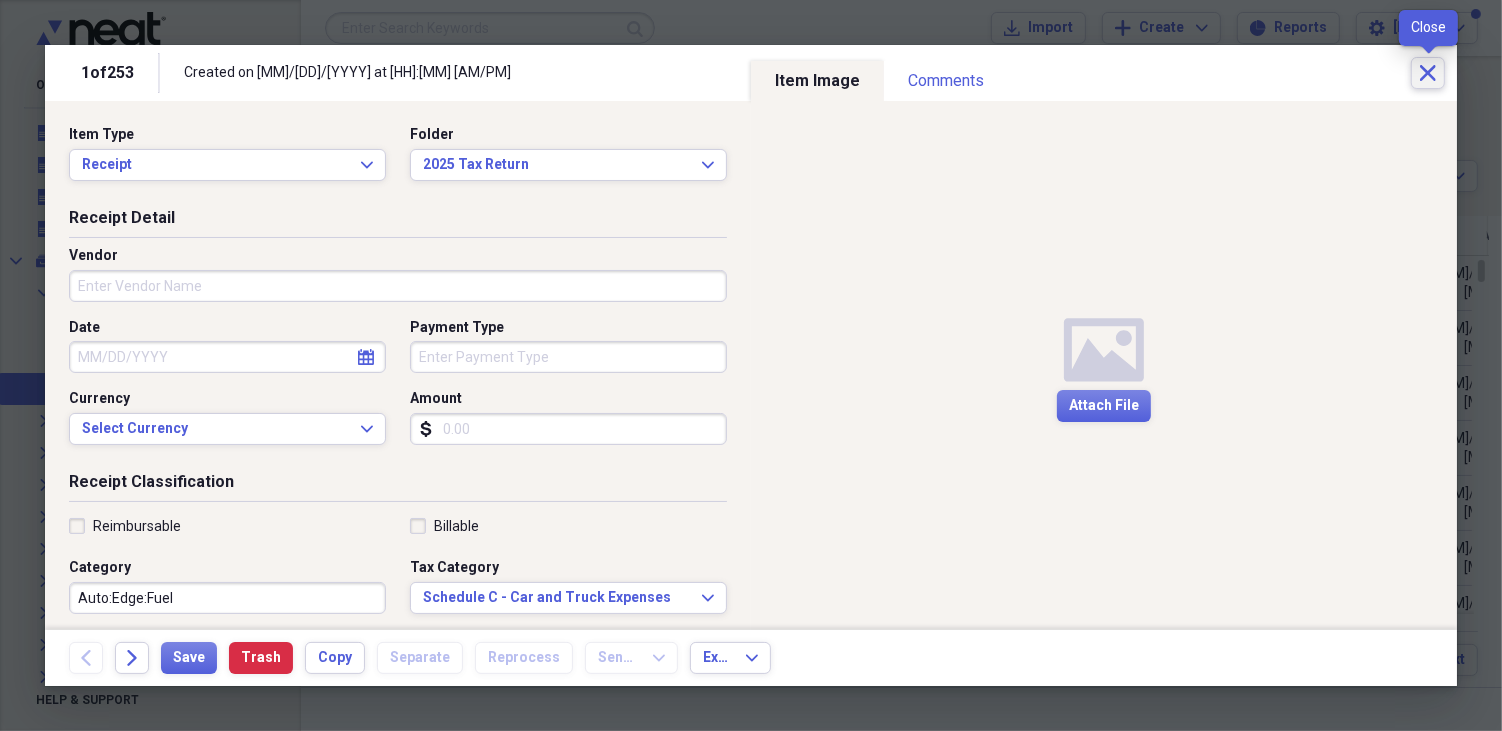 click on "Close" at bounding box center [1428, 73] 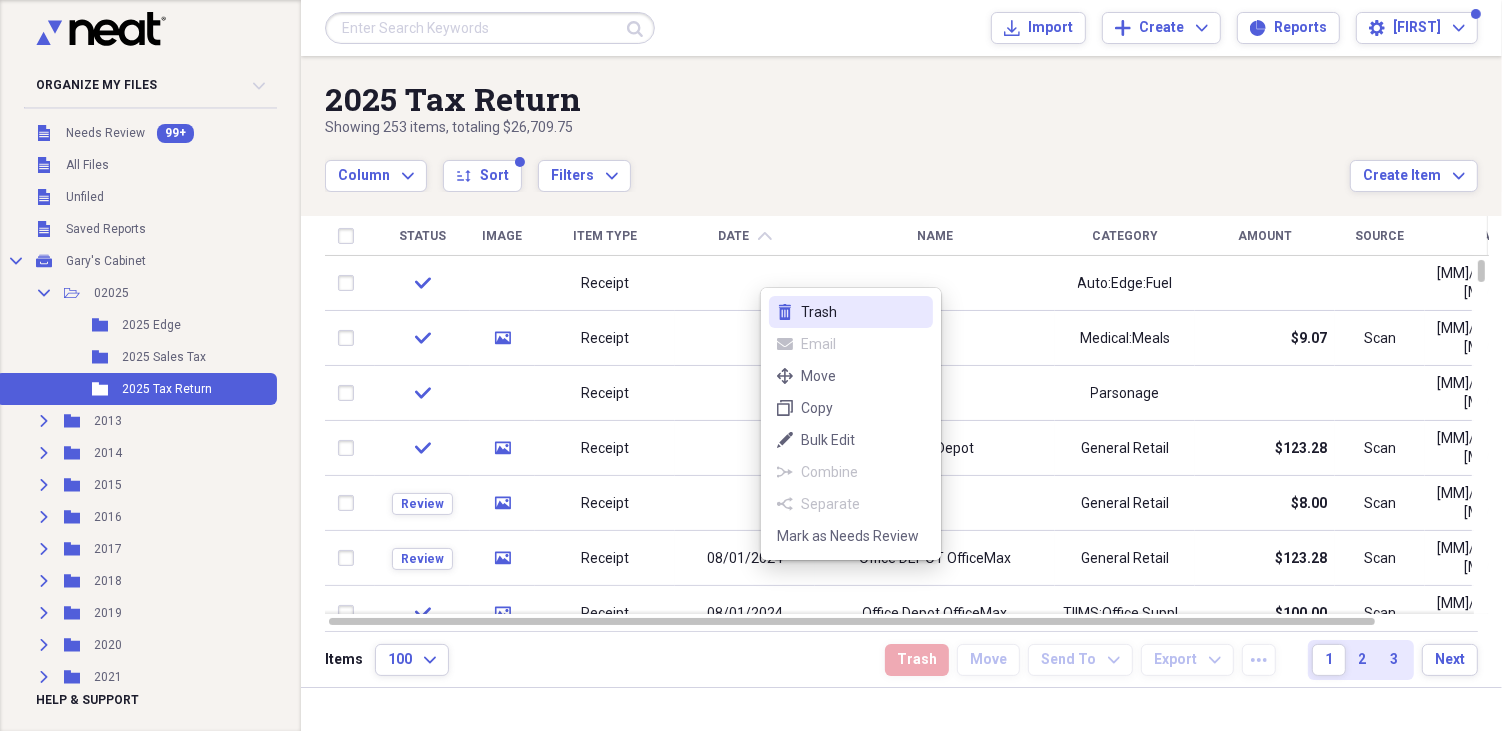 click on "Trash" at bounding box center (863, 312) 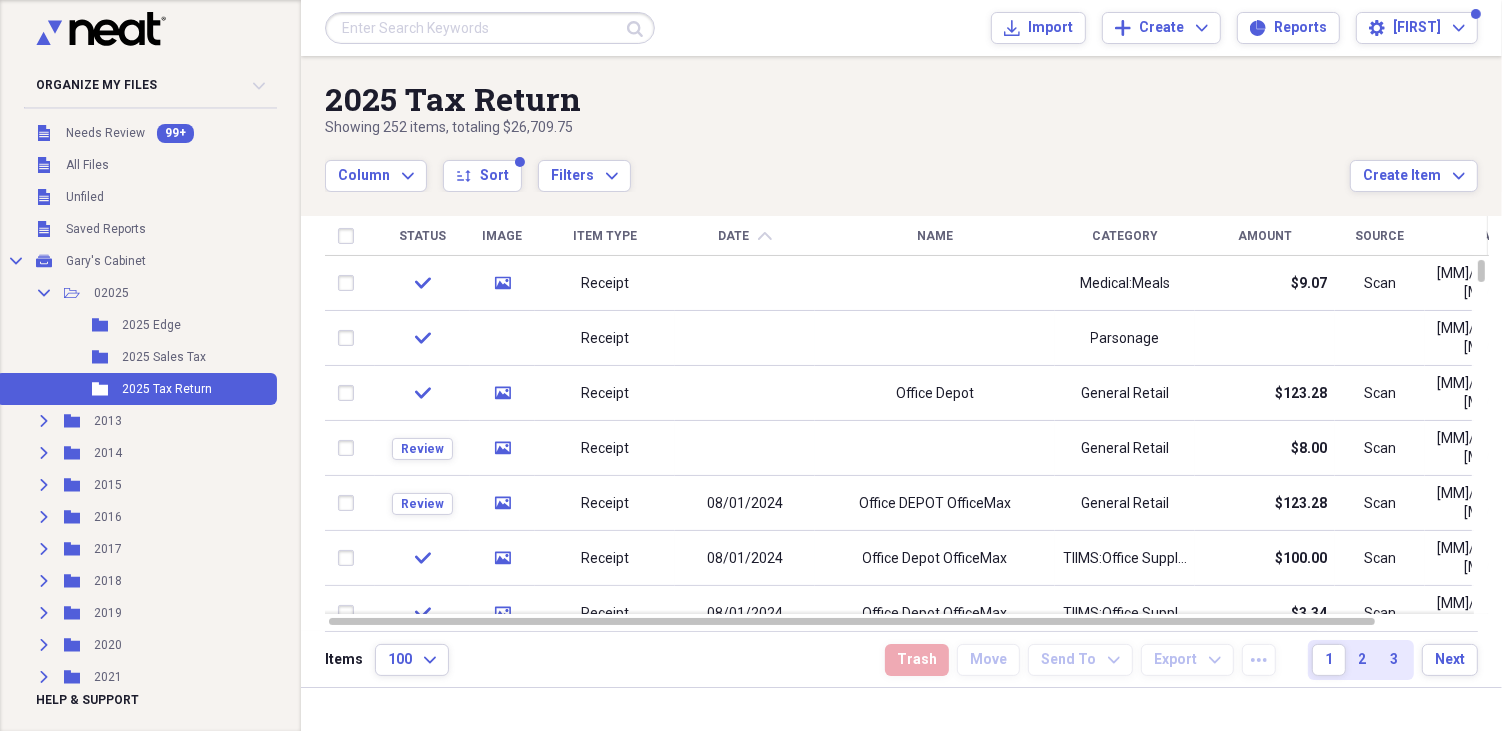 click at bounding box center (935, 283) 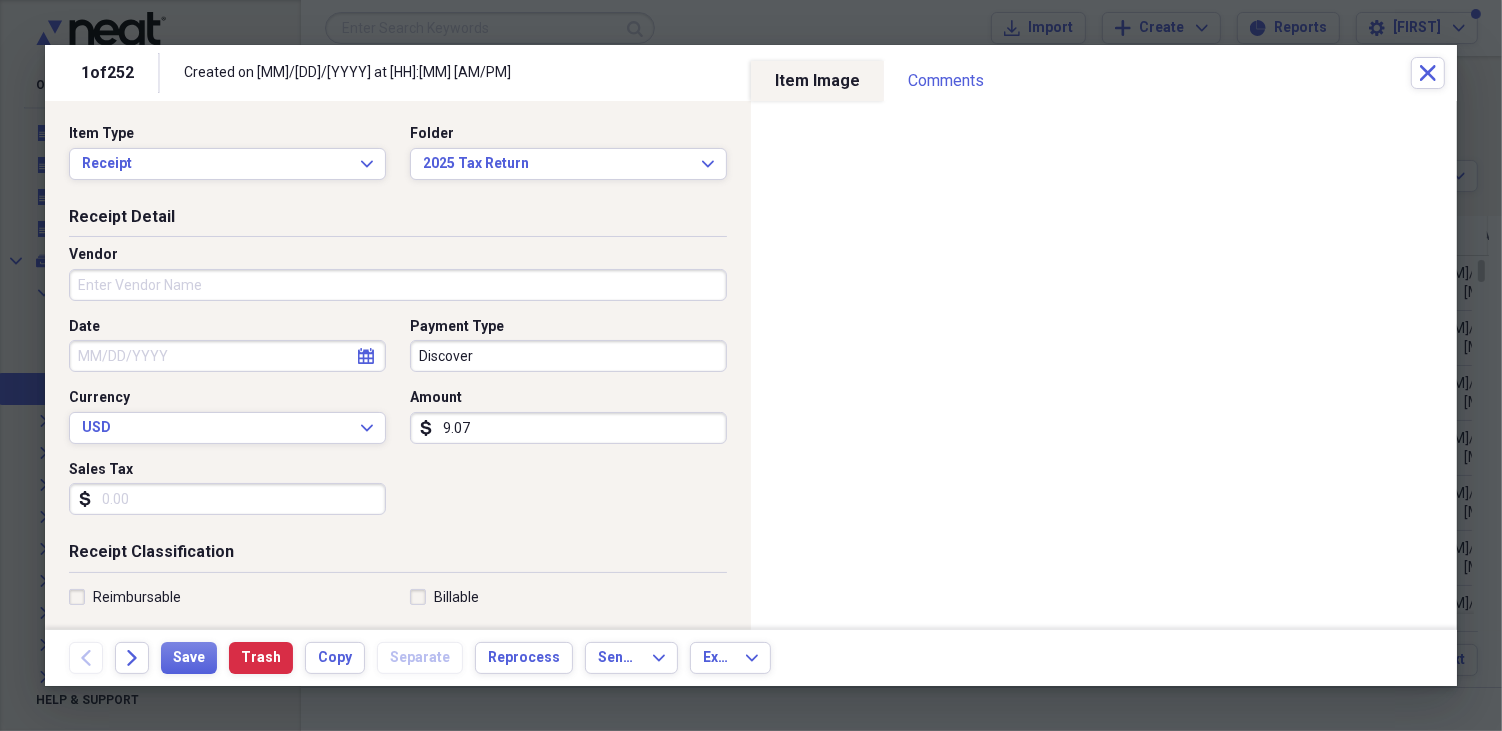 scroll, scrollTop: 0, scrollLeft: 0, axis: both 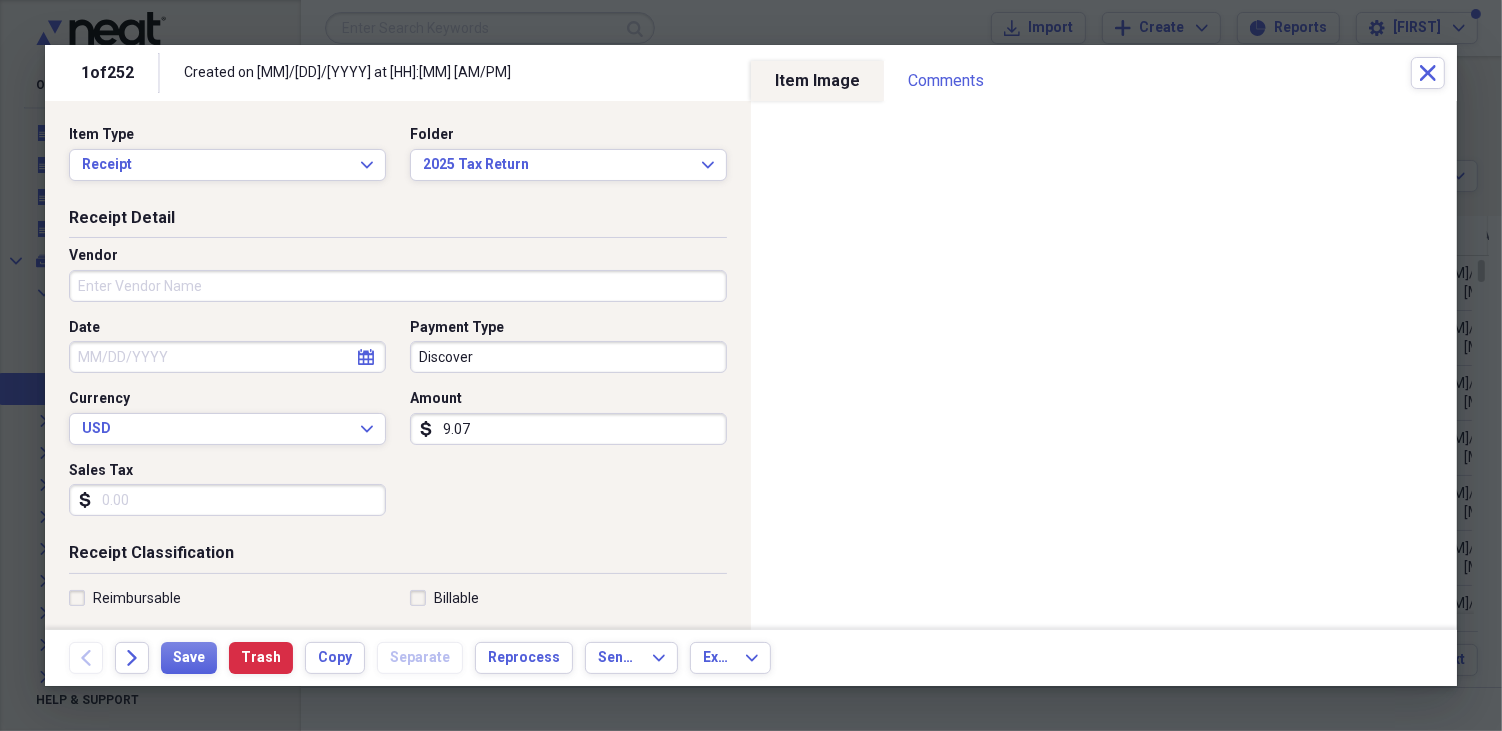 click 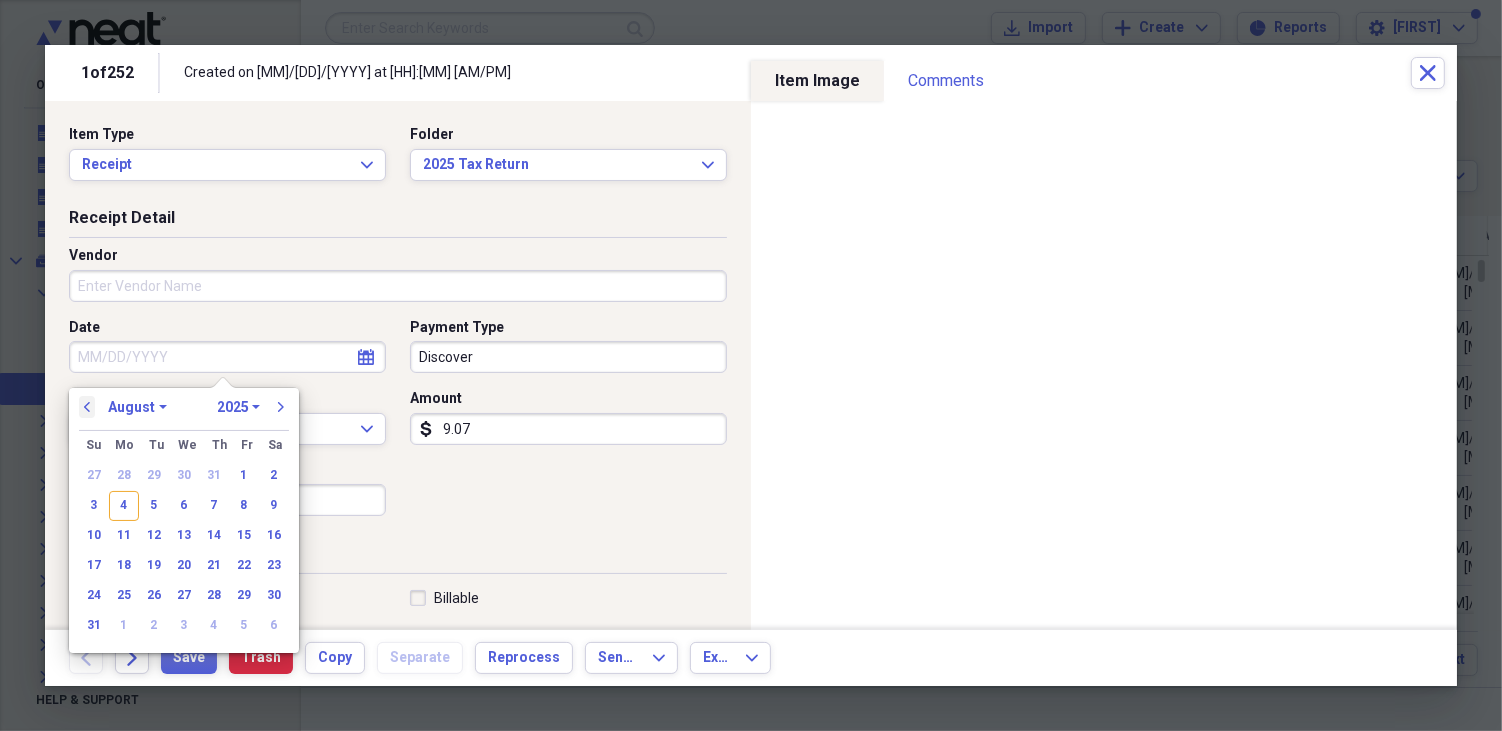 click on "previous" at bounding box center [87, 407] 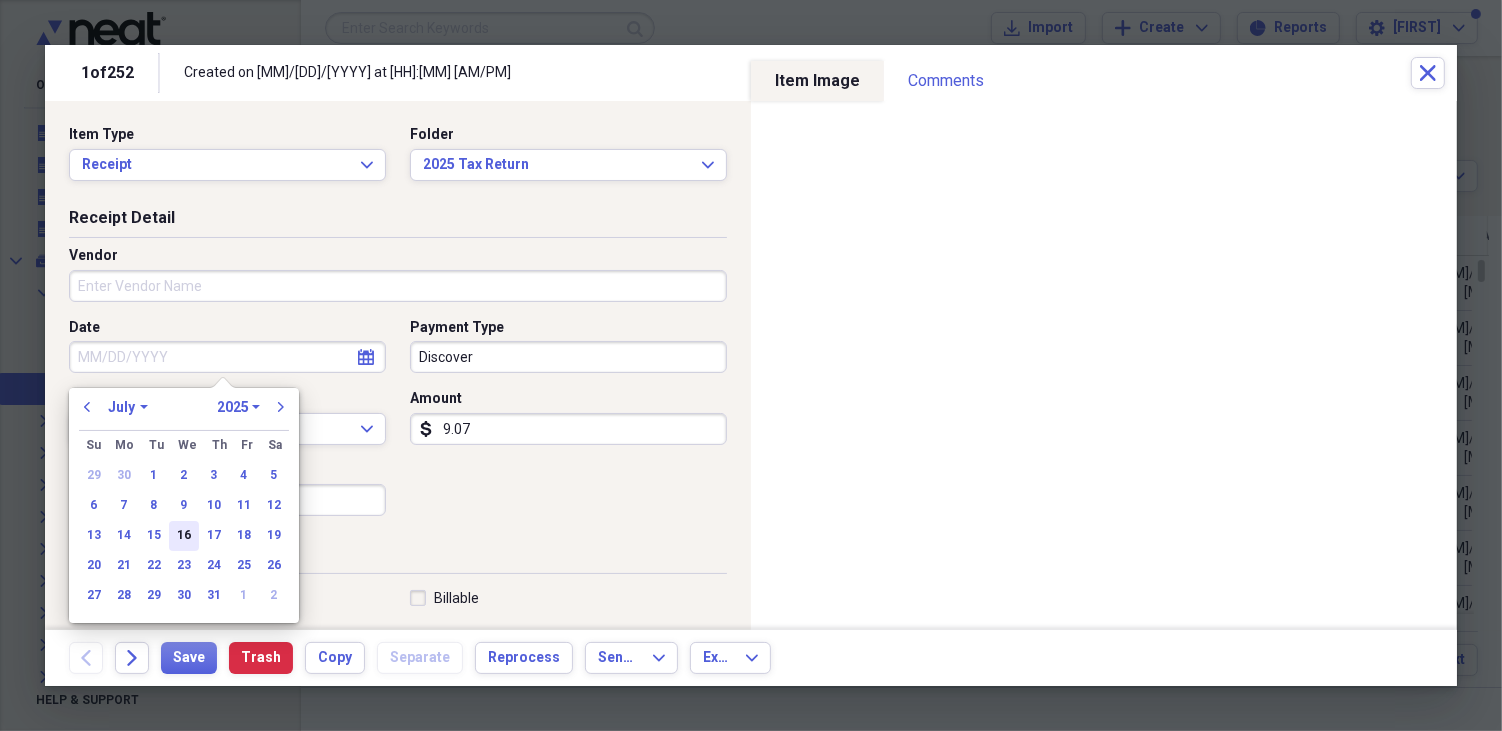 click on "16" at bounding box center [184, 536] 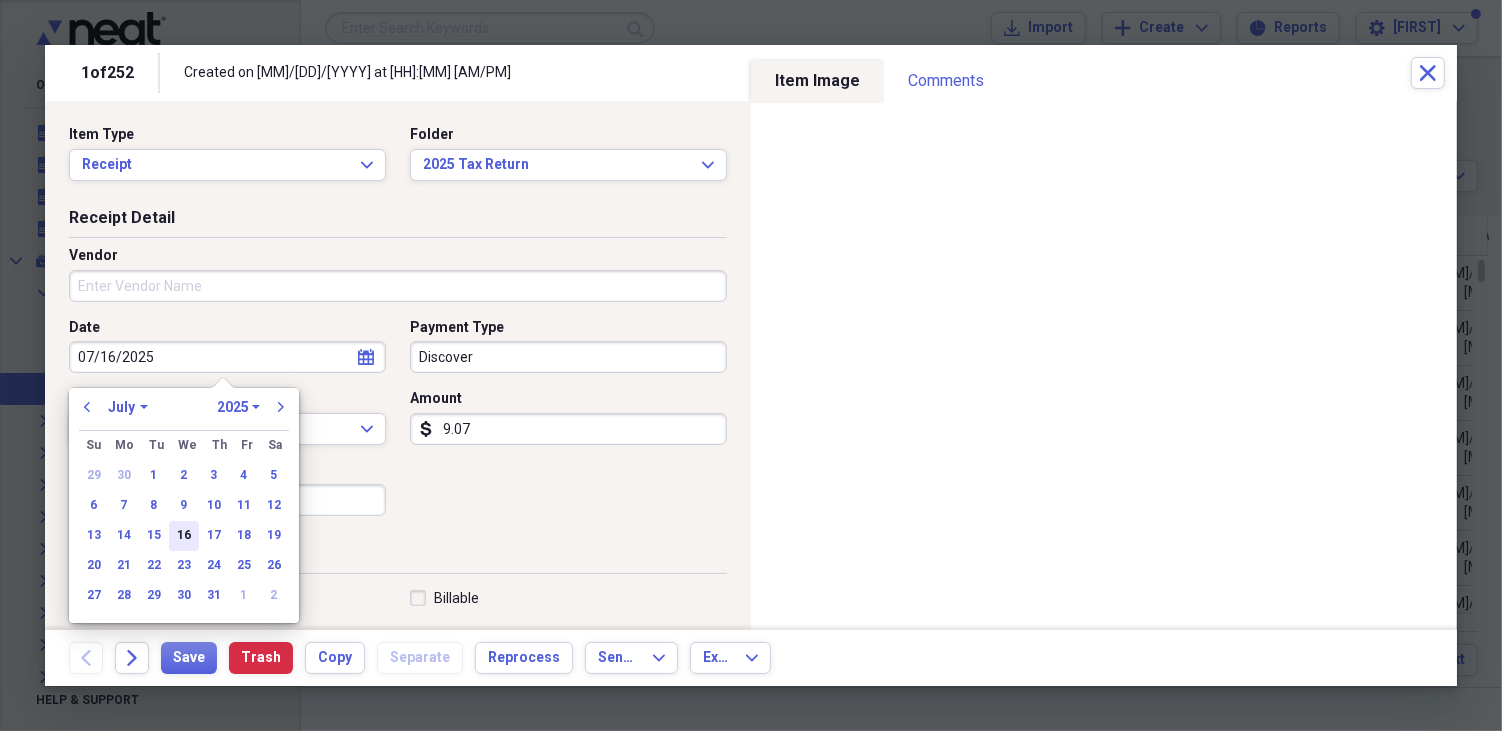 type on "07/16/2025" 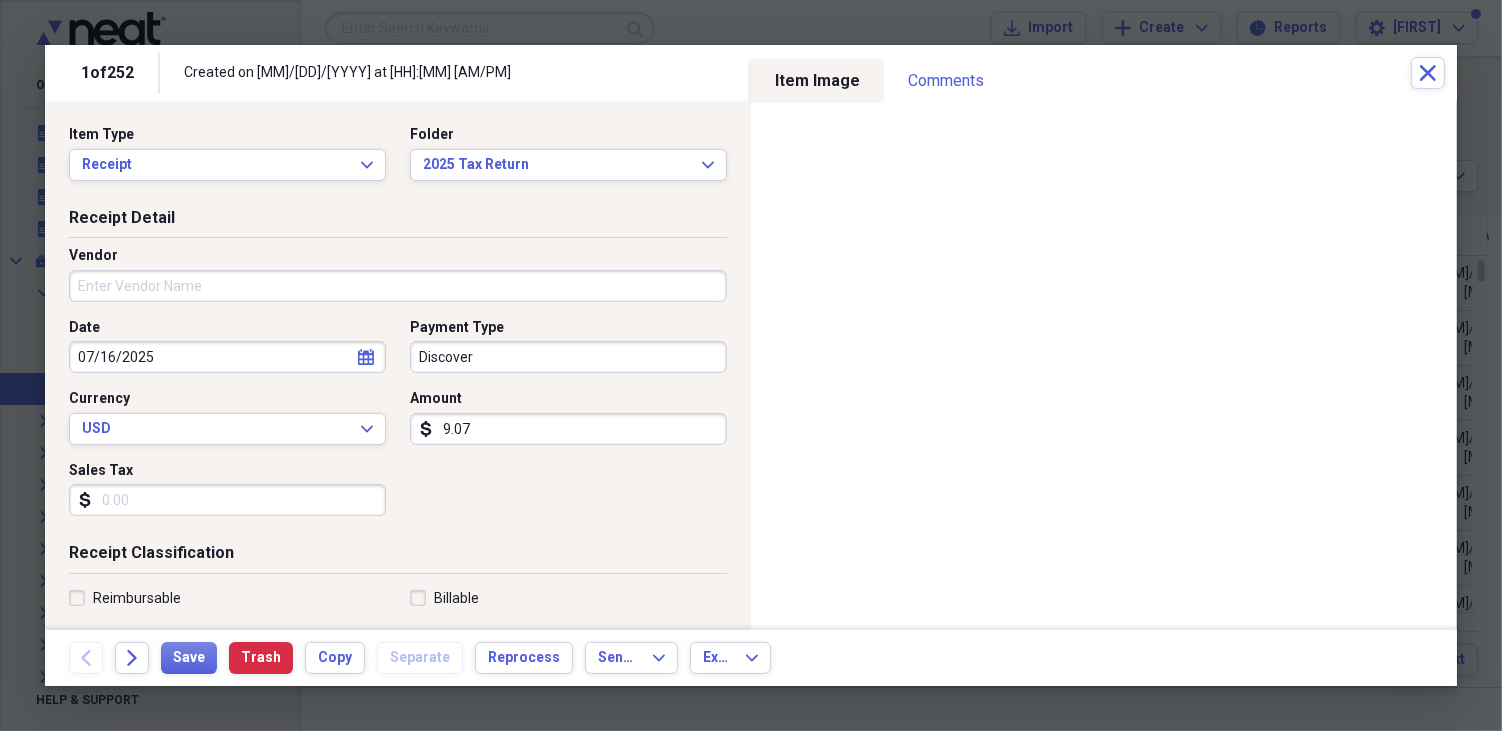 click on "Vendor" at bounding box center (398, 286) 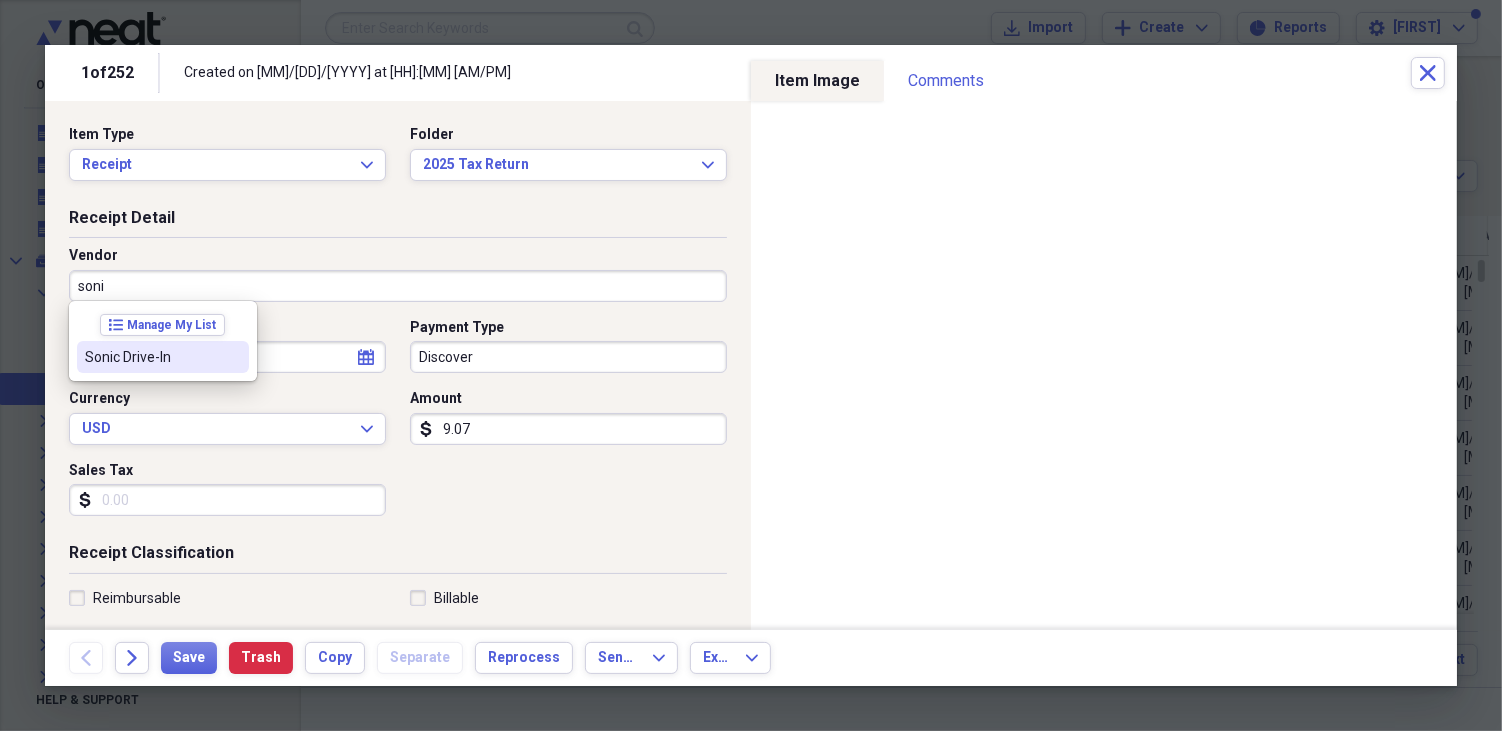 click on "Sonic Drive-In" at bounding box center (163, 357) 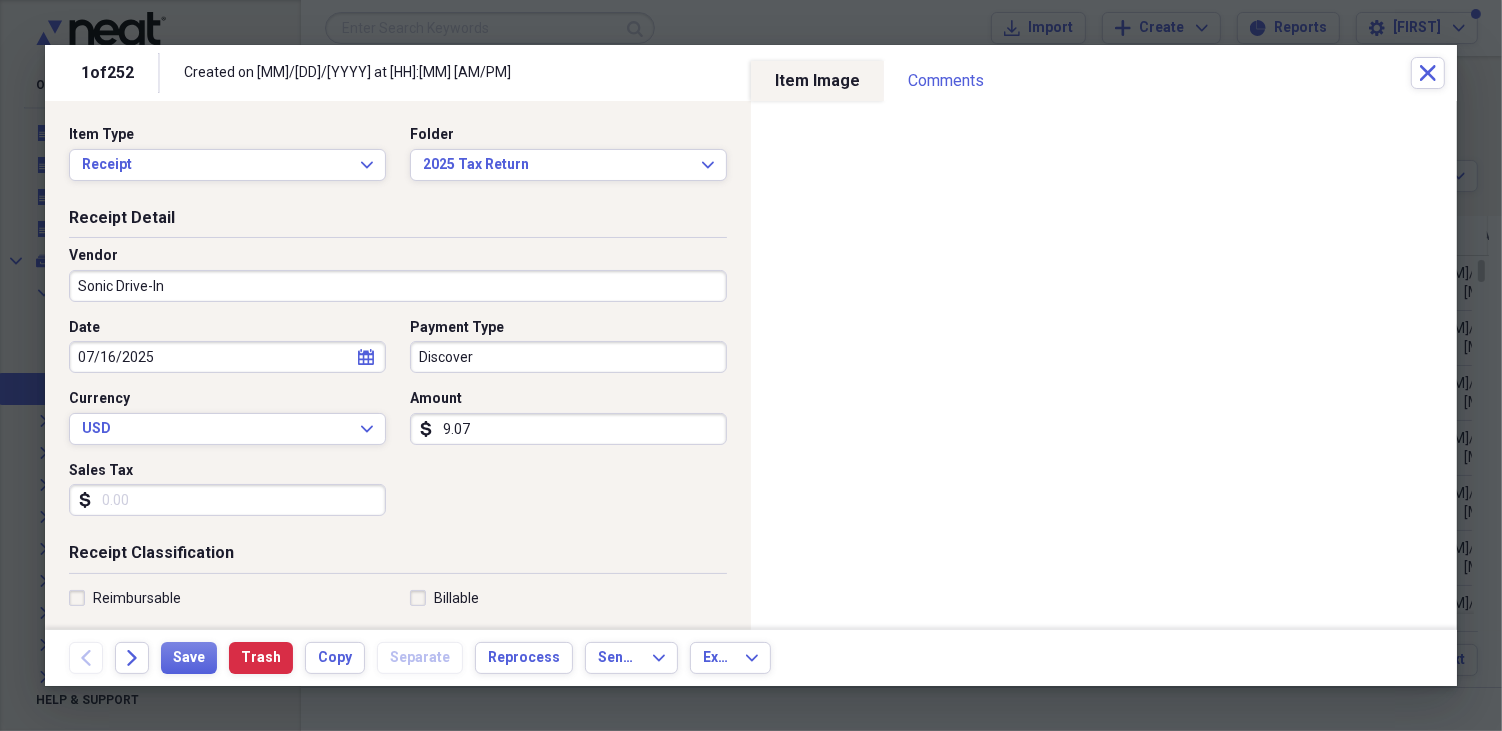 type on "TIIMS:Meals" 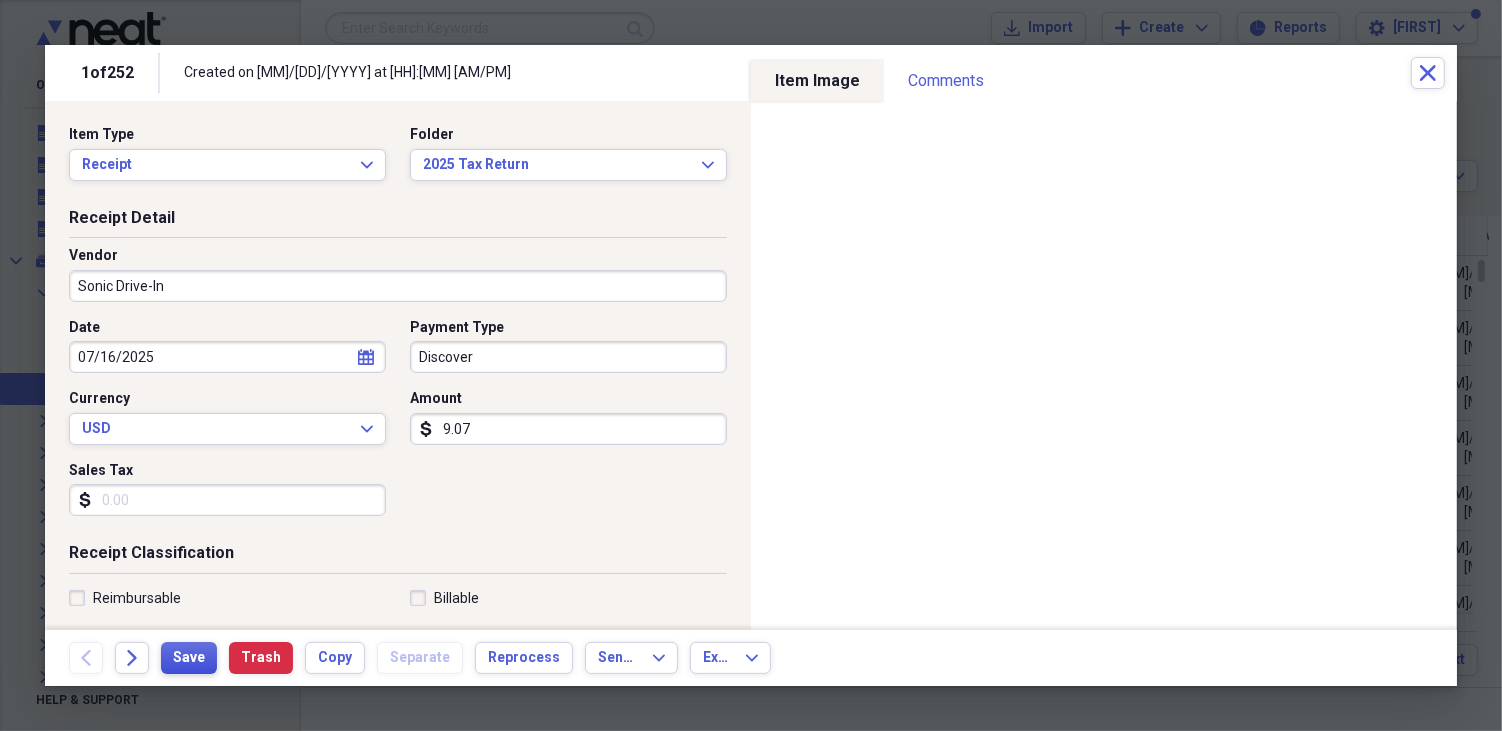 click on "Save" at bounding box center (189, 658) 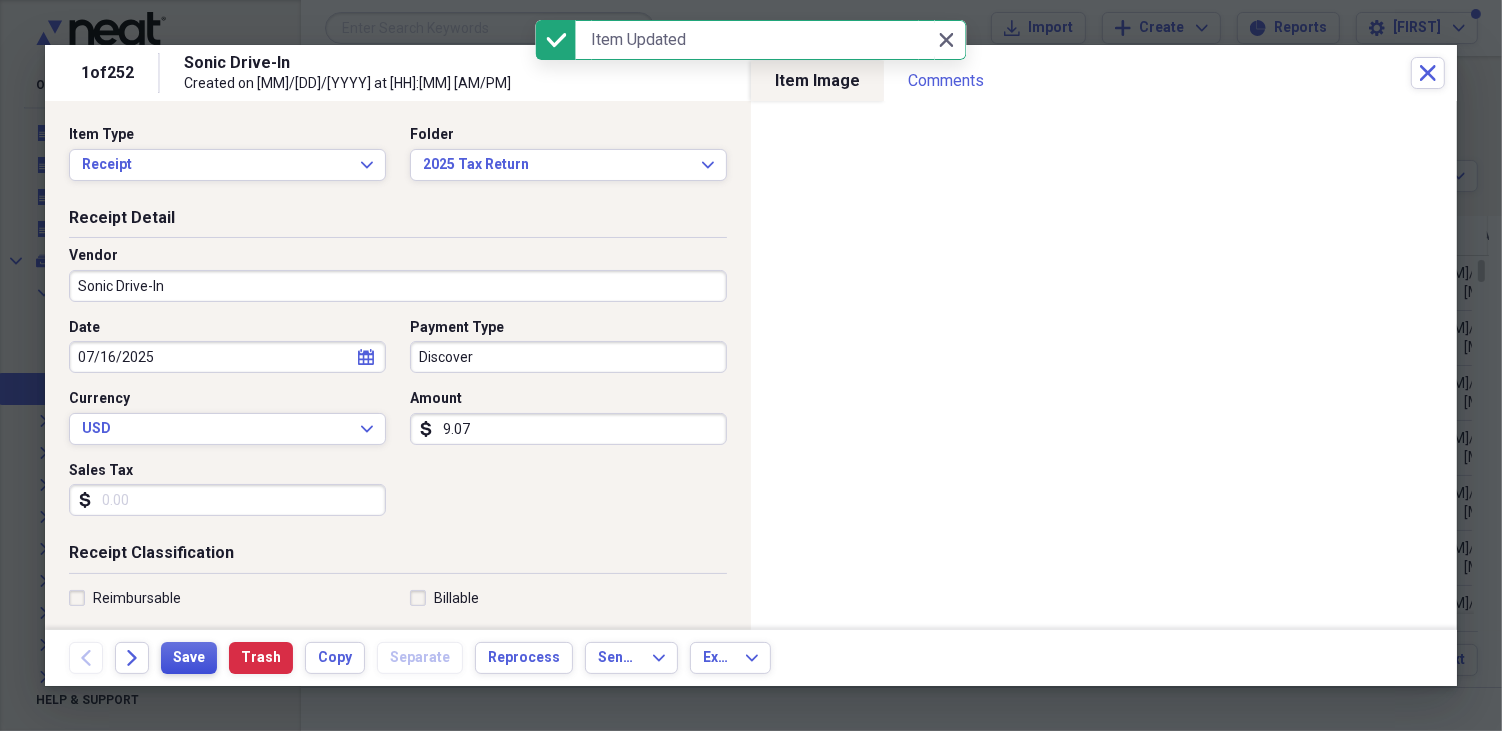 click on "Save" at bounding box center (189, 658) 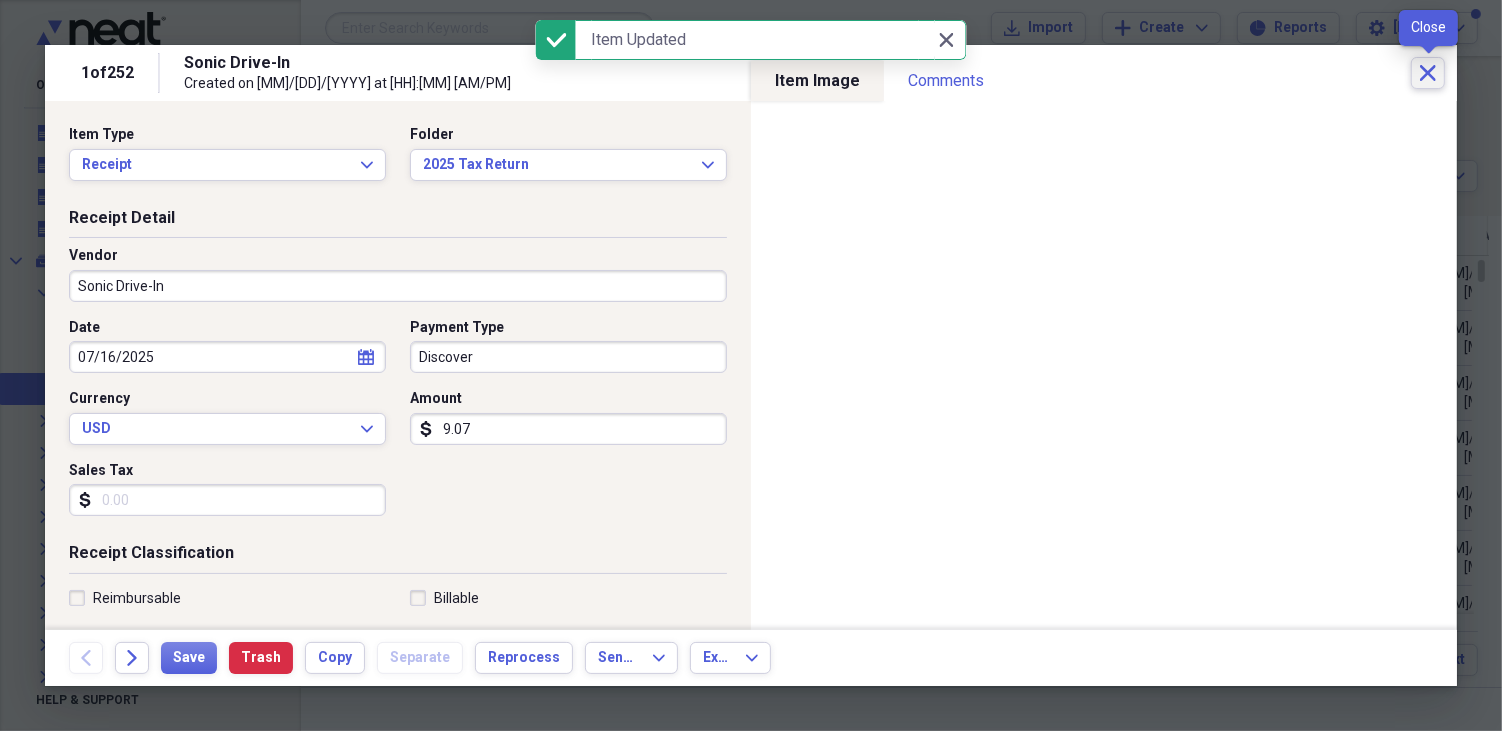 click on "Close" at bounding box center [1428, 73] 